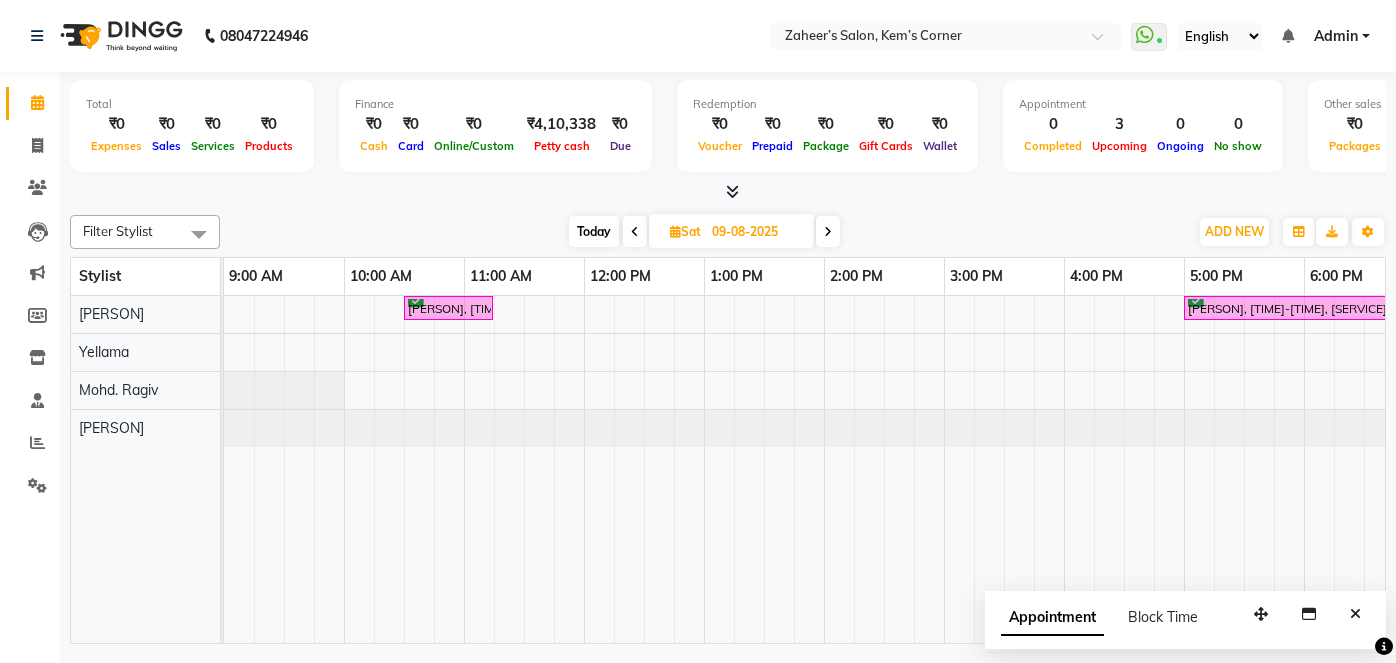 scroll, scrollTop: 0, scrollLeft: 0, axis: both 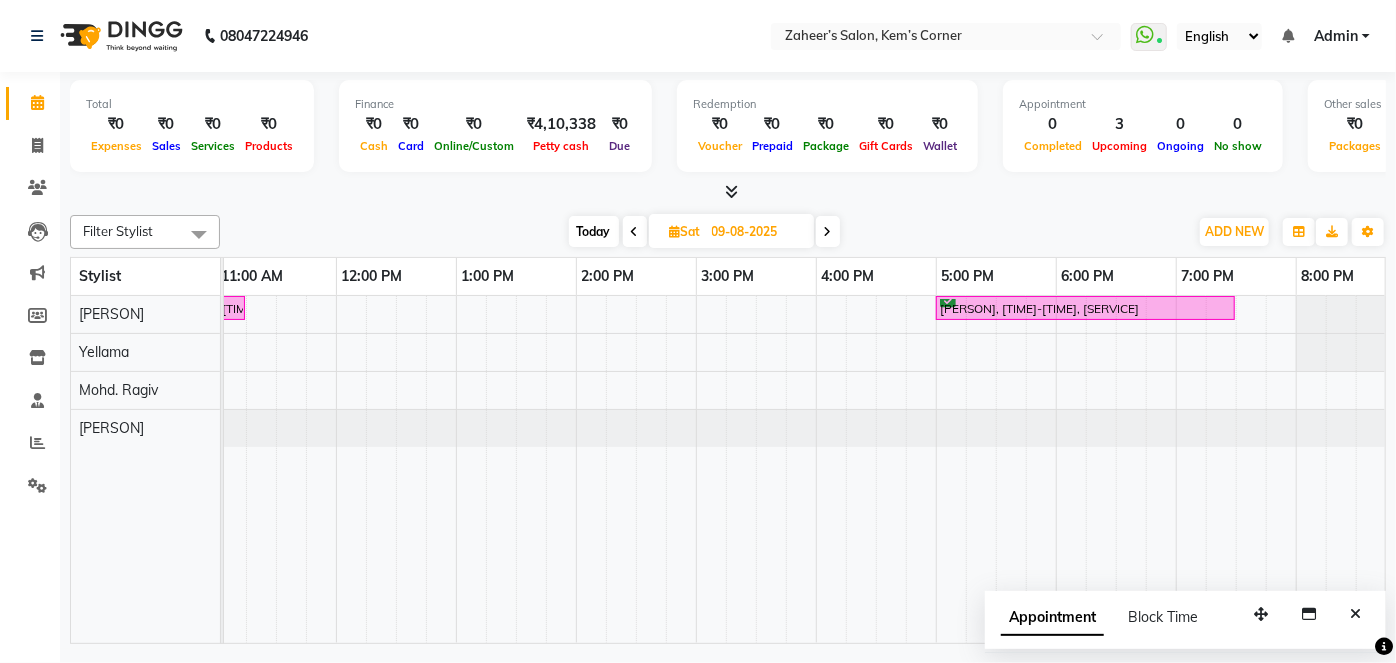 click on "Today" at bounding box center (594, 231) 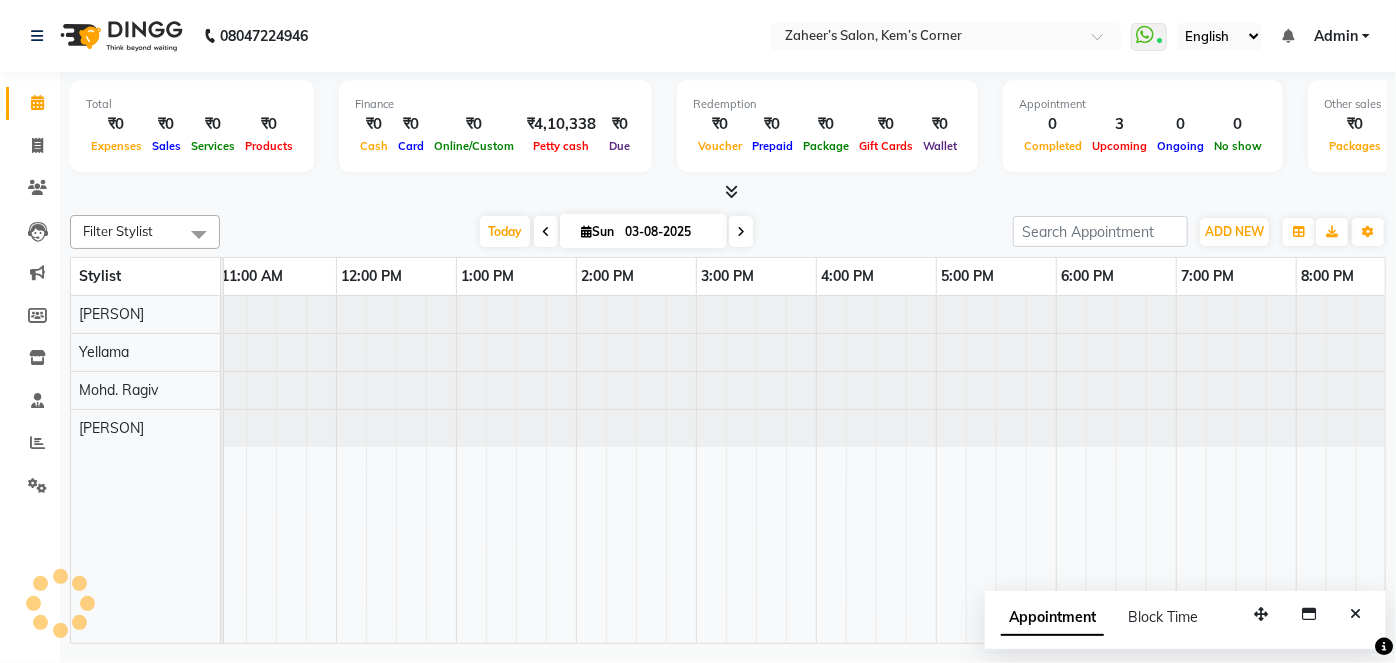 scroll, scrollTop: 0, scrollLeft: 397, axis: horizontal 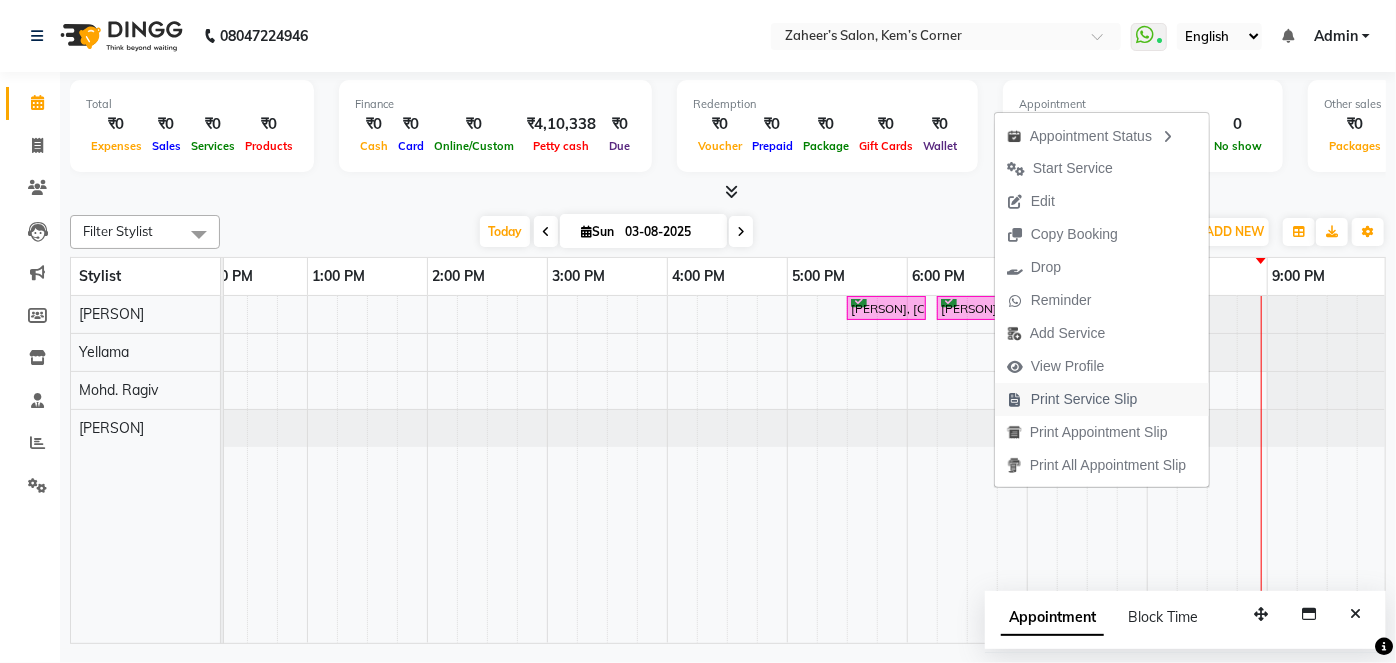click on "Print Service Slip" at bounding box center (1084, 399) 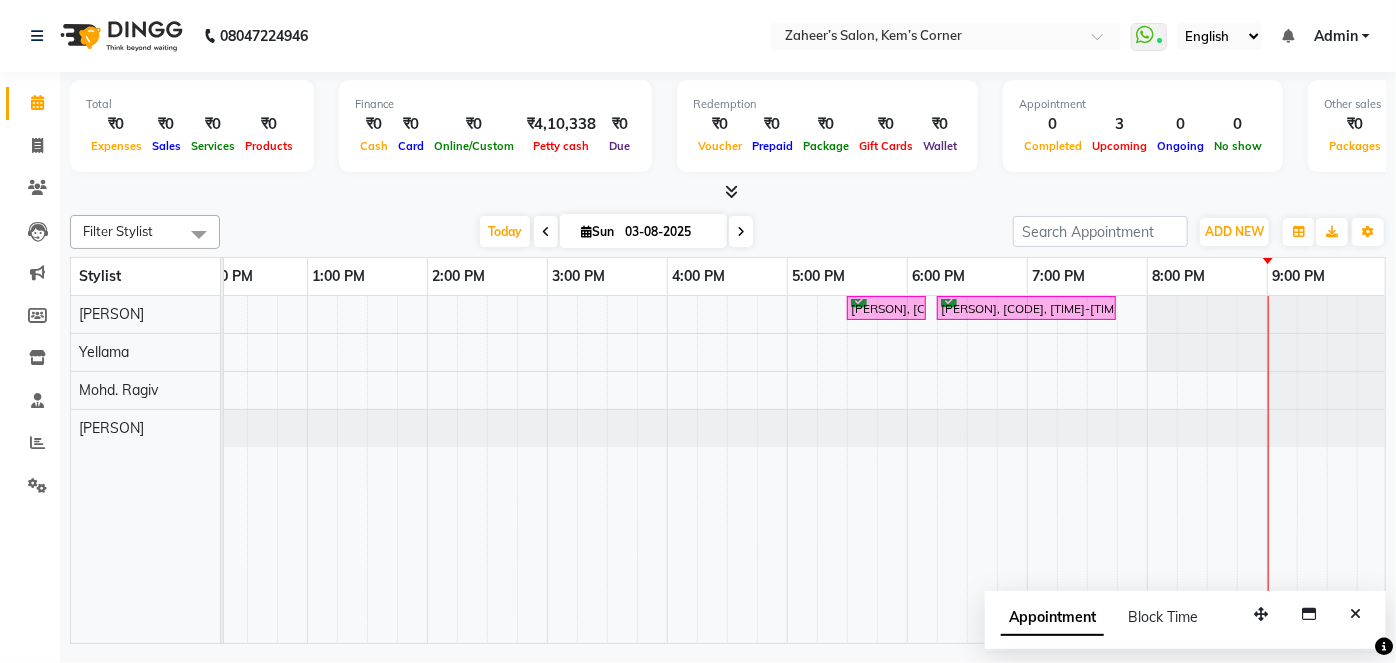 scroll, scrollTop: 0, scrollLeft: 196, axis: horizontal 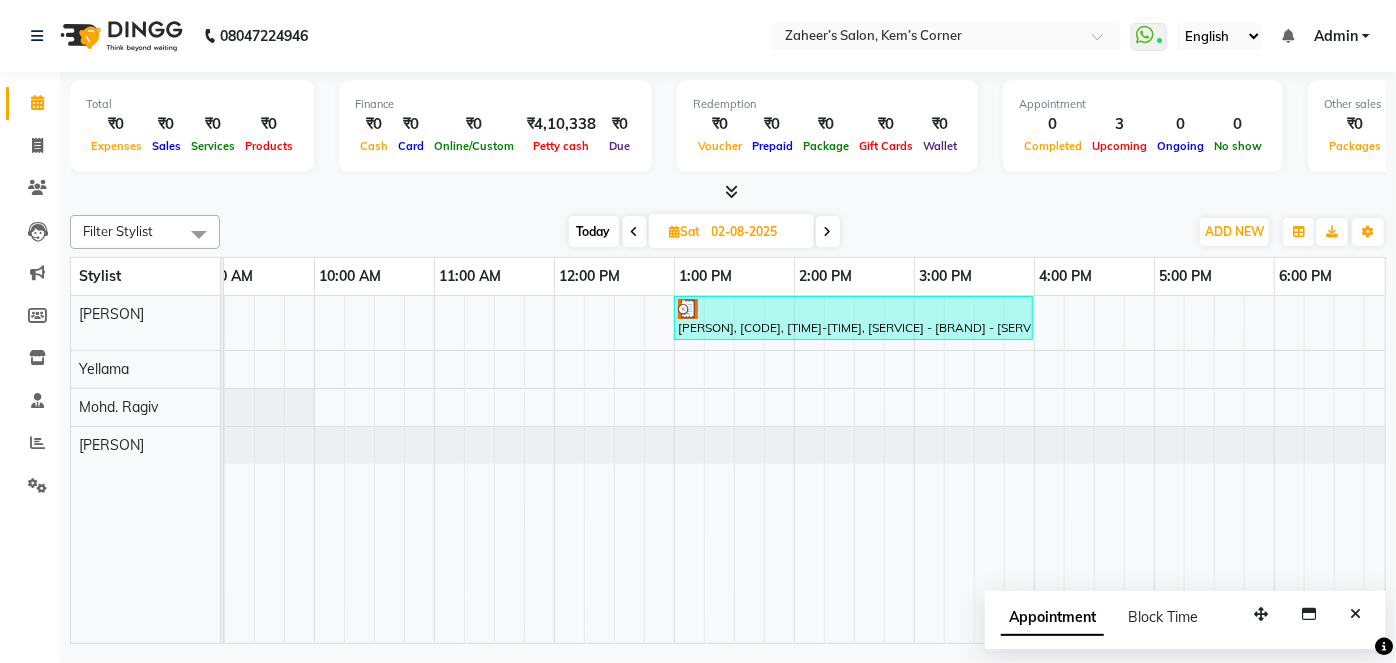 click at bounding box center [635, 231] 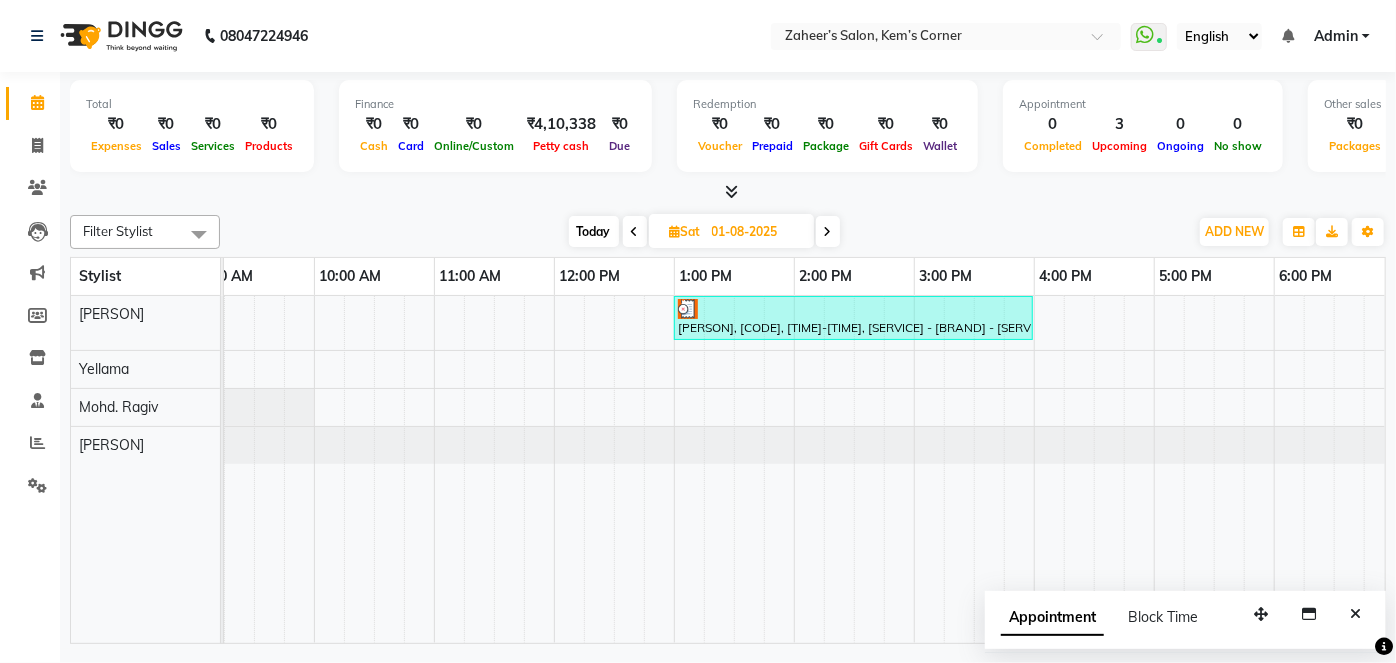 scroll, scrollTop: 0, scrollLeft: 397, axis: horizontal 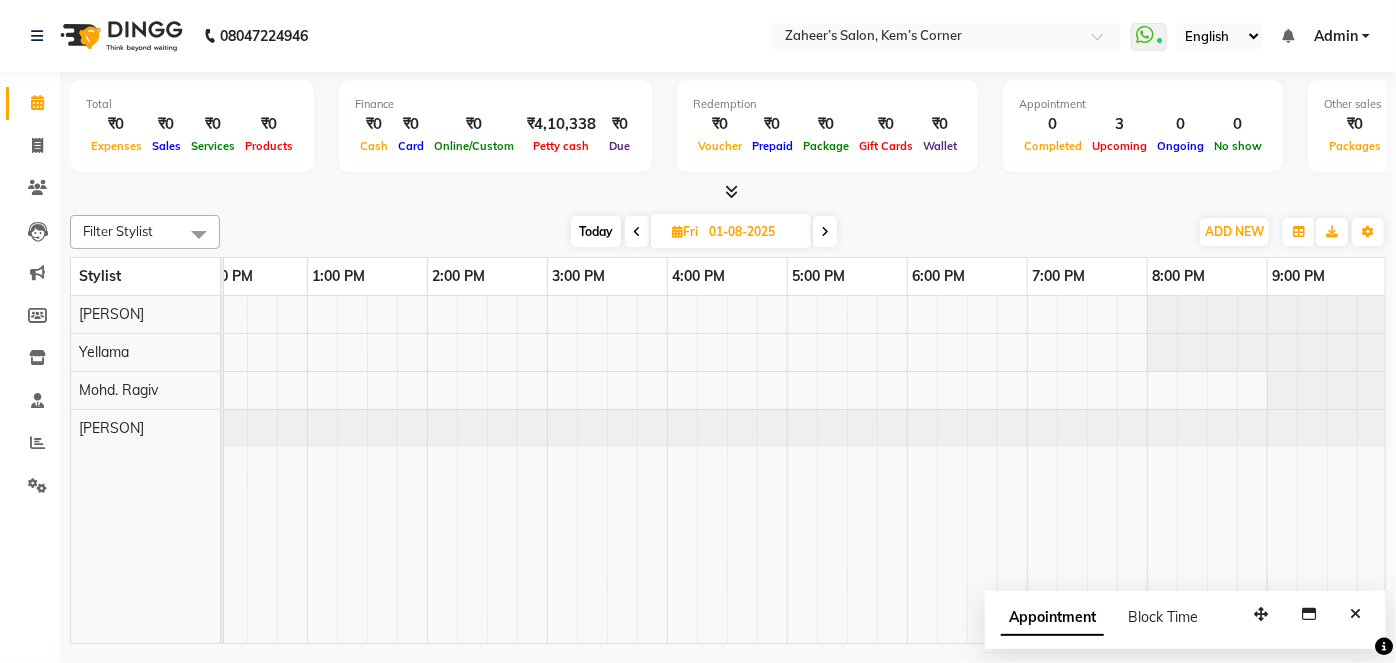 click at bounding box center [637, 232] 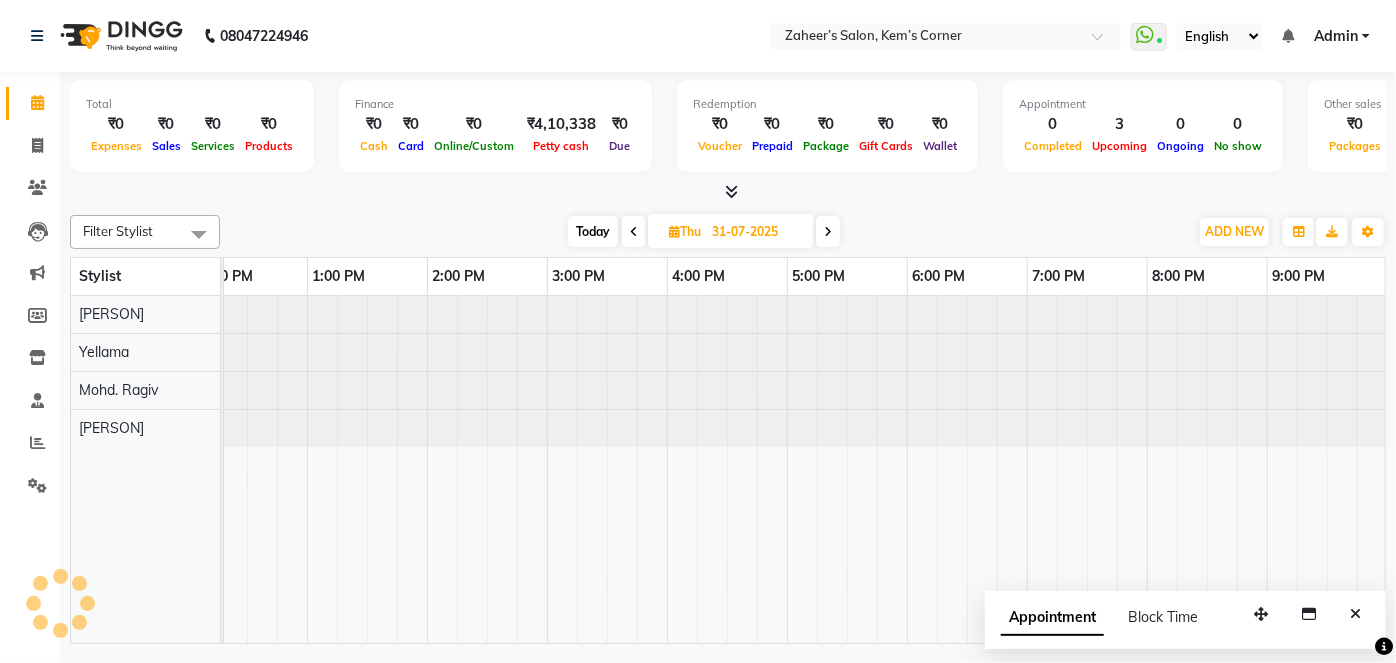 scroll, scrollTop: 0, scrollLeft: 397, axis: horizontal 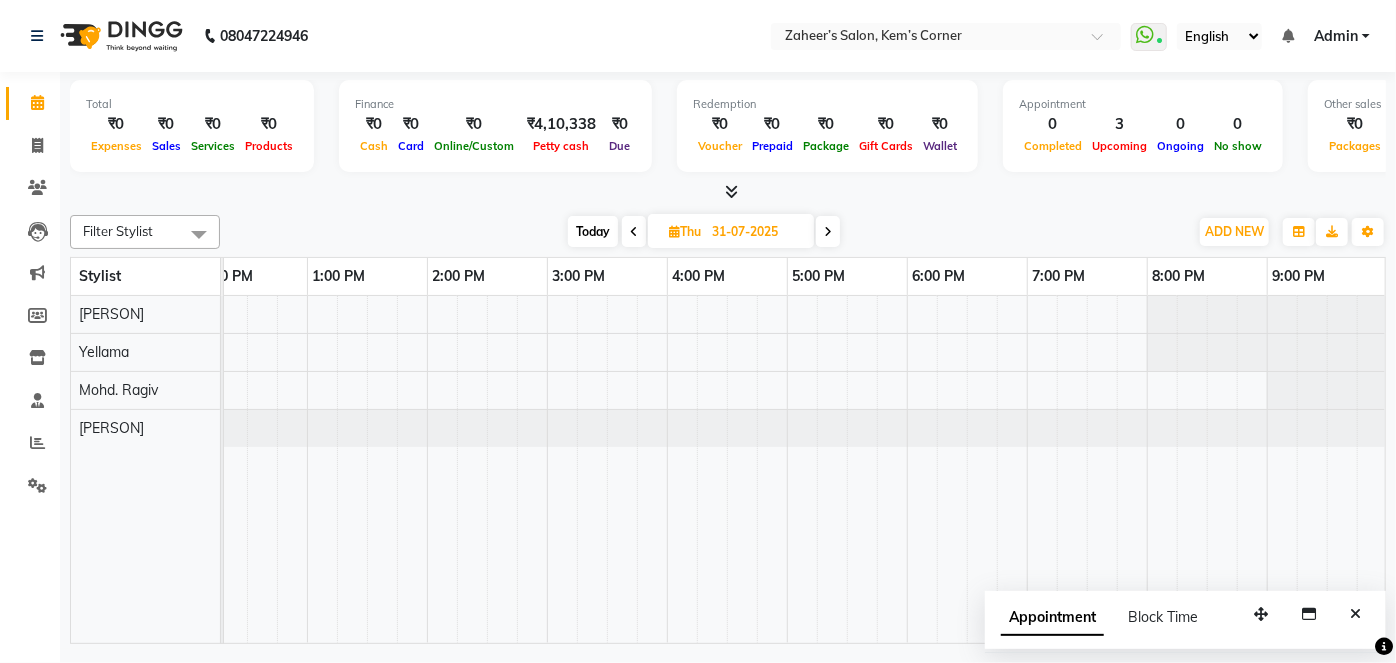 click at bounding box center [634, 232] 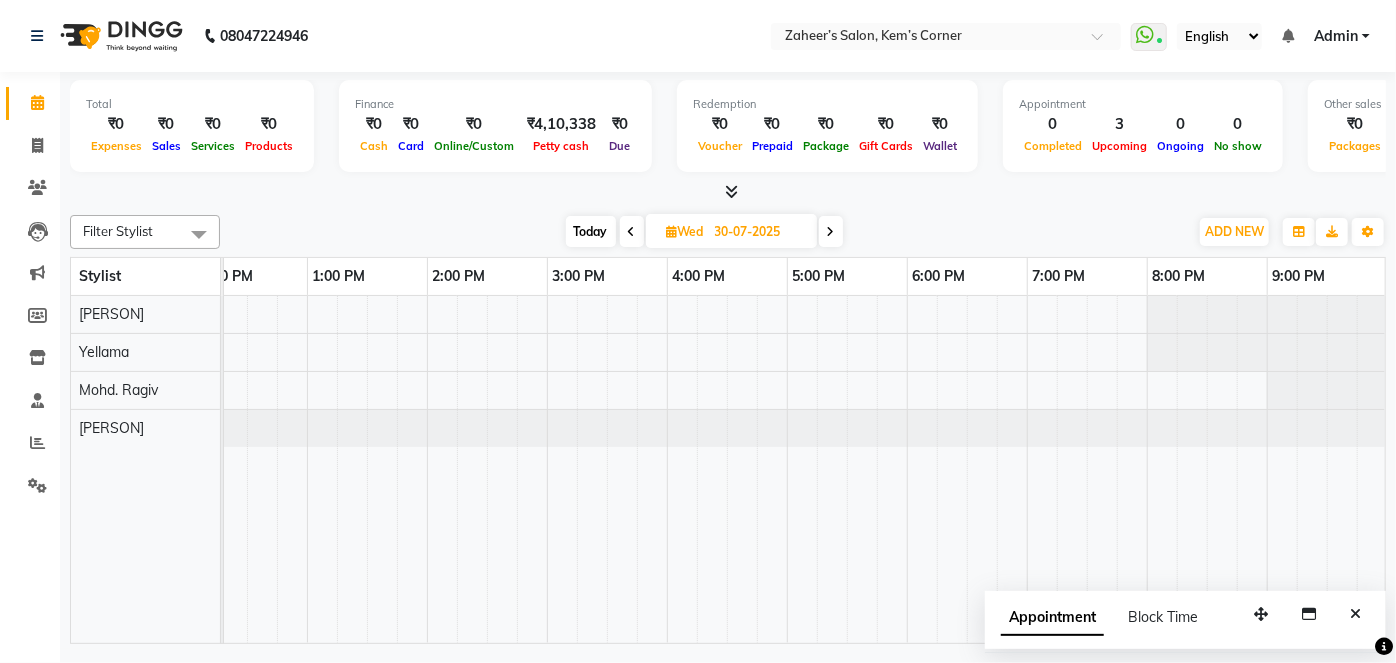scroll, scrollTop: 0, scrollLeft: 397, axis: horizontal 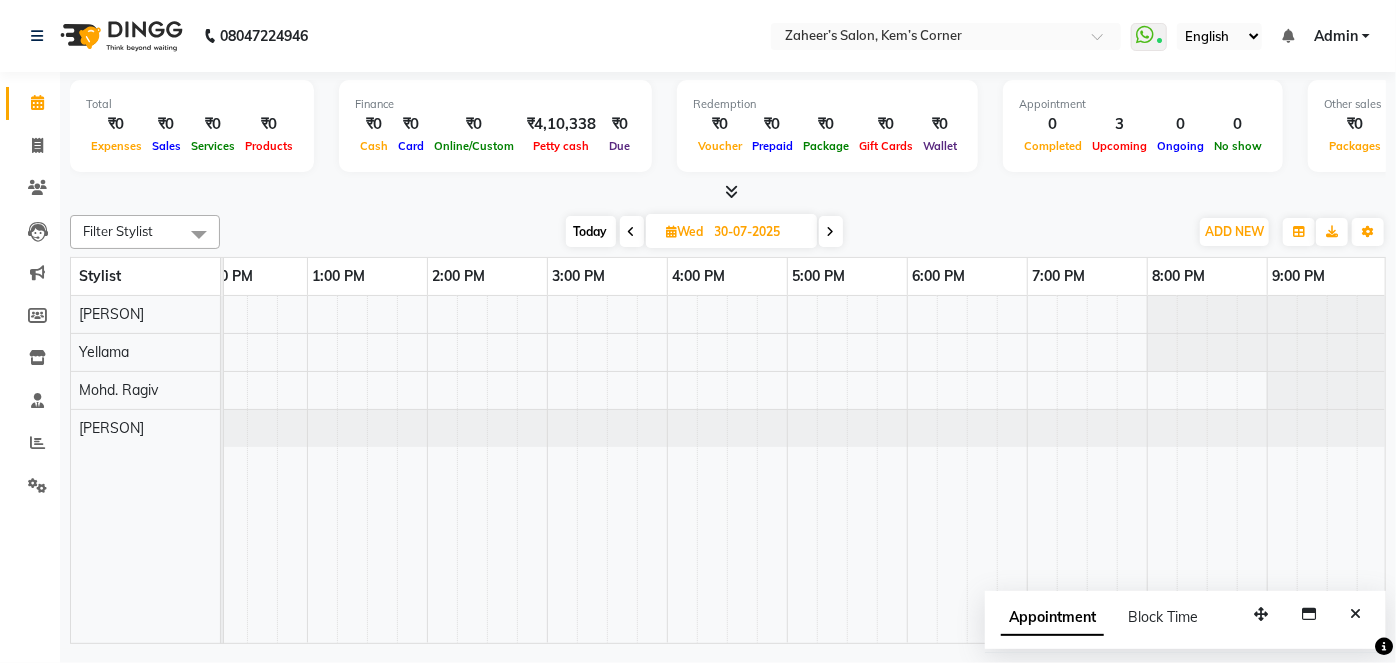 click at bounding box center (632, 231) 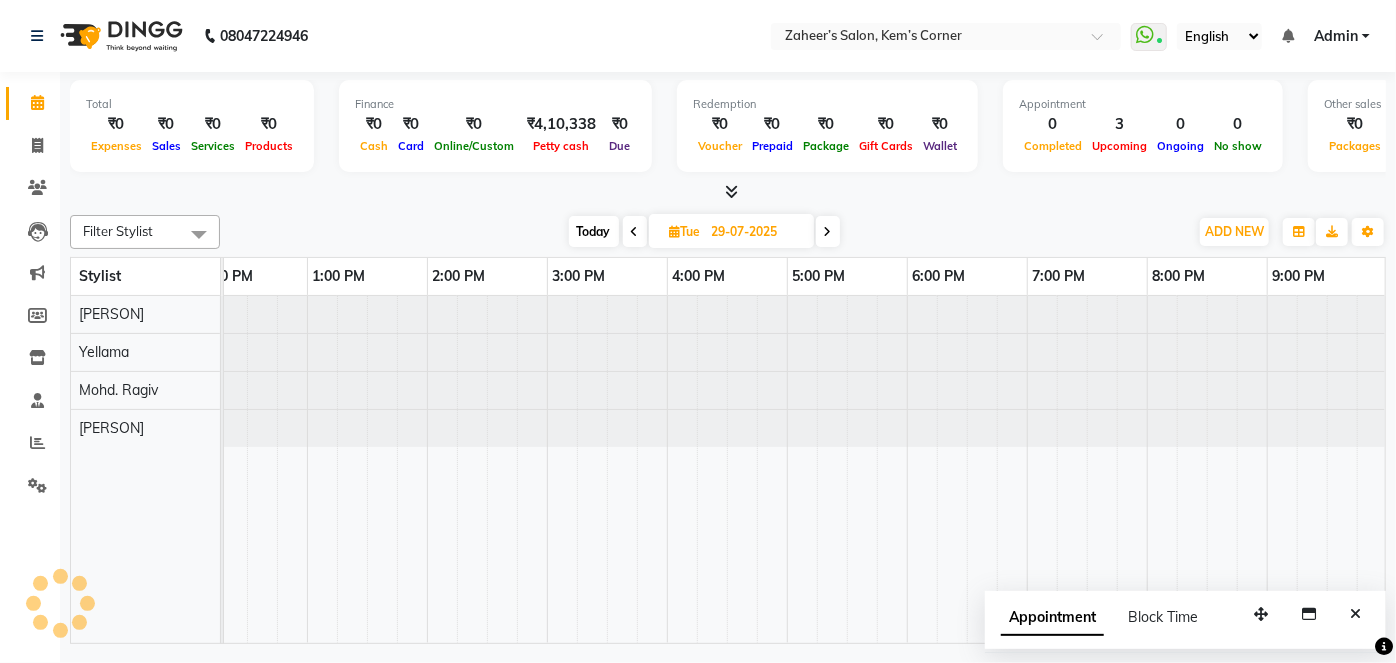 scroll, scrollTop: 0, scrollLeft: 397, axis: horizontal 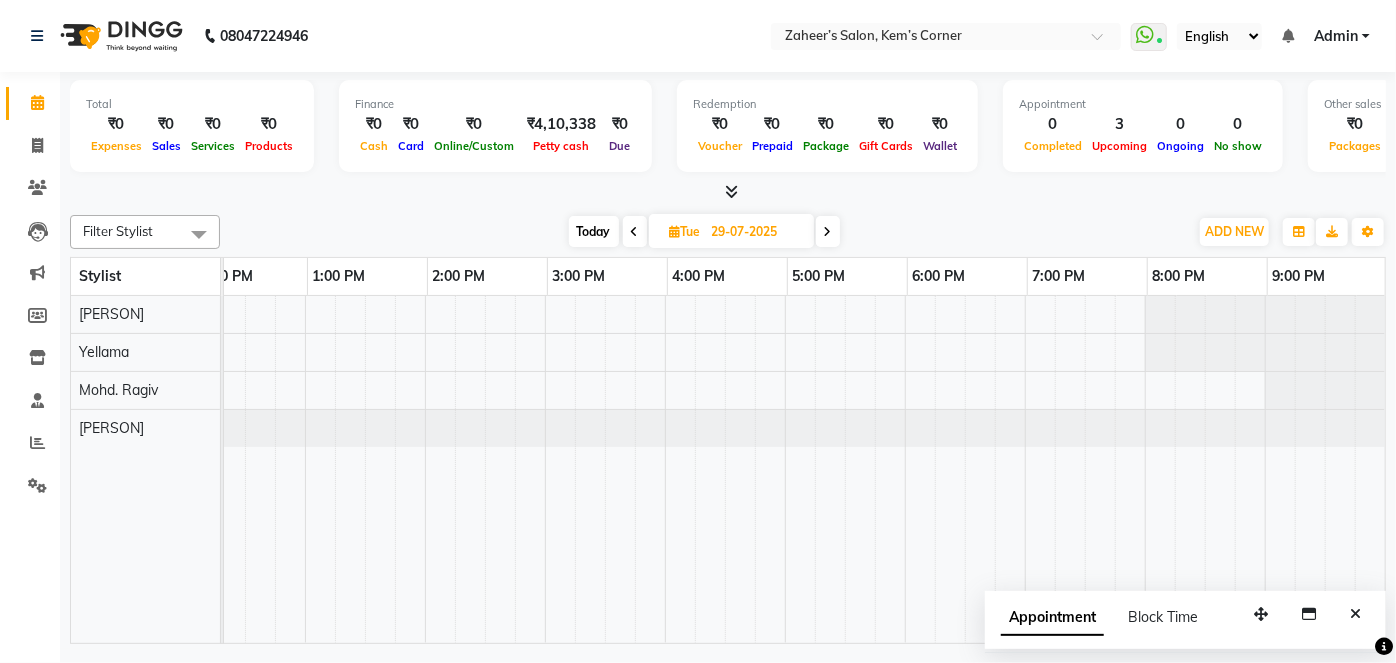 click at bounding box center [635, 231] 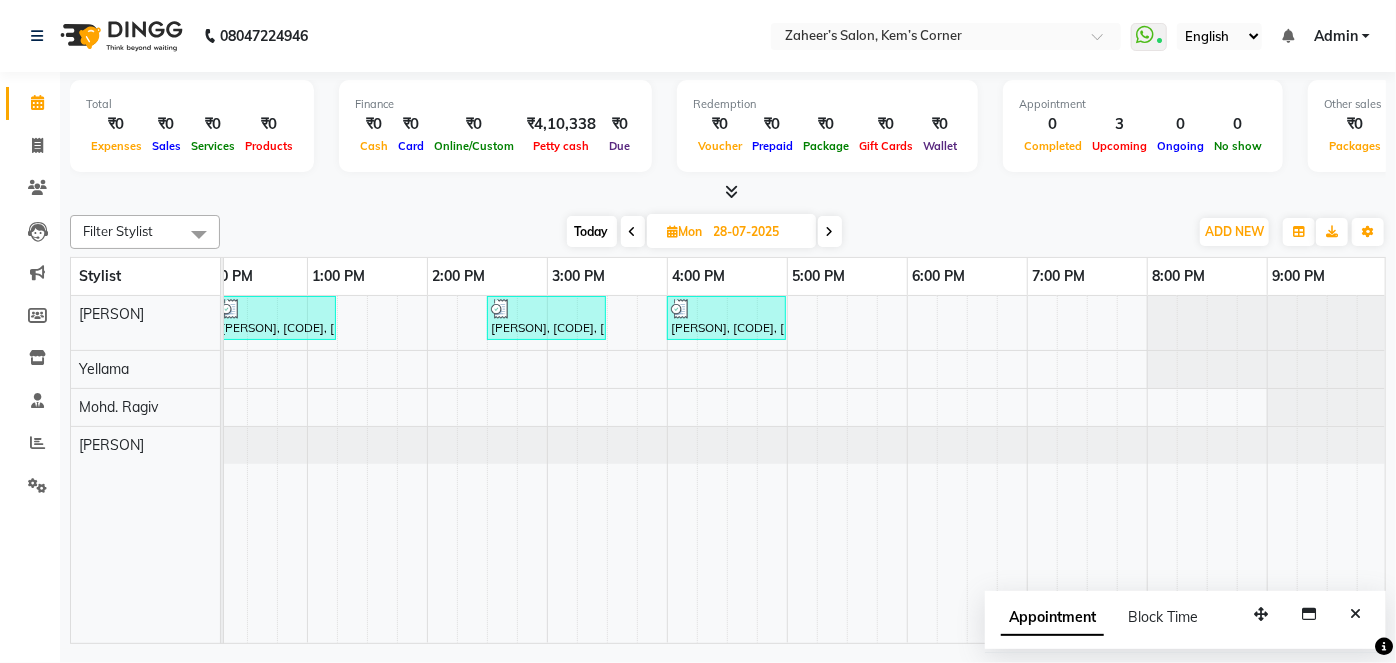 click at bounding box center [633, 231] 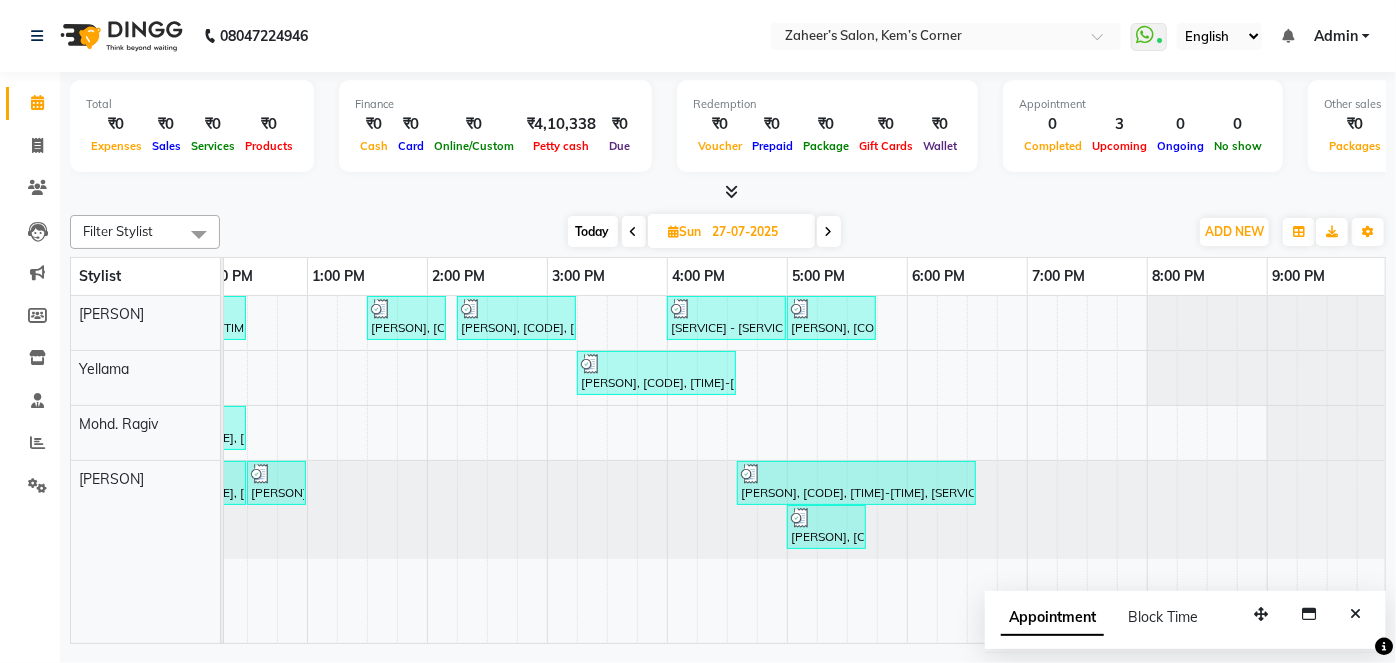 click at bounding box center (829, 232) 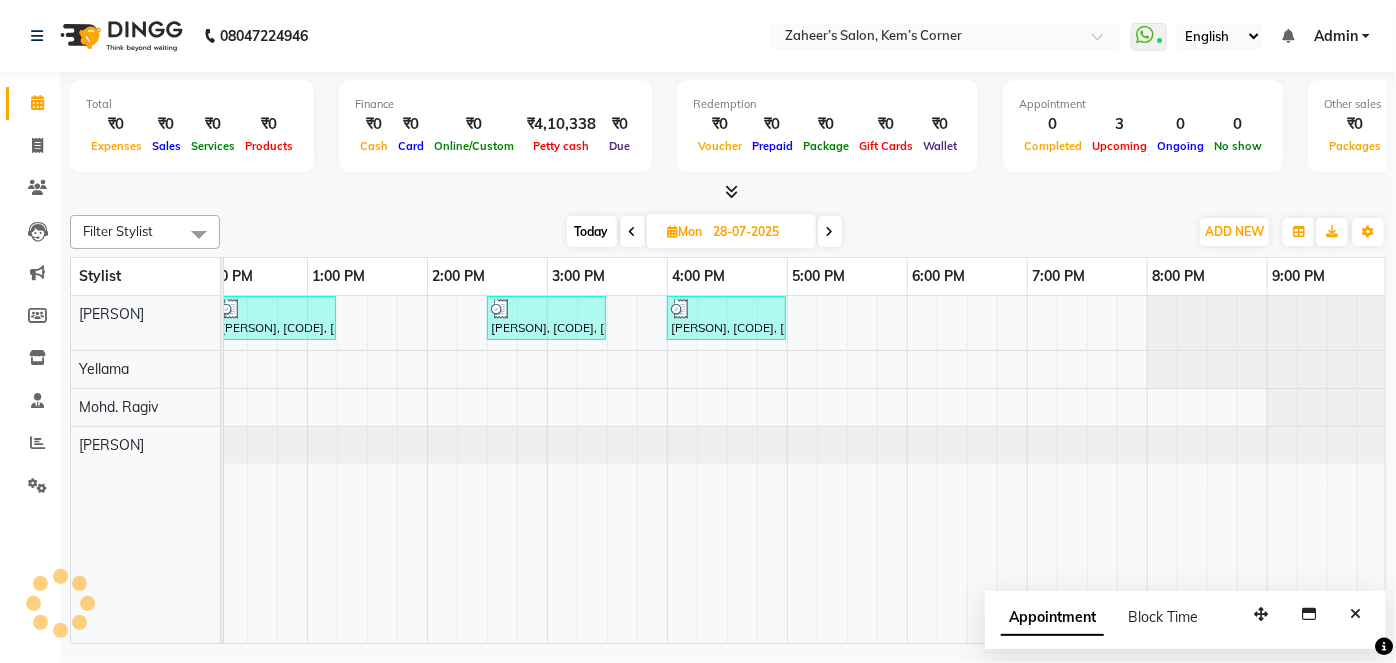 click at bounding box center [830, 231] 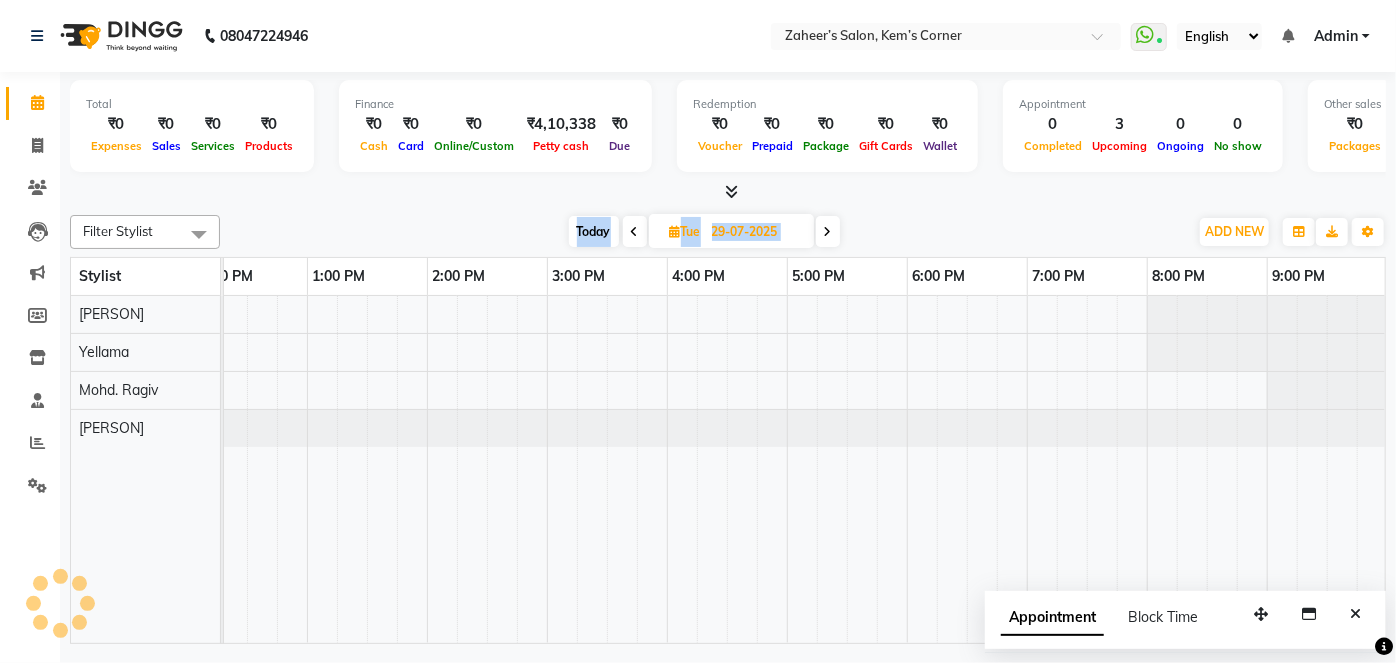 click at bounding box center (828, 232) 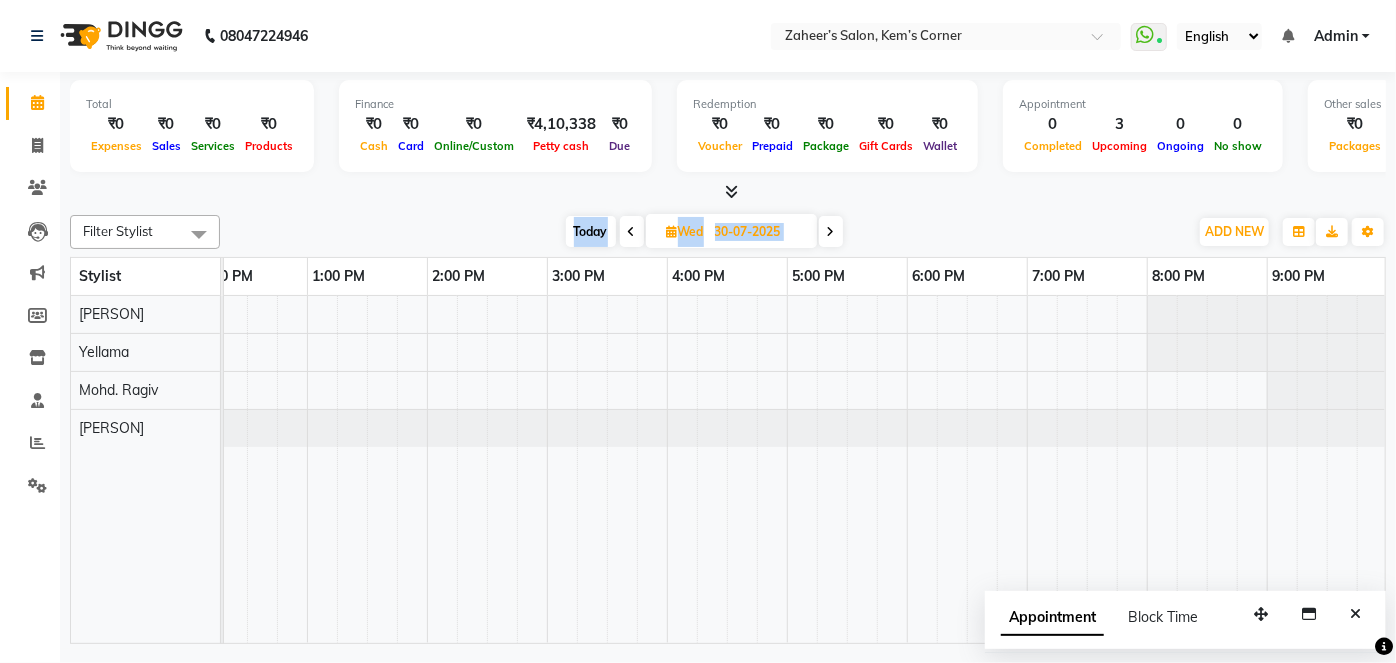 click at bounding box center (831, 231) 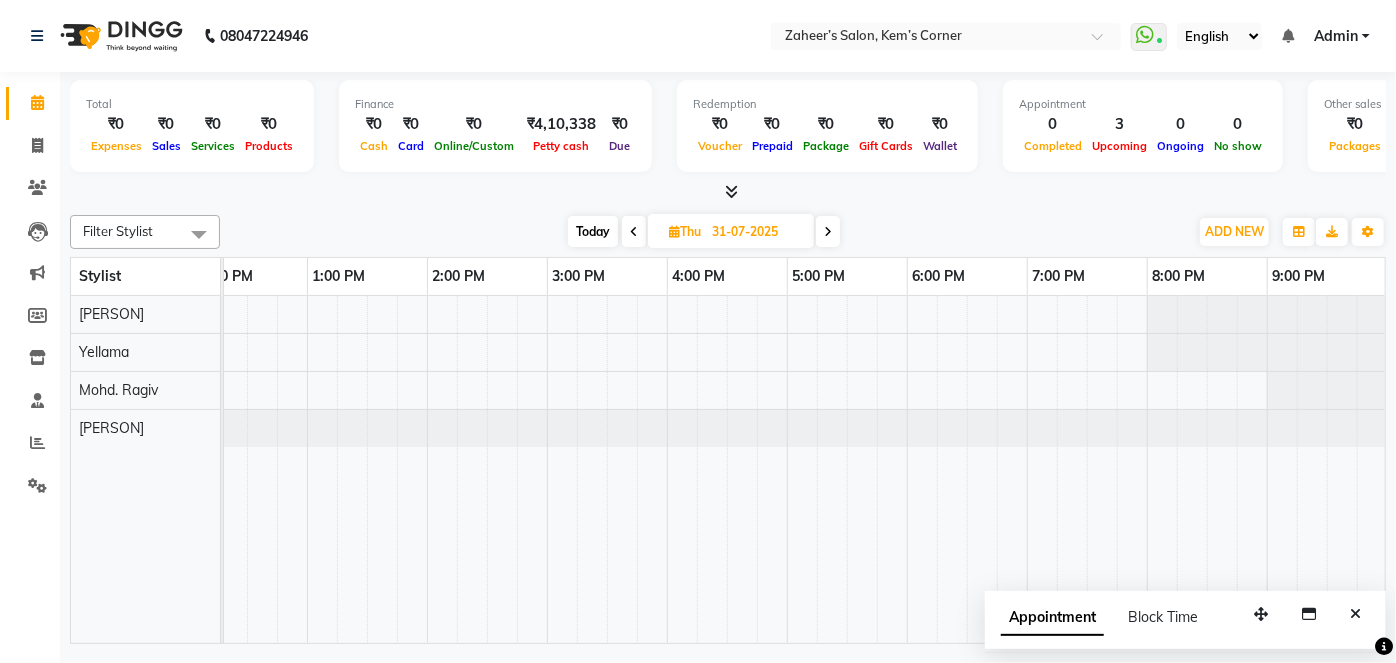 click at bounding box center [828, 232] 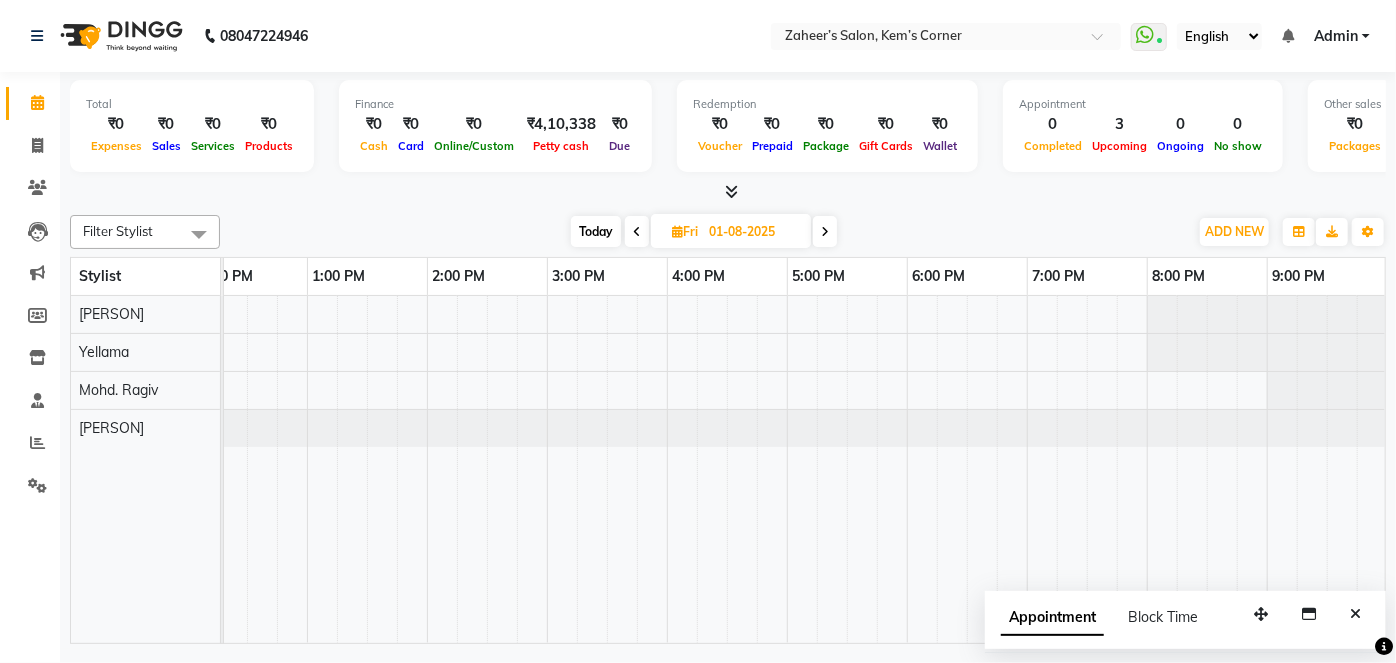 click at bounding box center (825, 232) 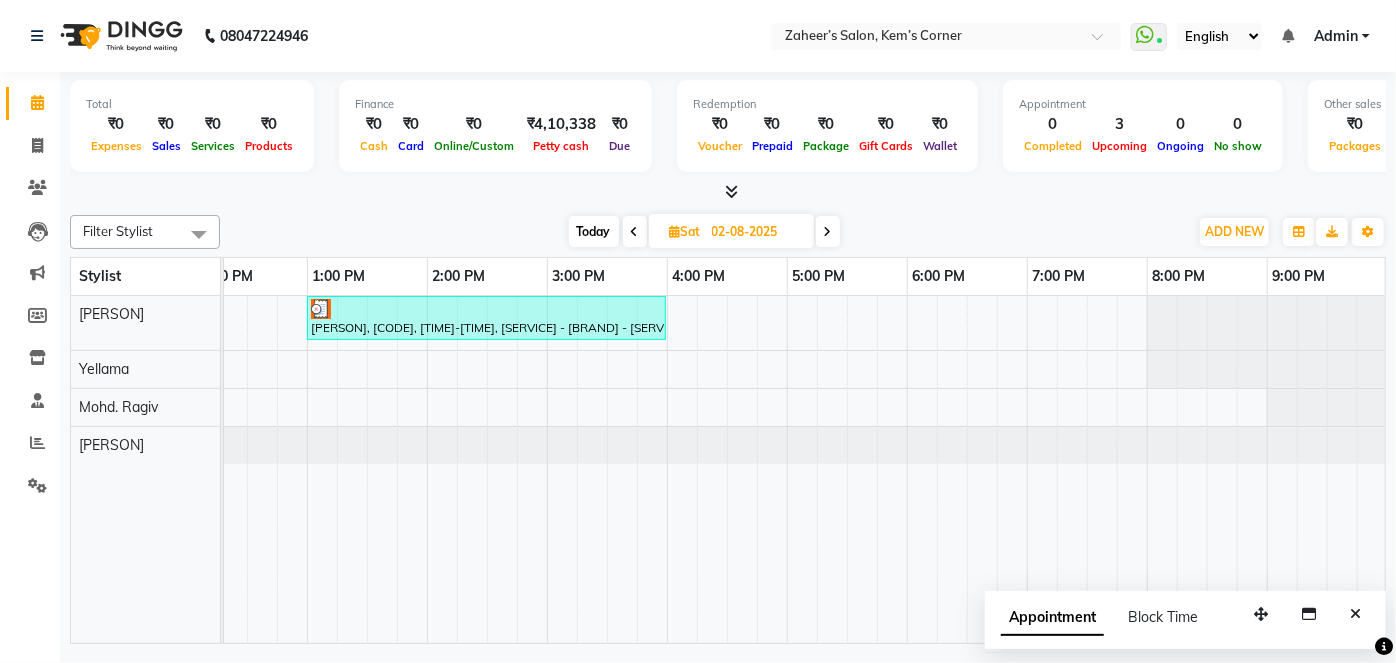 click at bounding box center (828, 231) 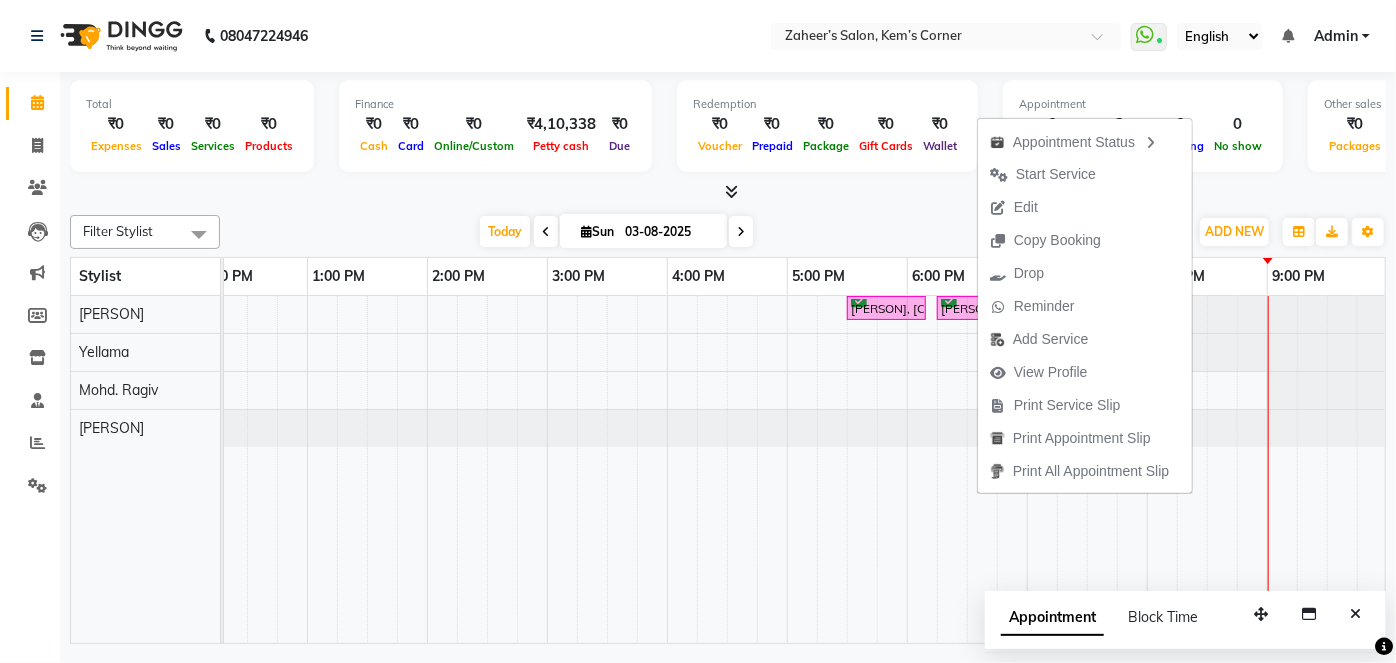 click on "Print Service Slip" at bounding box center [1067, 405] 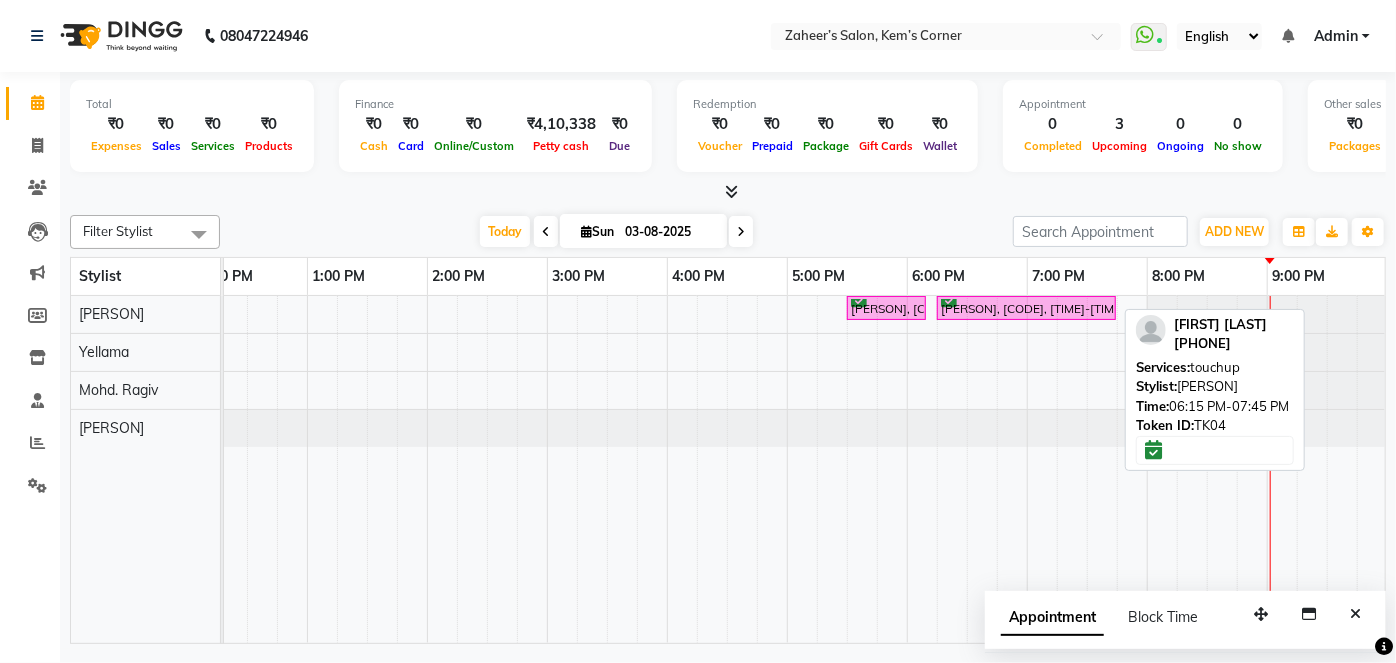 click on "[PERSON], [CODE], [TIME]-[TIME], [SERVICE]" at bounding box center (1026, 308) 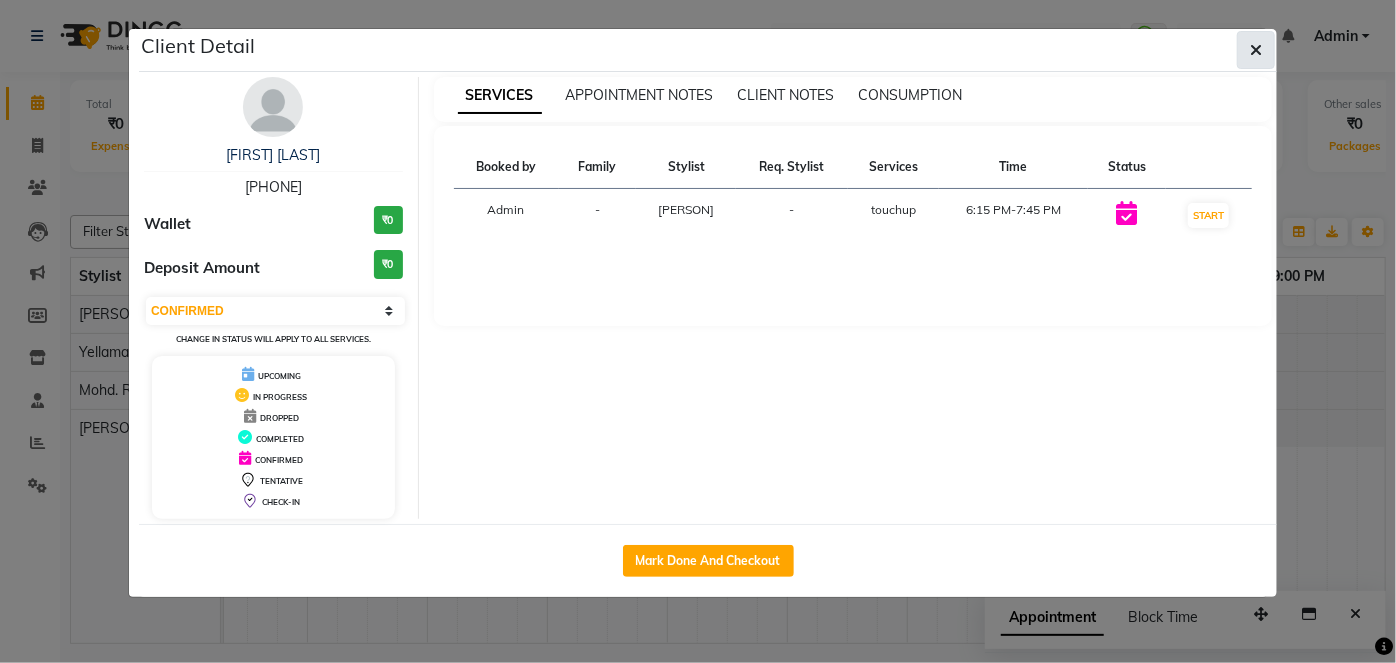 click 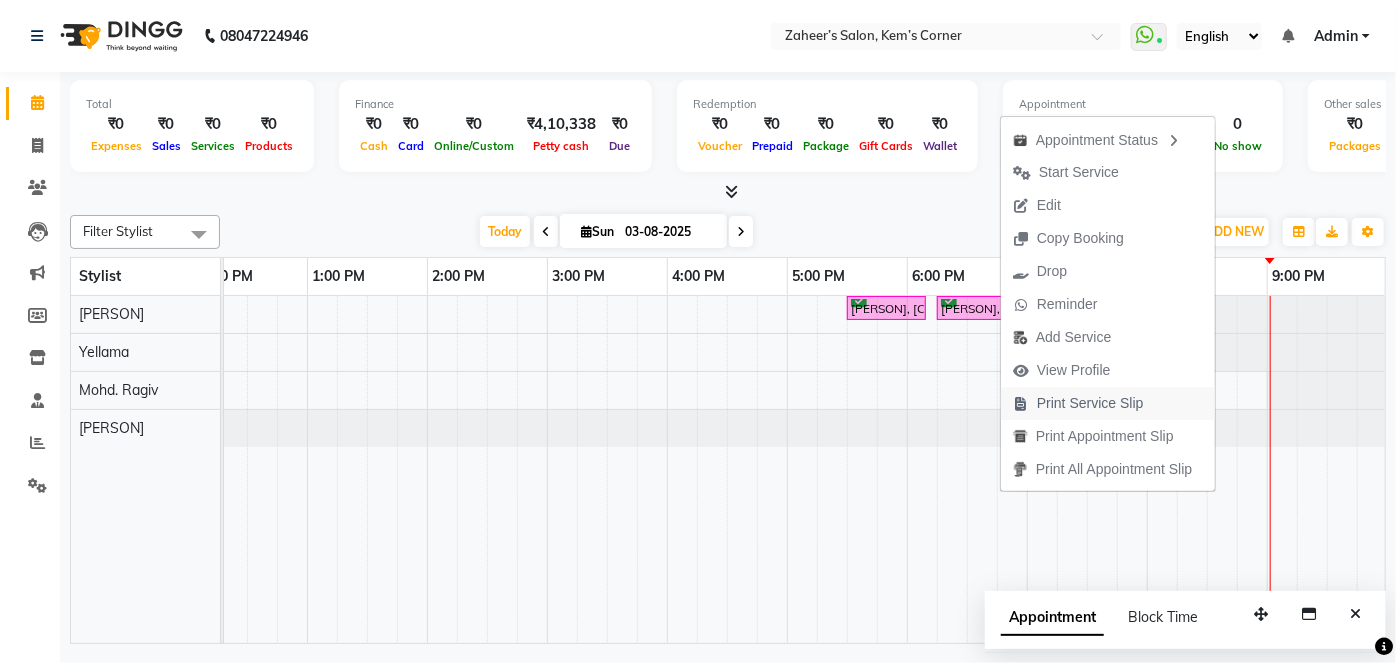 click on "Print Service Slip" at bounding box center (1090, 403) 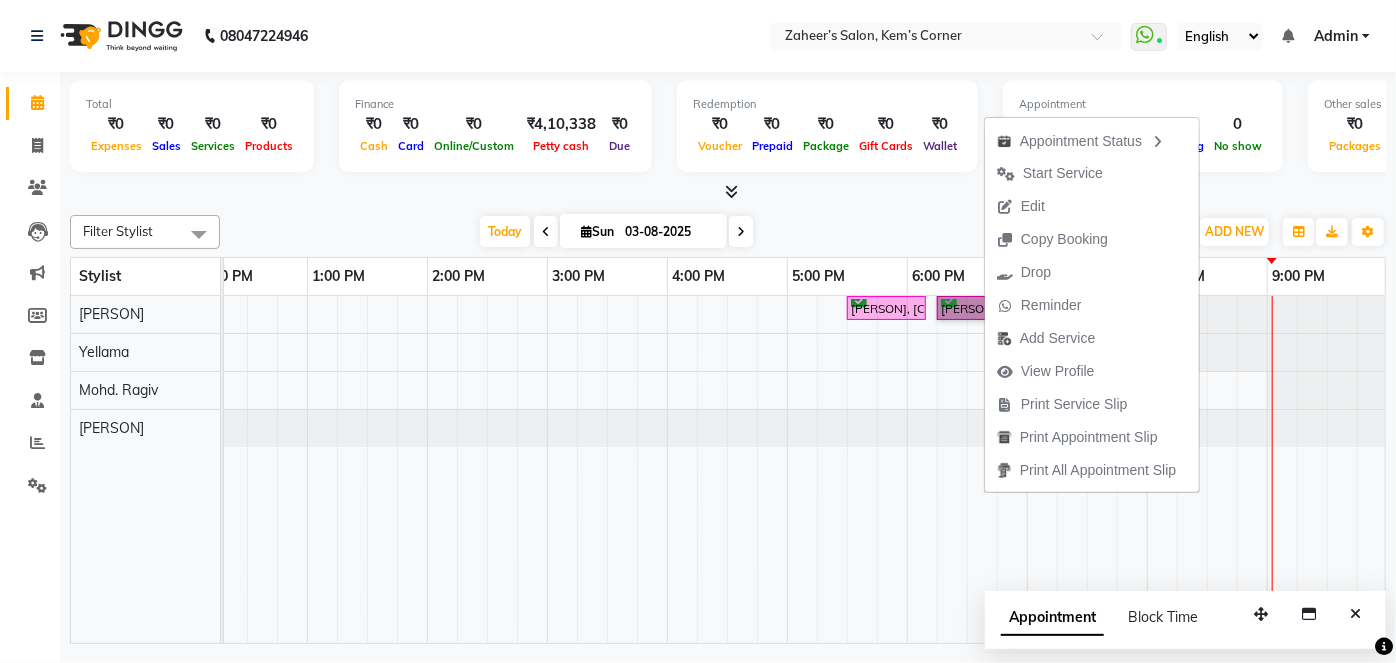 click at bounding box center [802, 469] 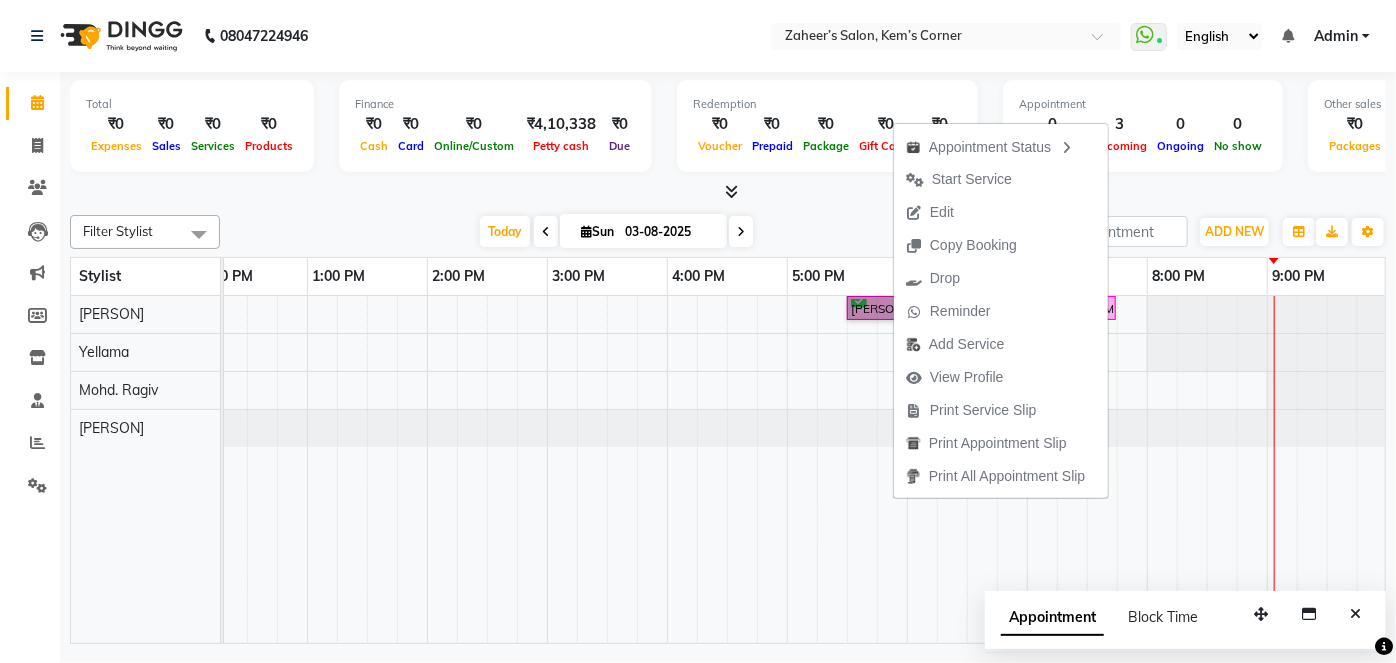 click at bounding box center (-173, 428) 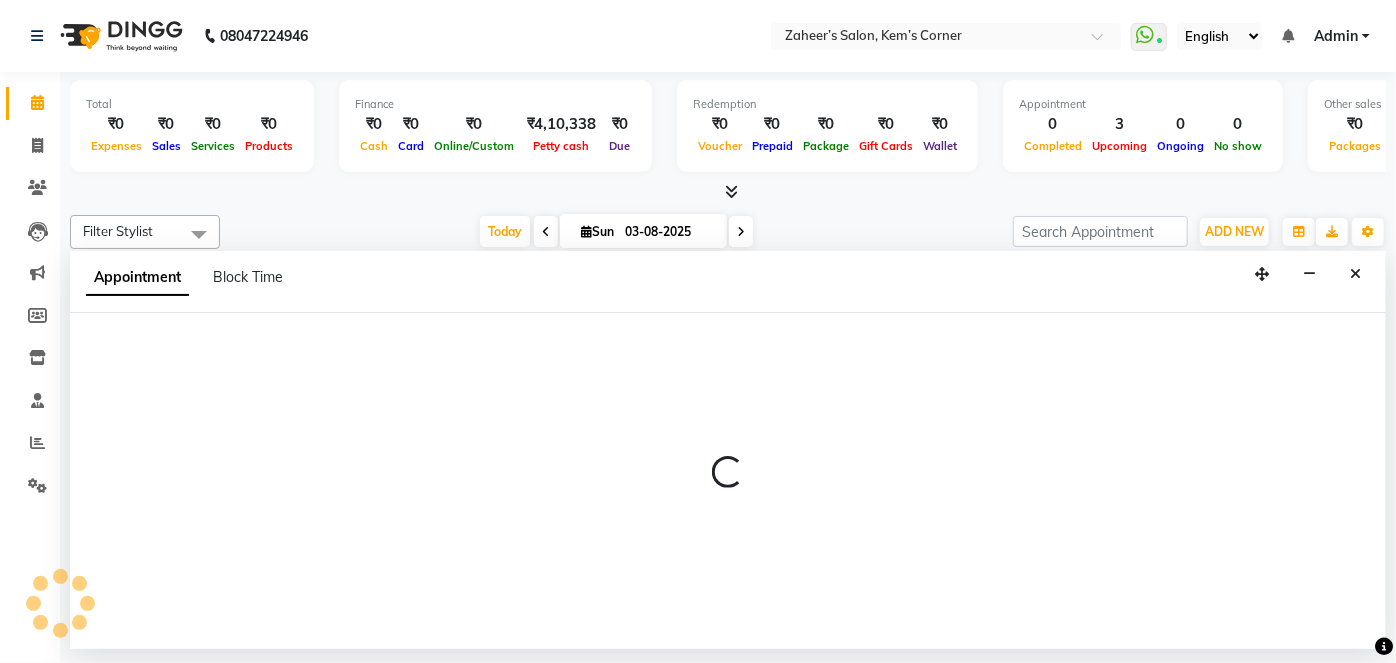 select on "74060" 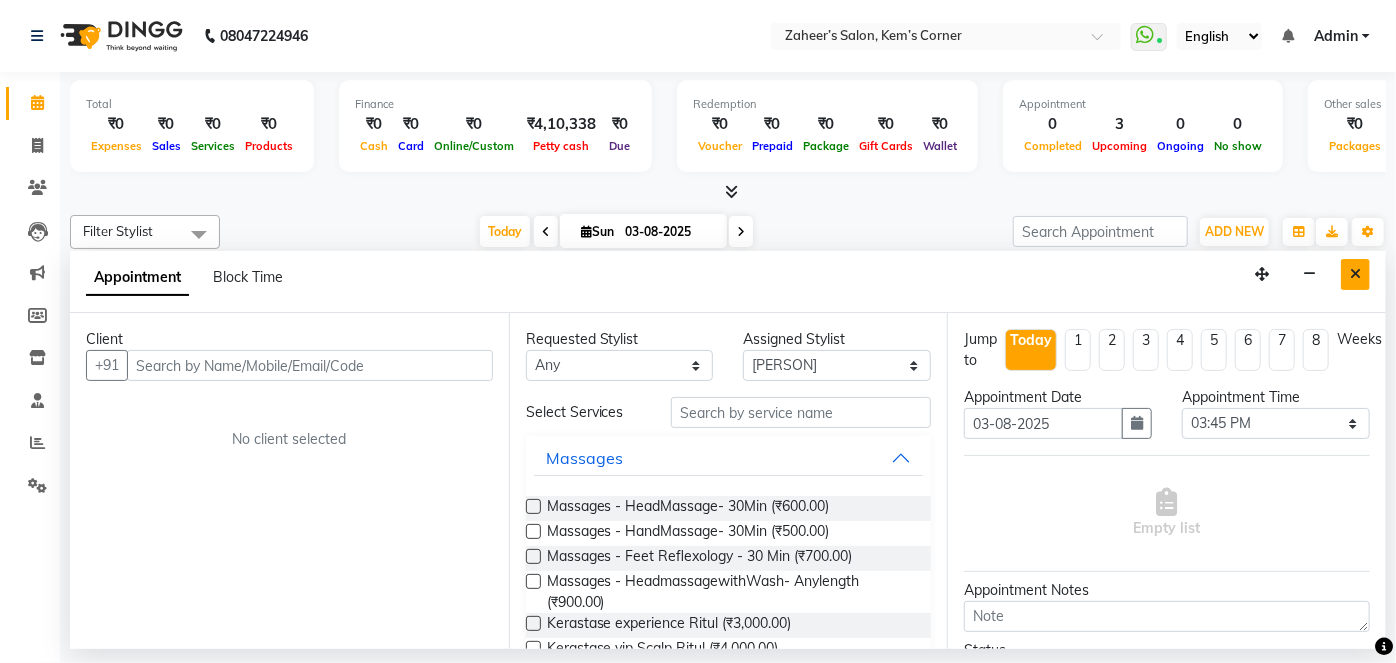 click at bounding box center [1355, 274] 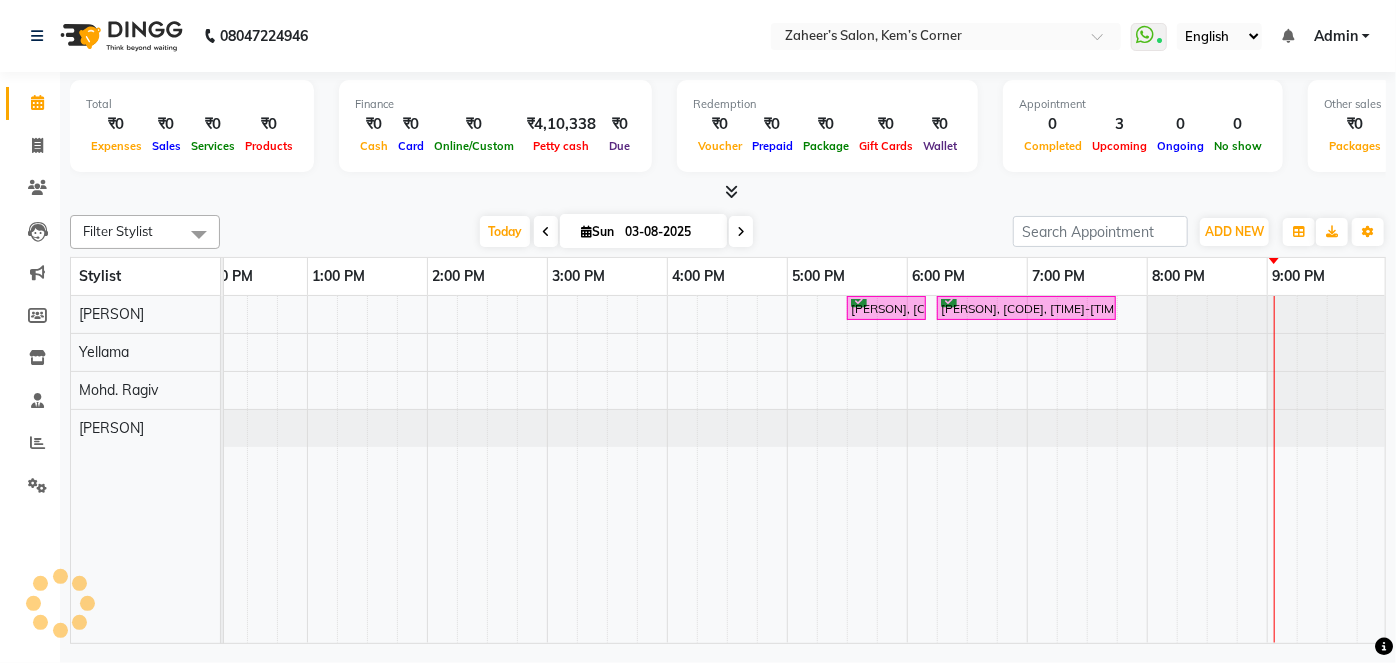 scroll, scrollTop: 0, scrollLeft: 159, axis: horizontal 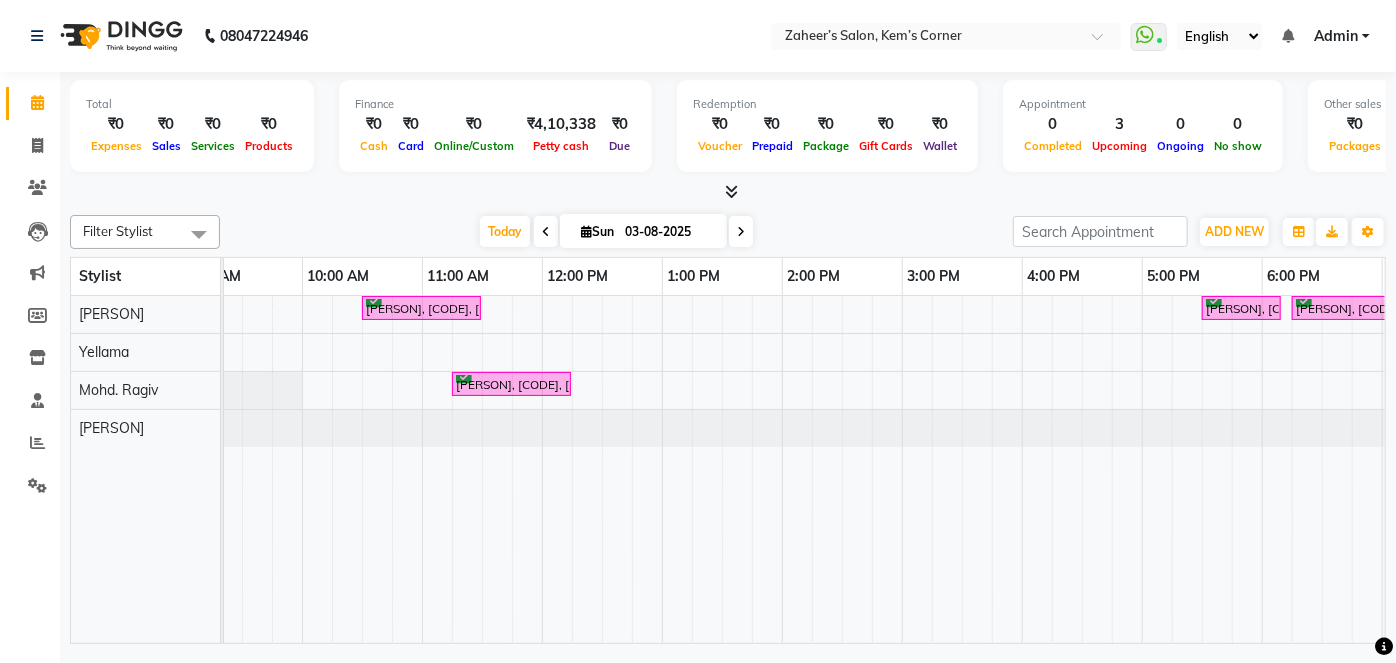 click on "11:00 AM" at bounding box center [482, 276] 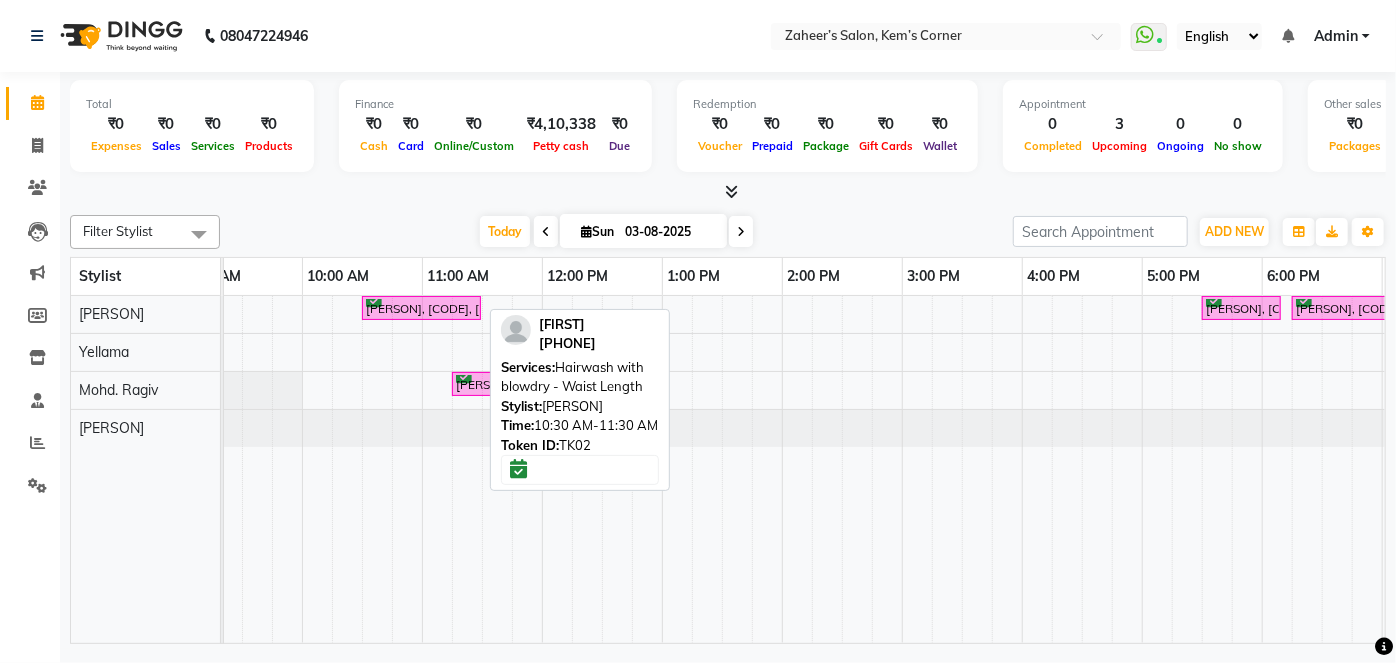 click on "[PERSON], [CODE], [TIME]-[TIME], [SERVICE] with [SERVICE] - [SERVICE]" at bounding box center (421, 308) 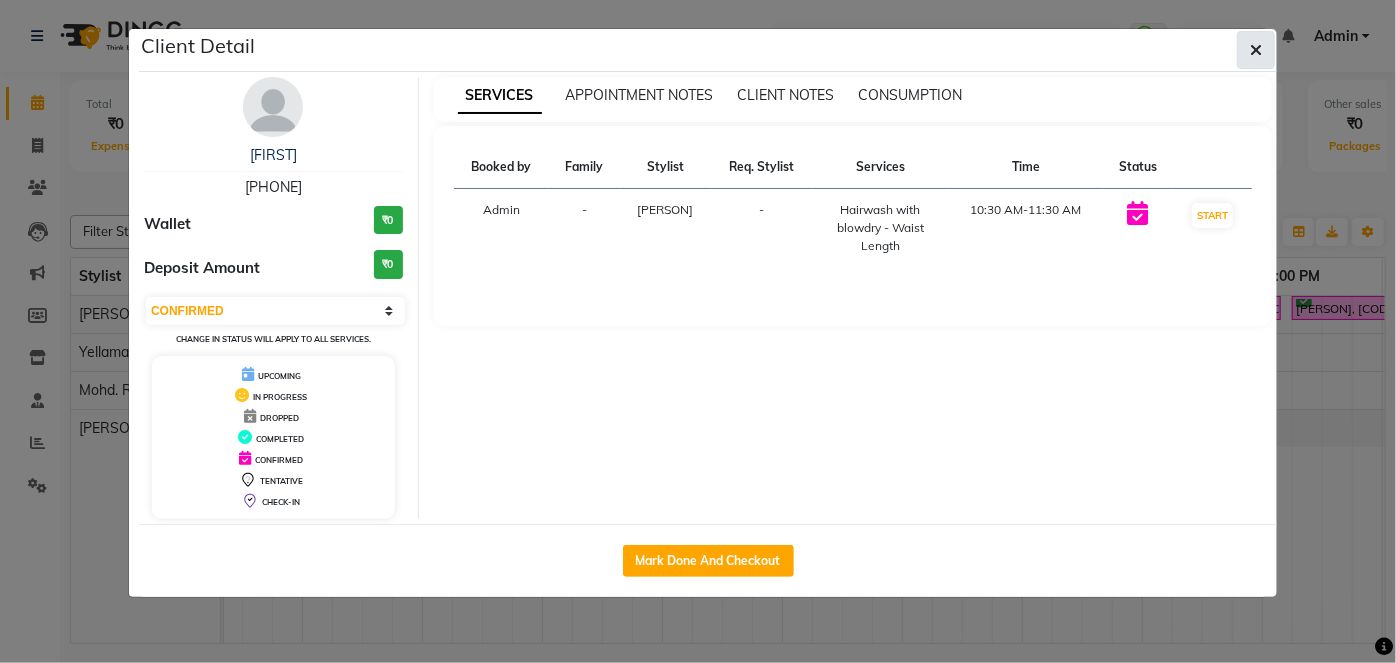 click 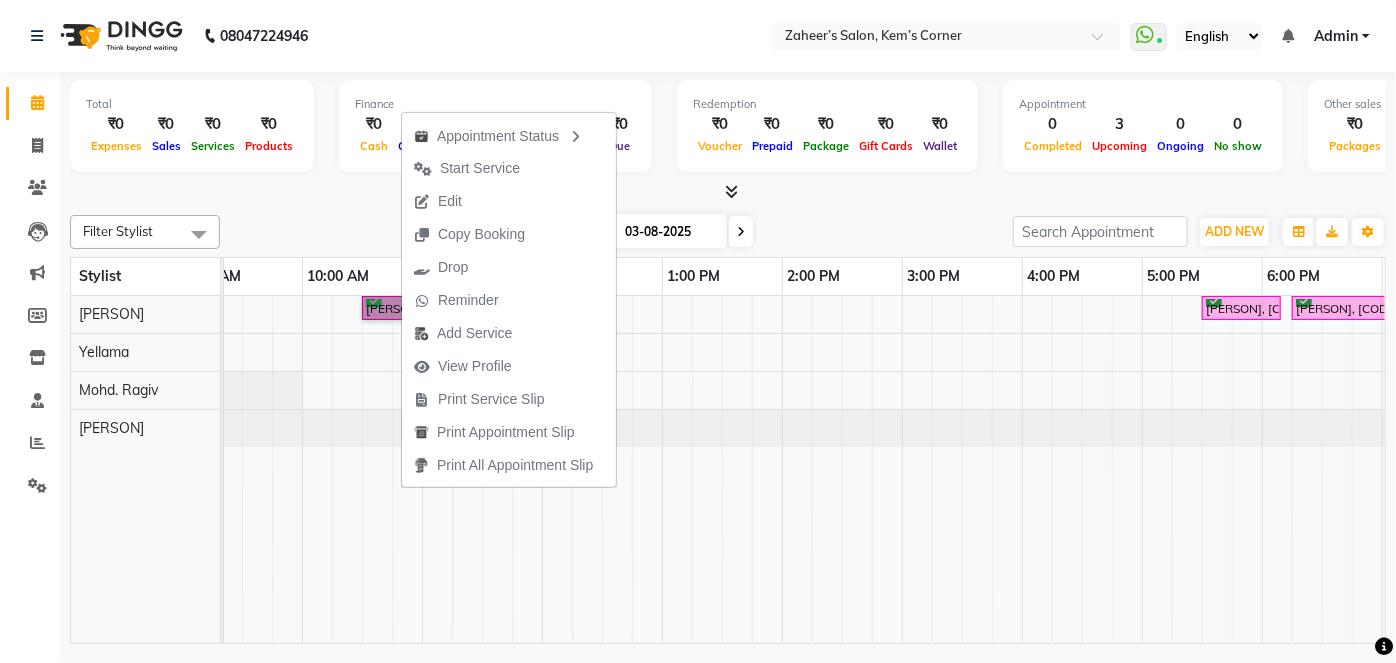 click at bounding box center [437, 469] 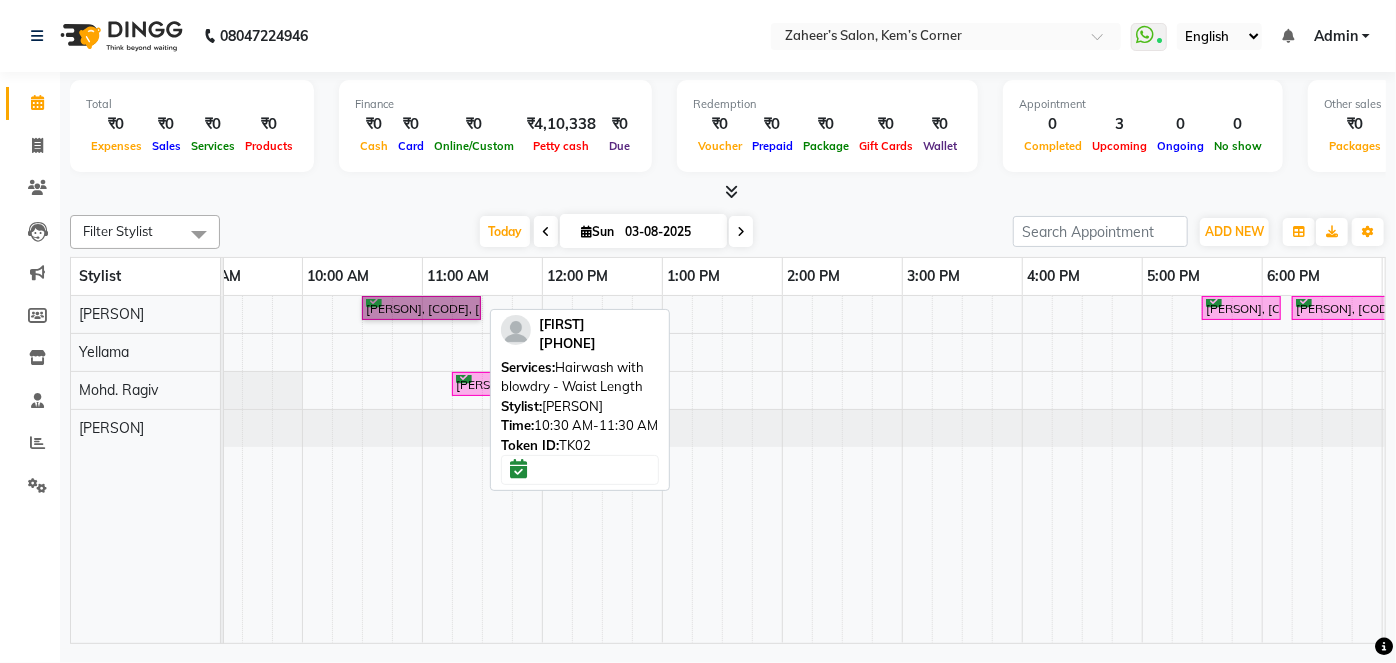 click on "[PERSON], [CODE], [TIME]-[TIME], [SERVICE] with [SERVICE] - [SERVICE]     [PERSON], [CODE], [TIME]-[TIME], [SERVICE] - [SERVICE] ([PERSON])     [PERSON], [CODE], [TIME]-[TIME], [SERVICE]" at bounding box center [182, 313] 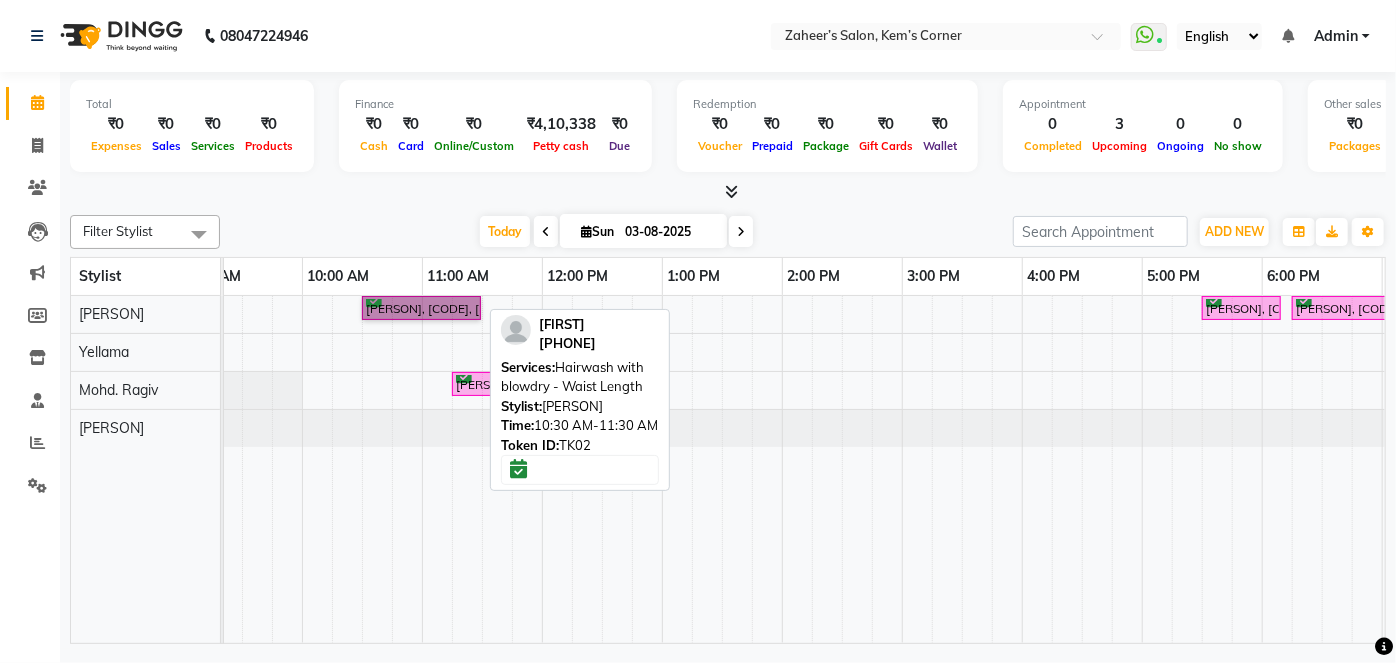 click on "[PERSON], [CODE], [TIME]-[TIME], [SERVICE] with [SERVICE] - [SERVICE]" at bounding box center (421, 308) 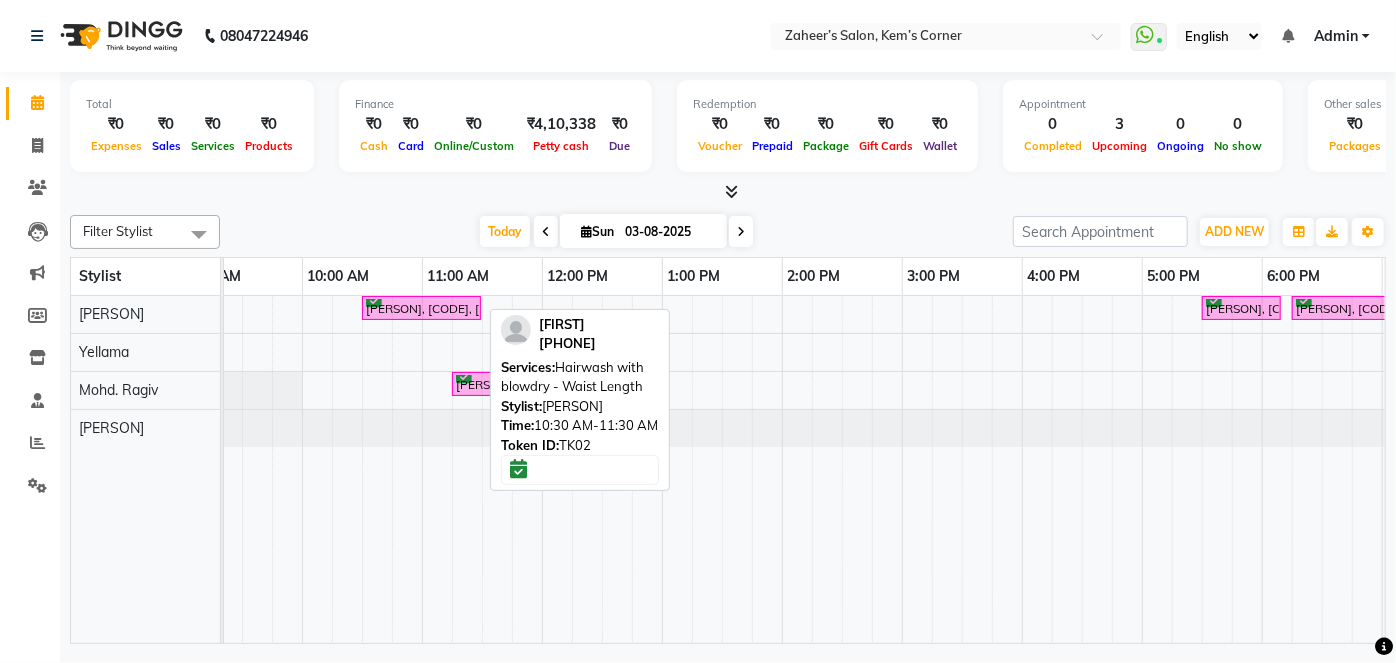 select on "6" 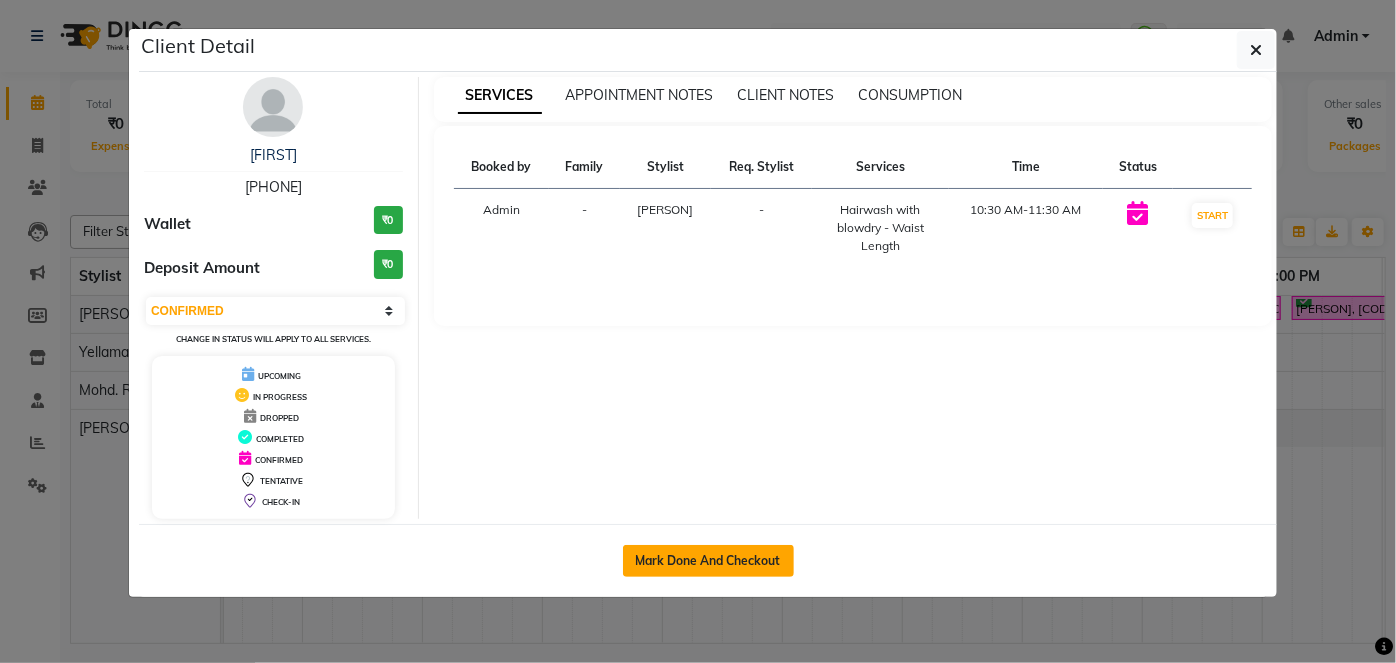 click on "Mark Done And Checkout" 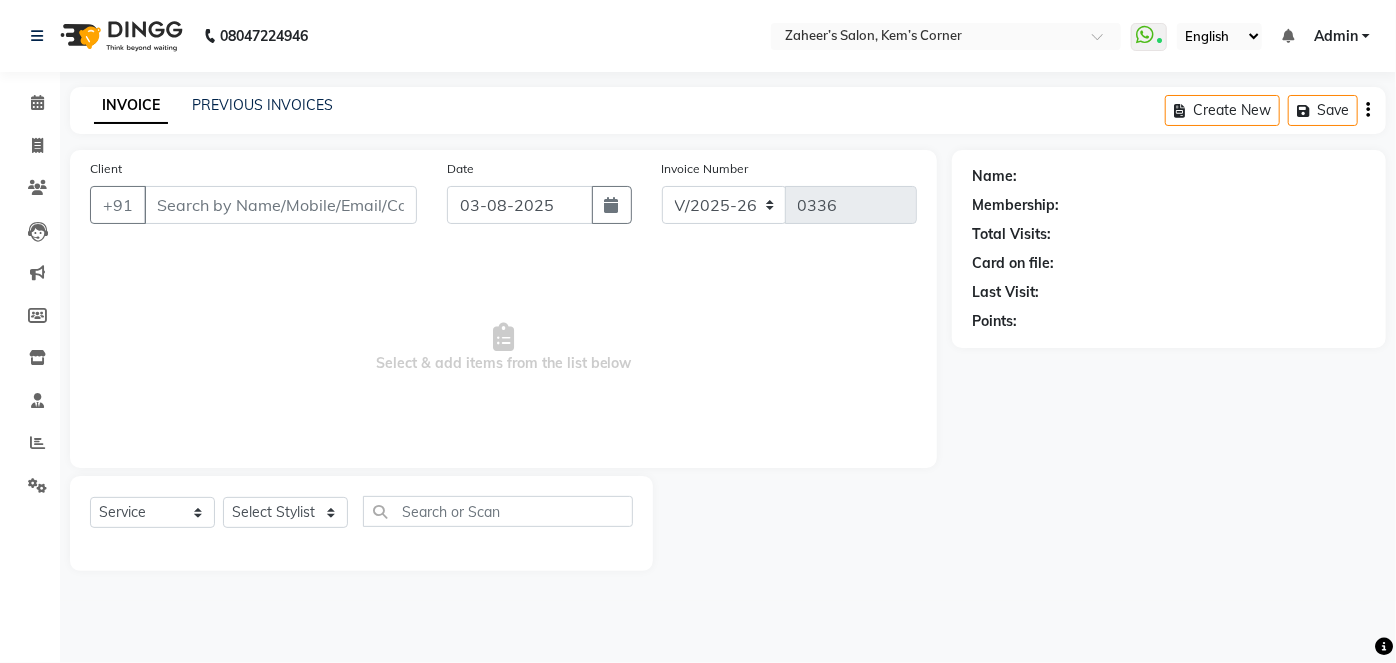 type on "[PHONE]" 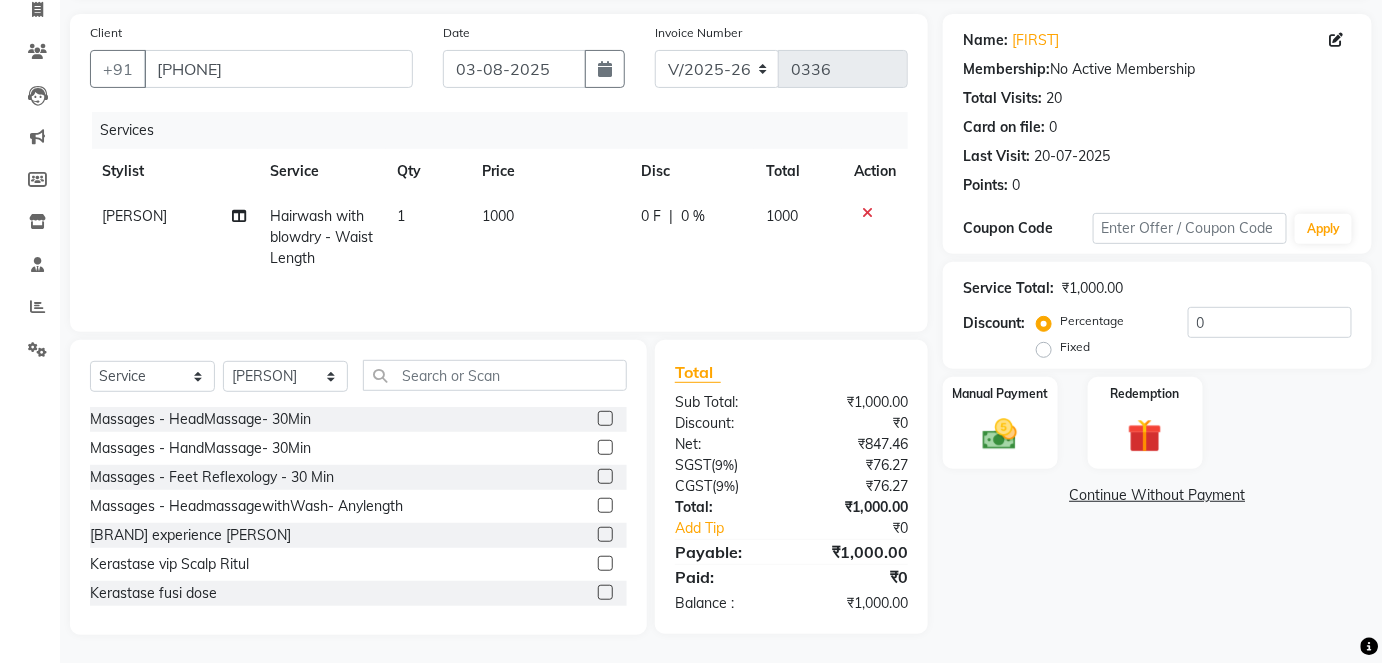 scroll, scrollTop: 137, scrollLeft: 0, axis: vertical 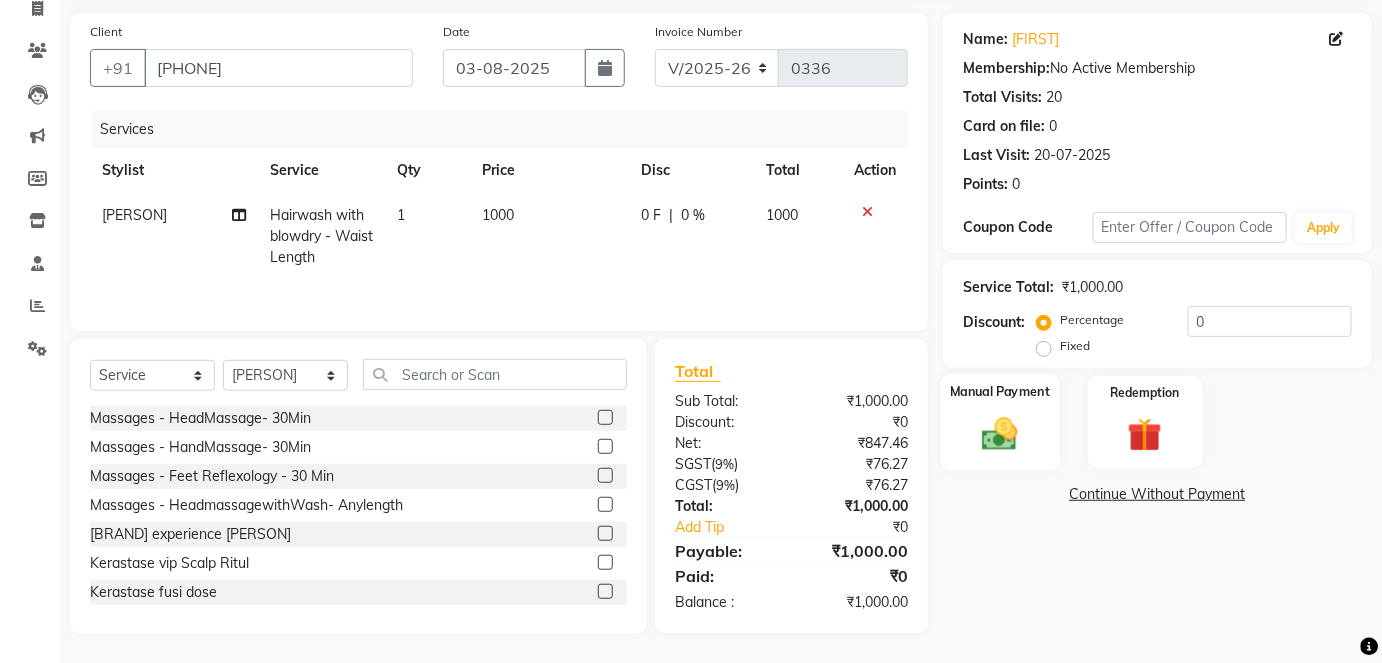 click 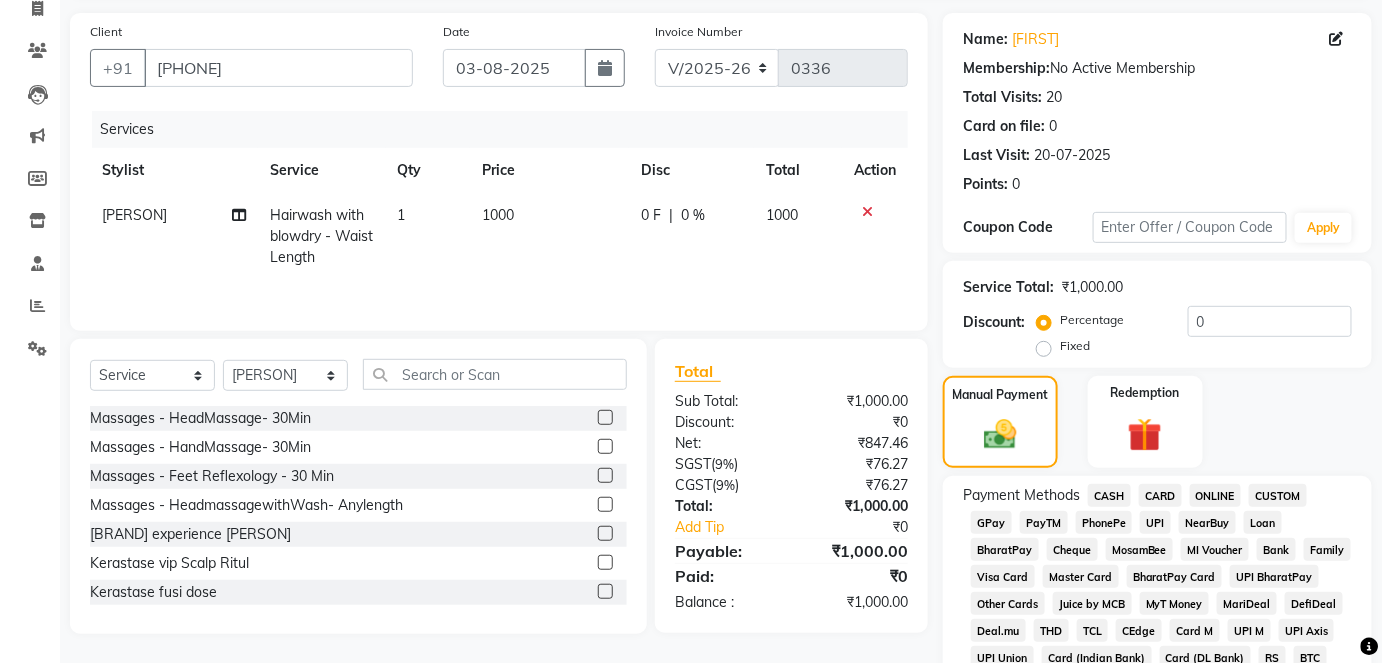 click on "CASH" 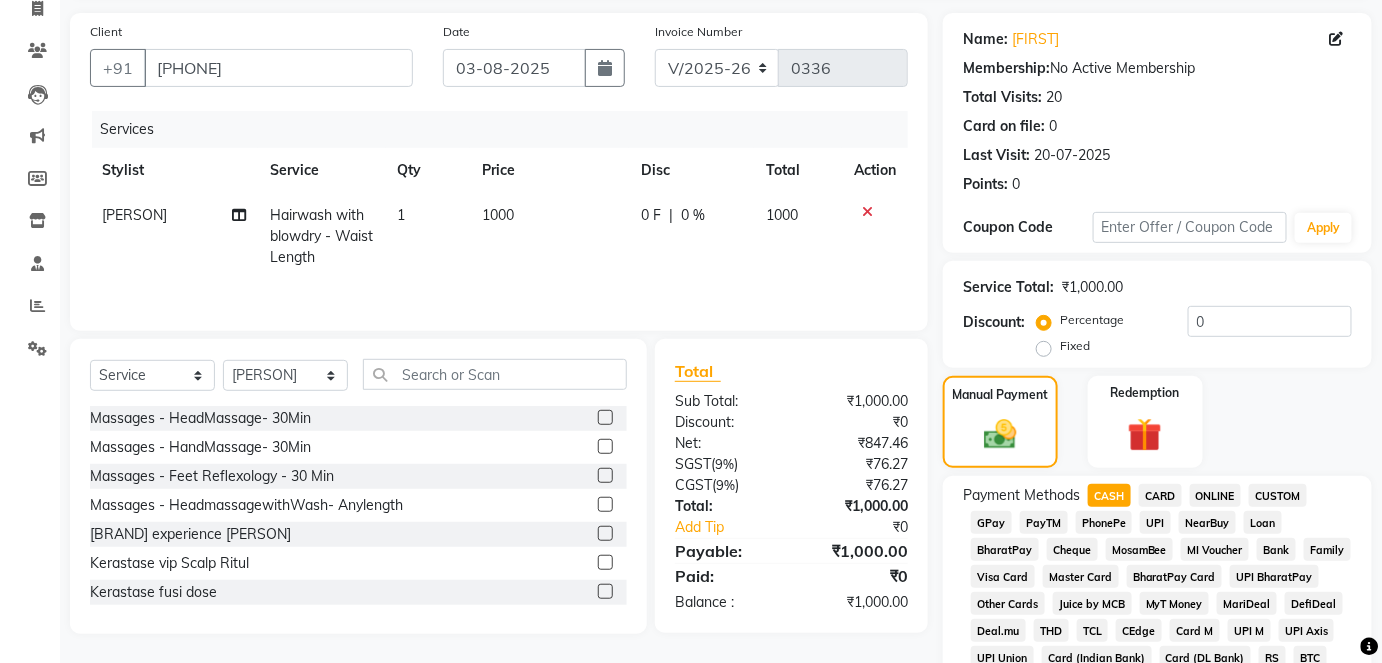 click on "CASH" 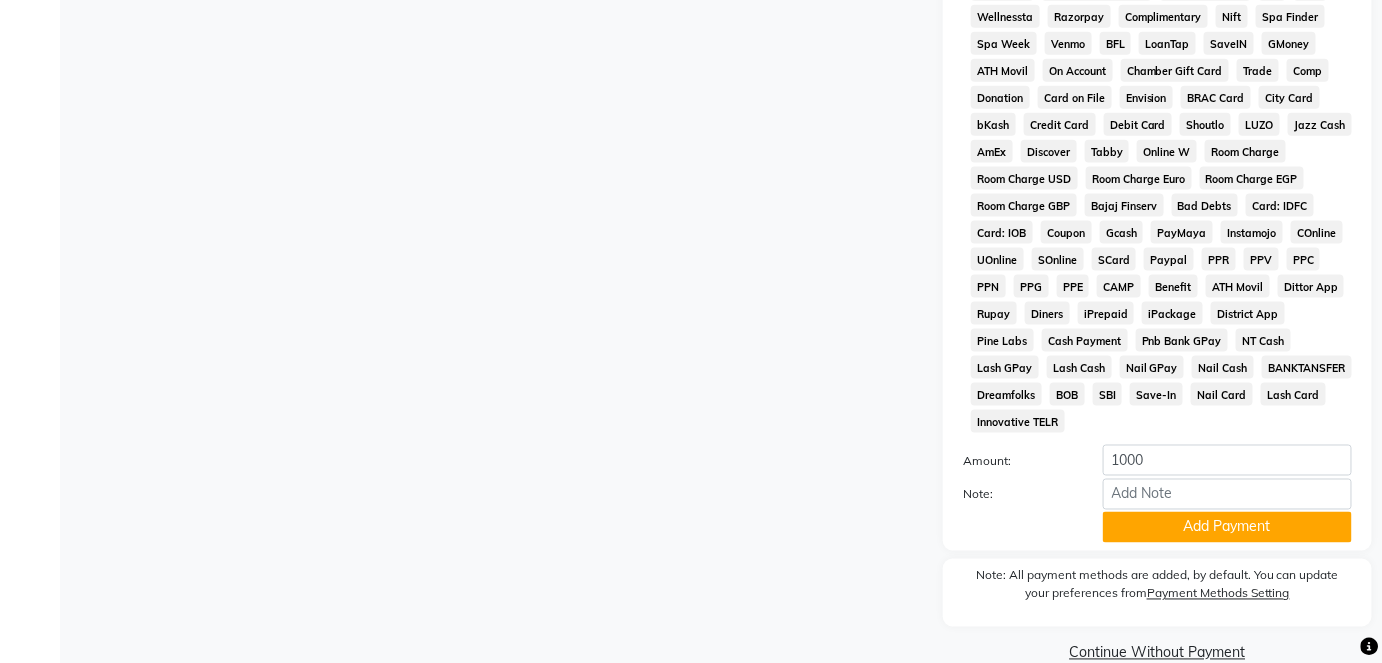 scroll, scrollTop: 815, scrollLeft: 0, axis: vertical 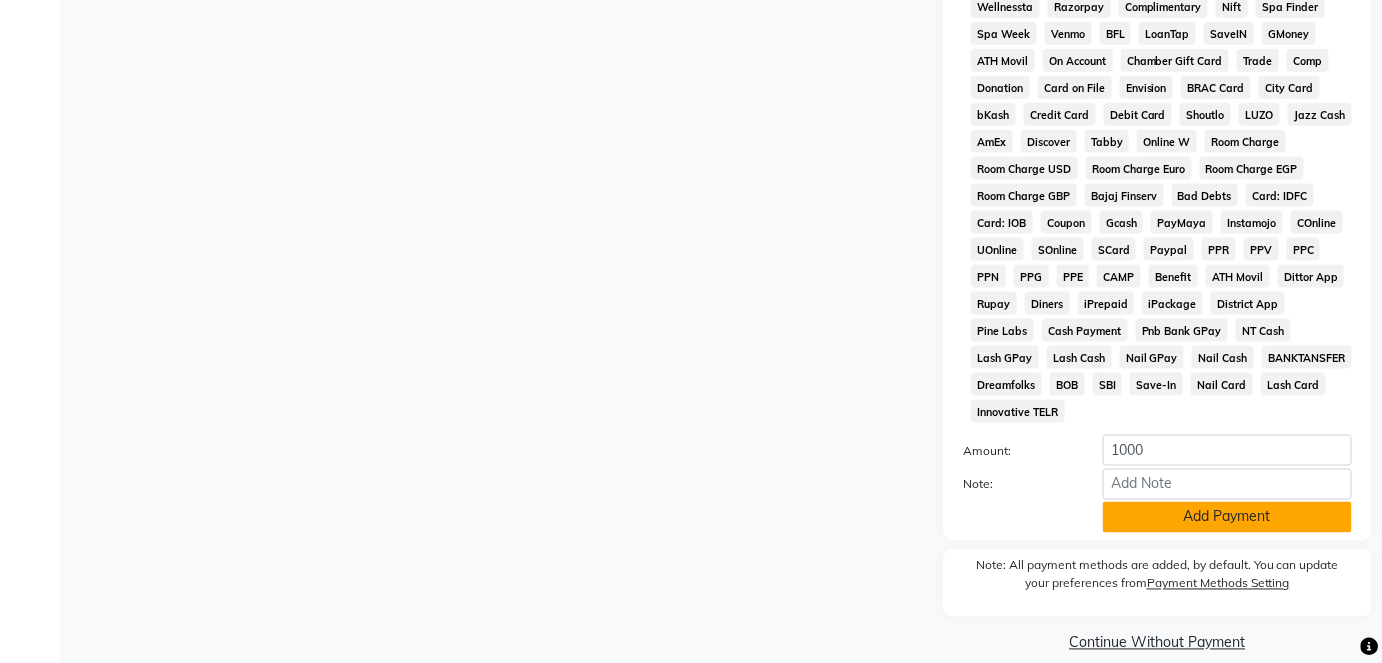 click on "Add Payment" 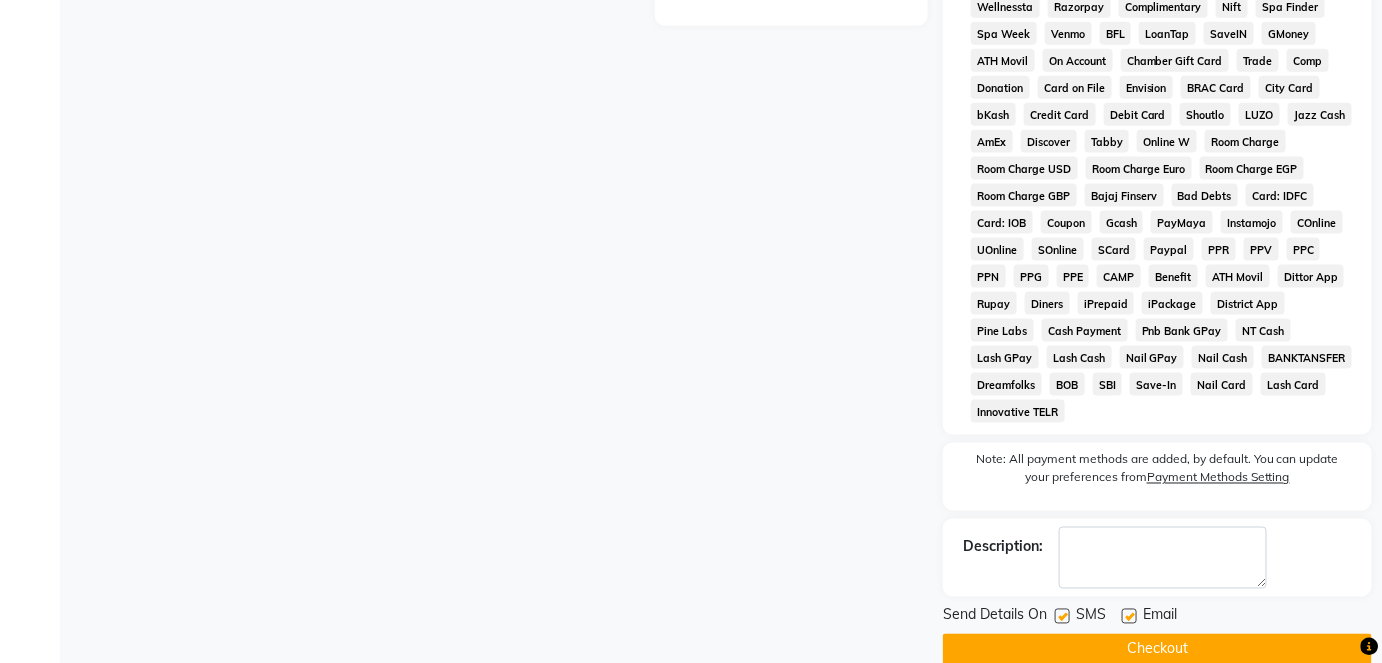 scroll, scrollTop: 821, scrollLeft: 0, axis: vertical 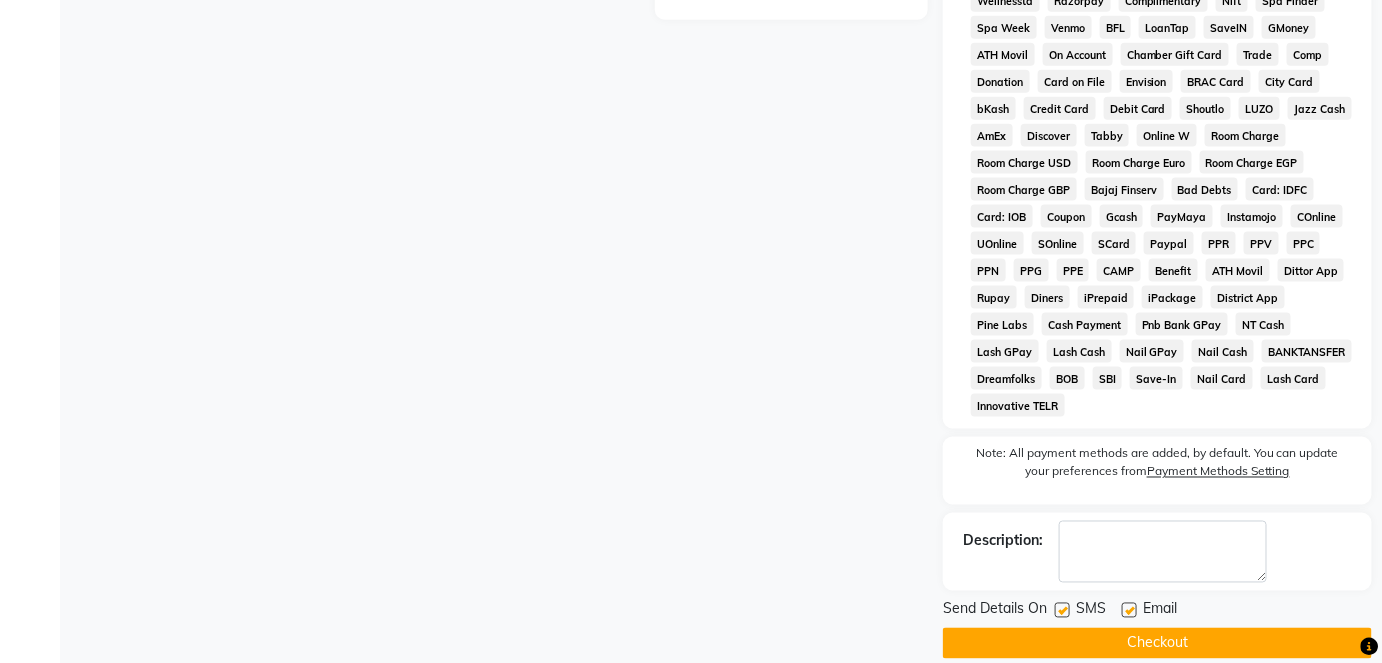 click on "Checkout" 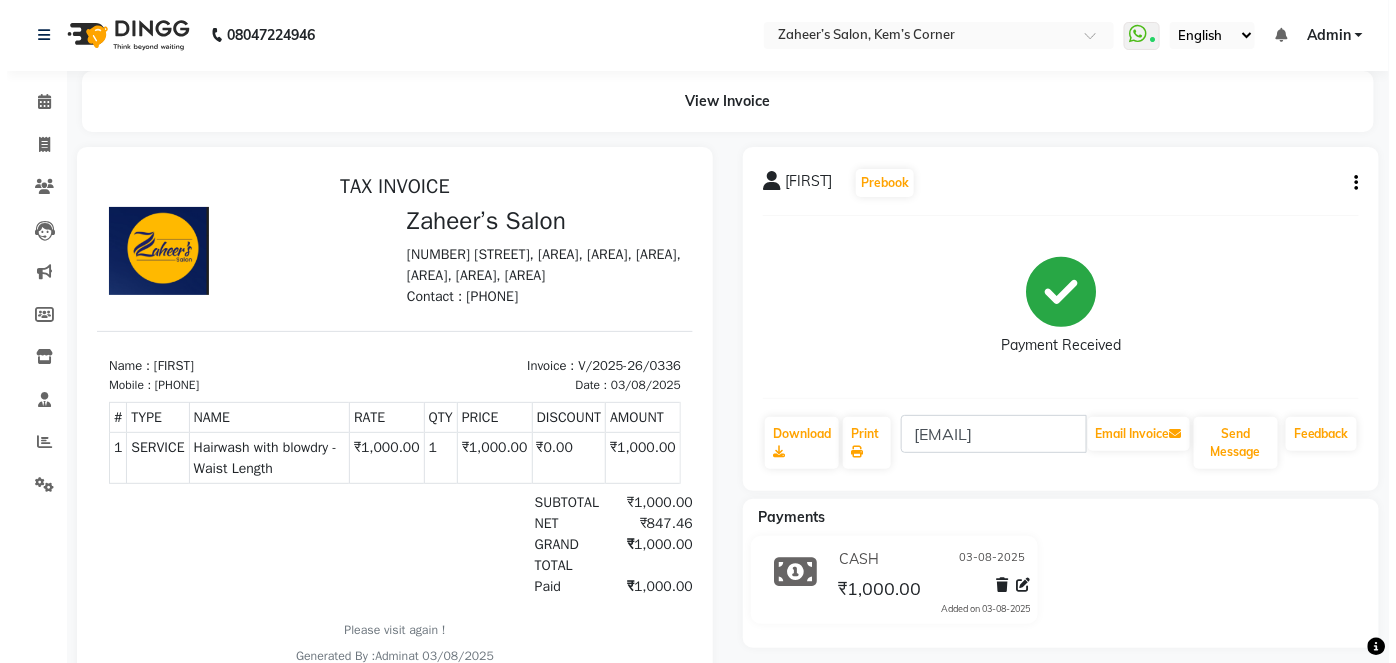 scroll, scrollTop: 0, scrollLeft: 0, axis: both 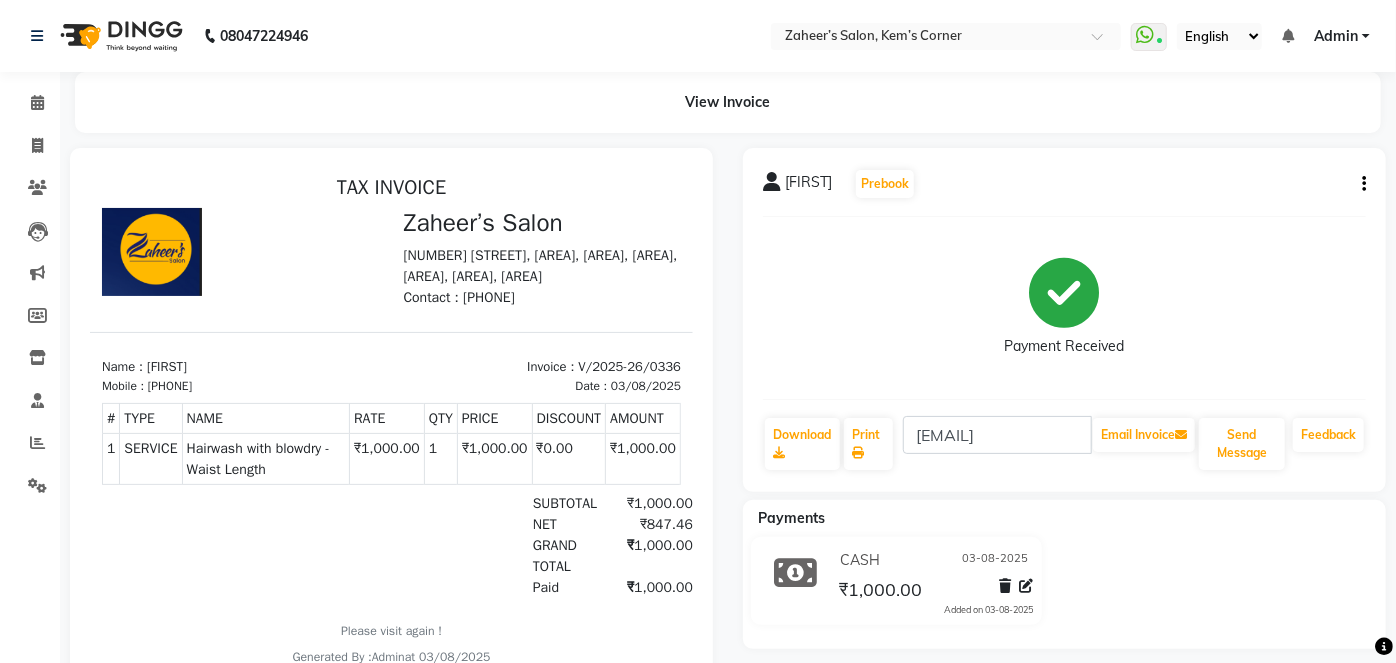 select on "6386" 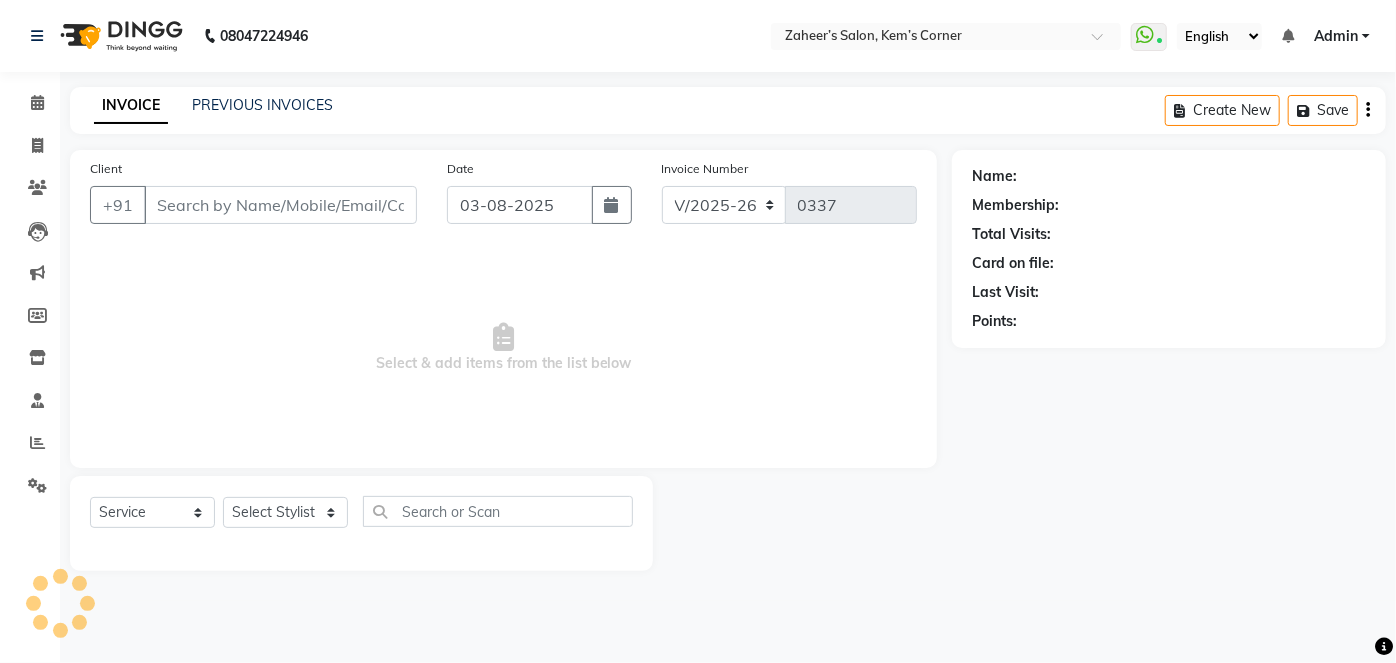 type on "[PHONE]" 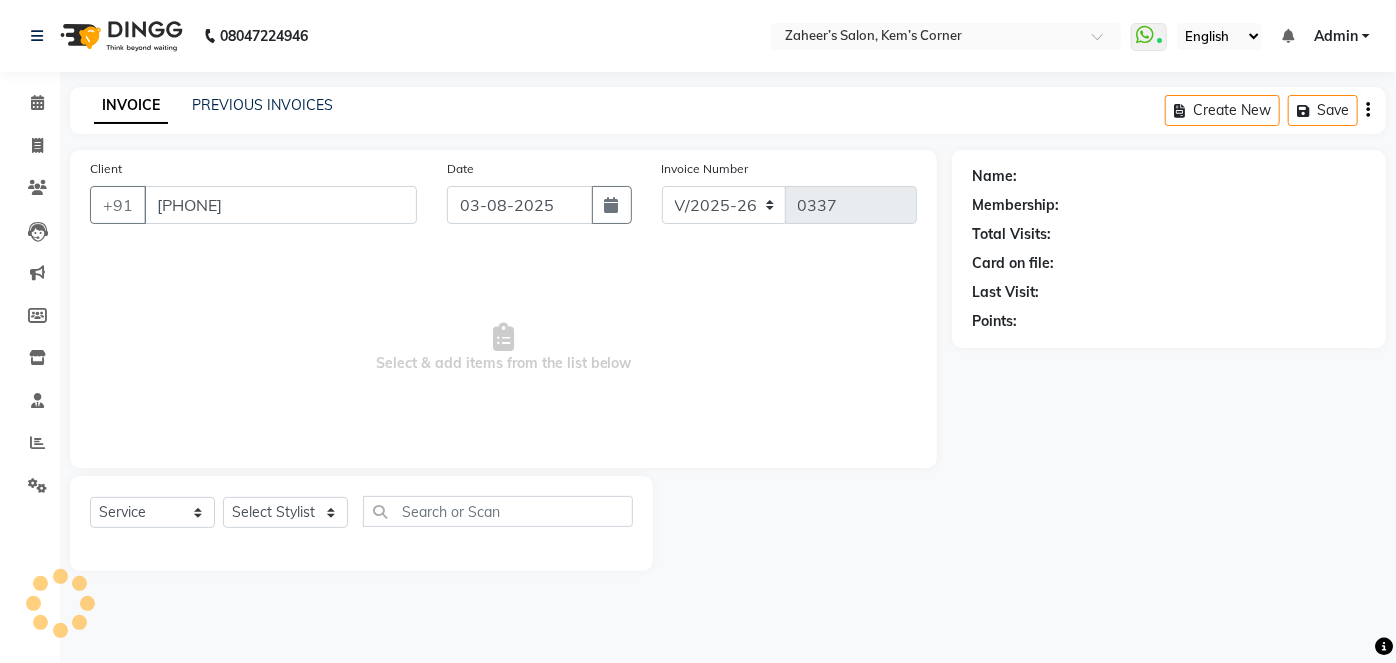 select on "50293" 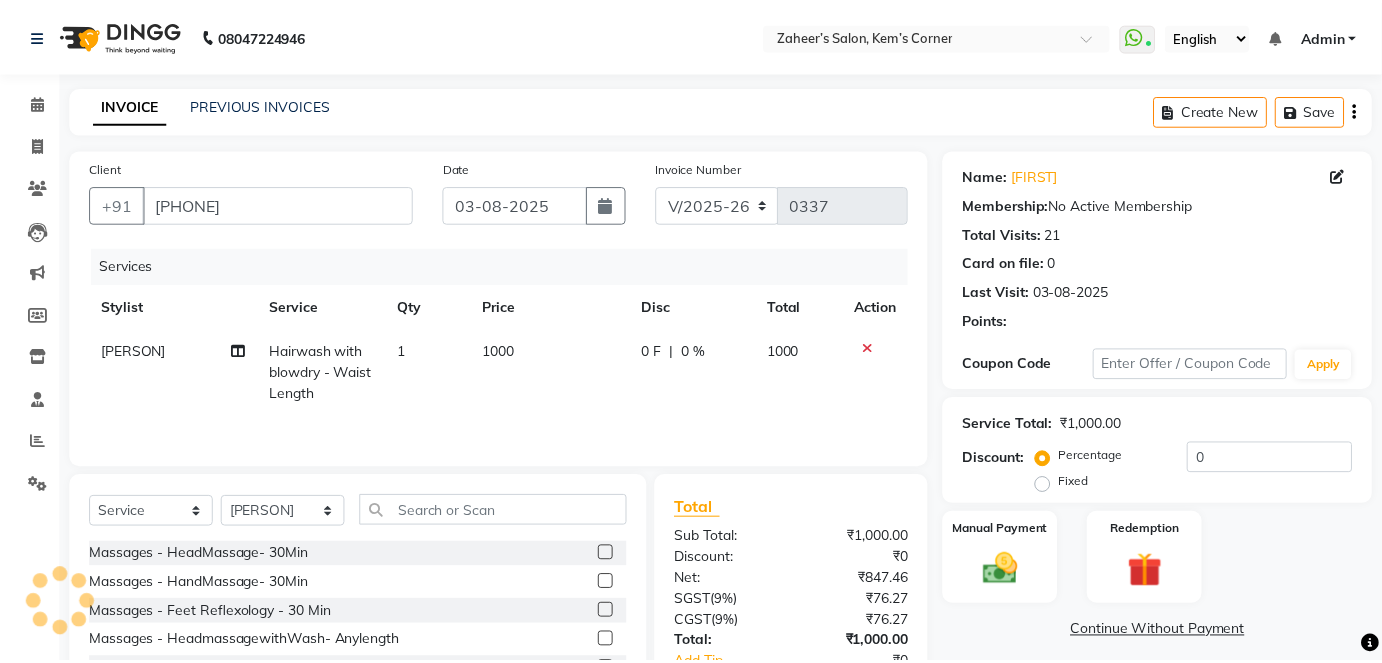 scroll, scrollTop: 137, scrollLeft: 0, axis: vertical 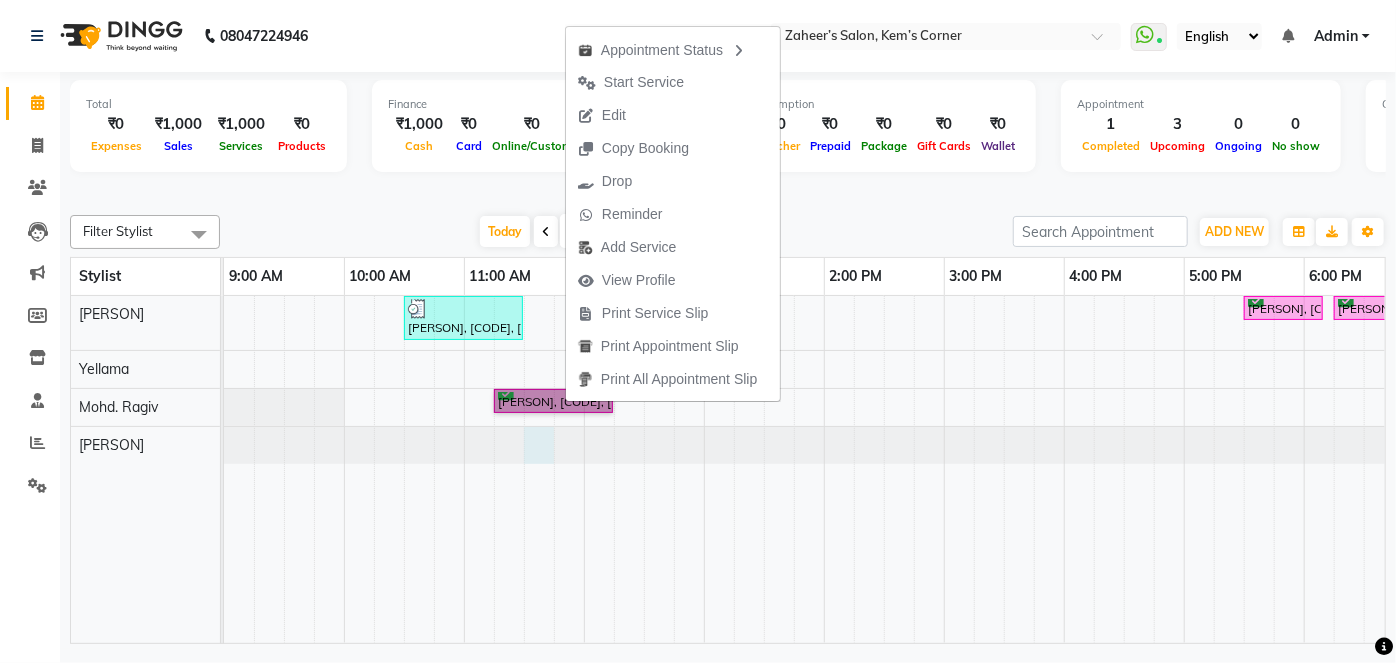 click at bounding box center (224, 445) 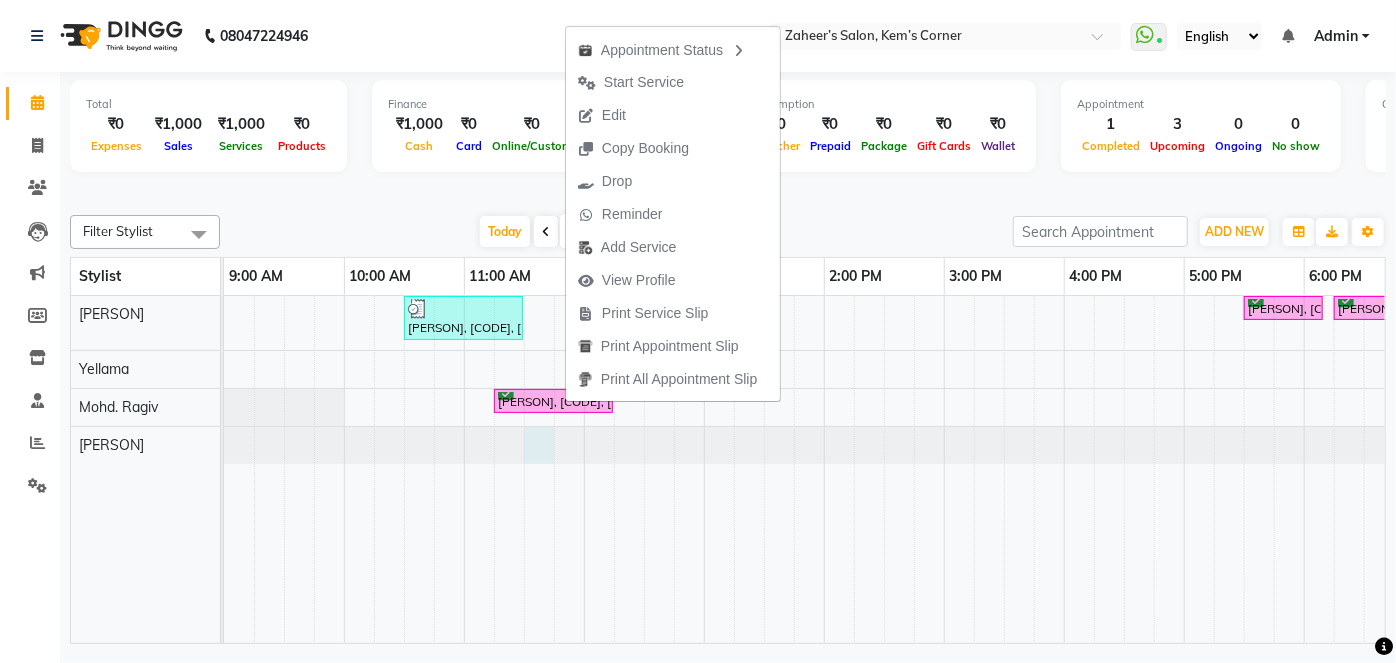 select on "74060" 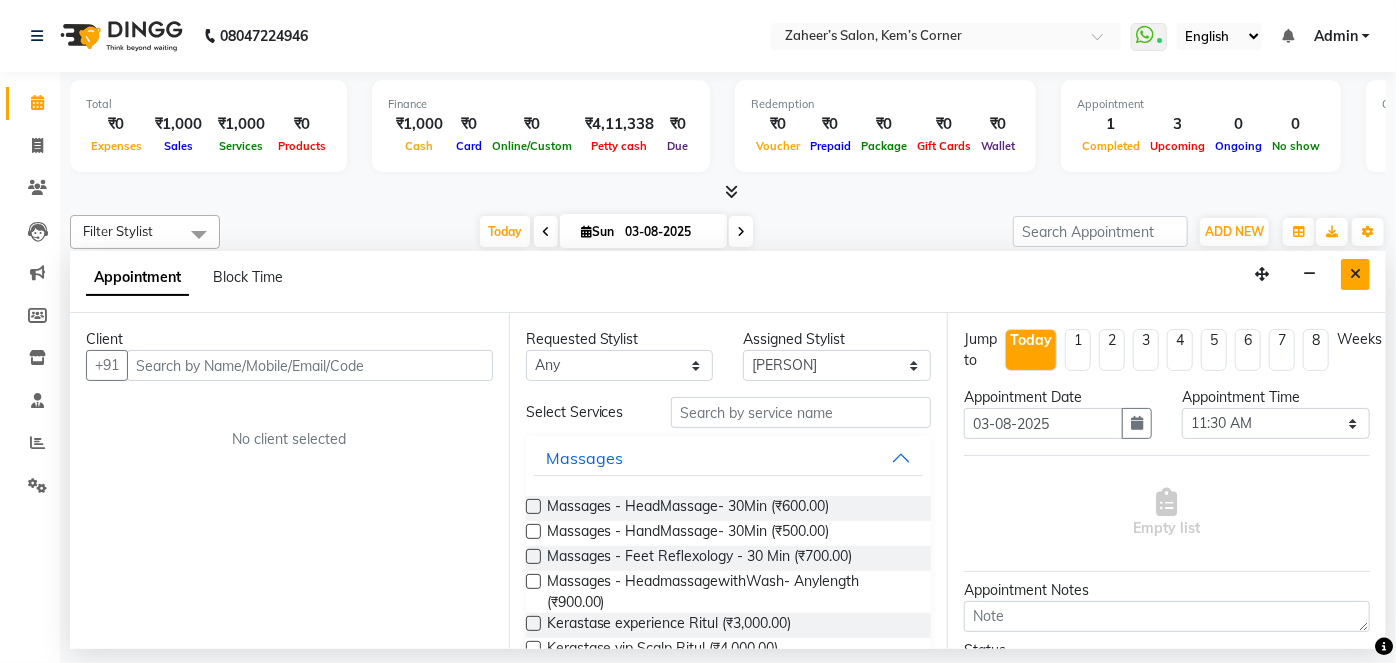 click at bounding box center [1355, 274] 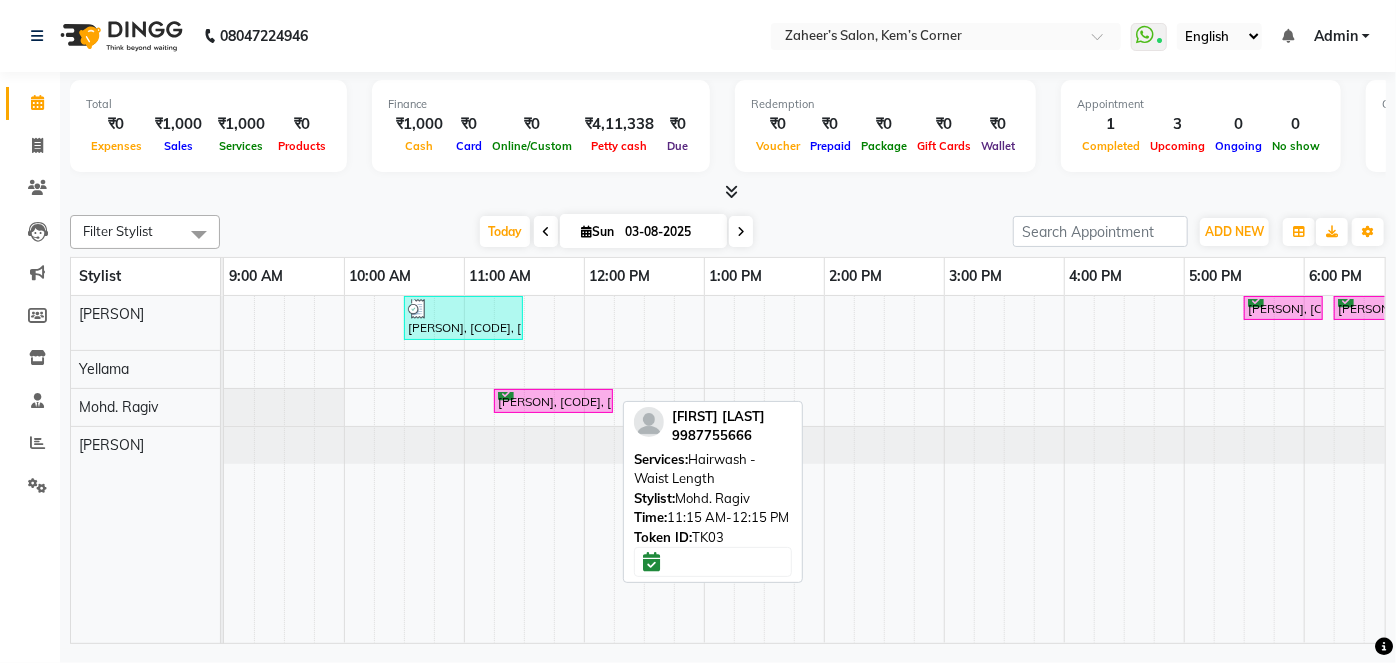 click on "[PERSON], [CODE], [TIME]-[TIME], [SERVICE] - [SERVICE]" at bounding box center (553, 401) 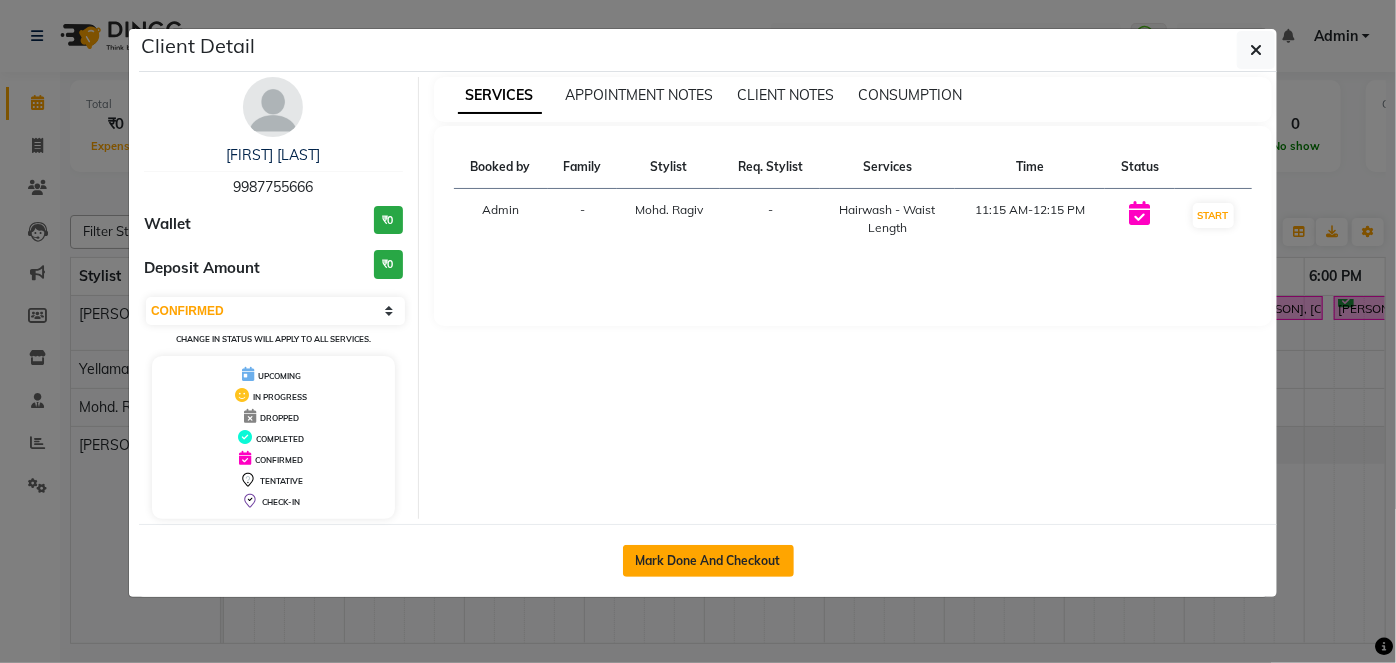 click on "Mark Done And Checkout" 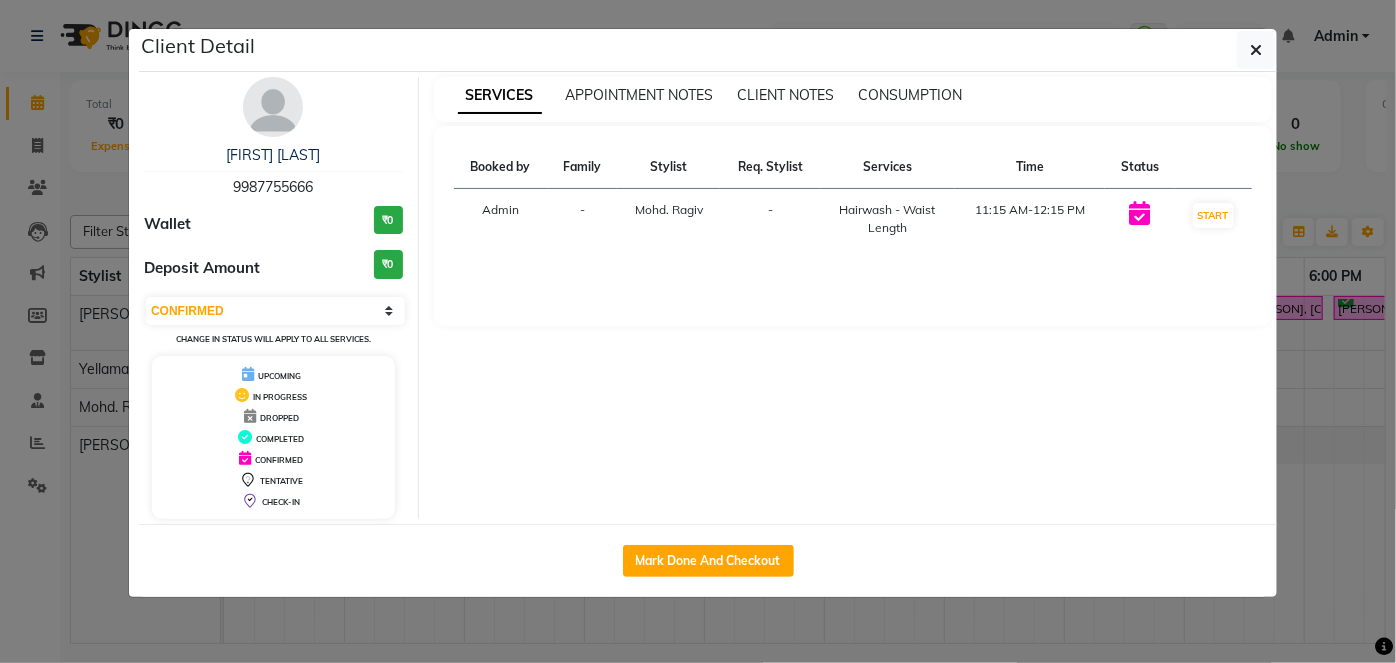 select on "6386" 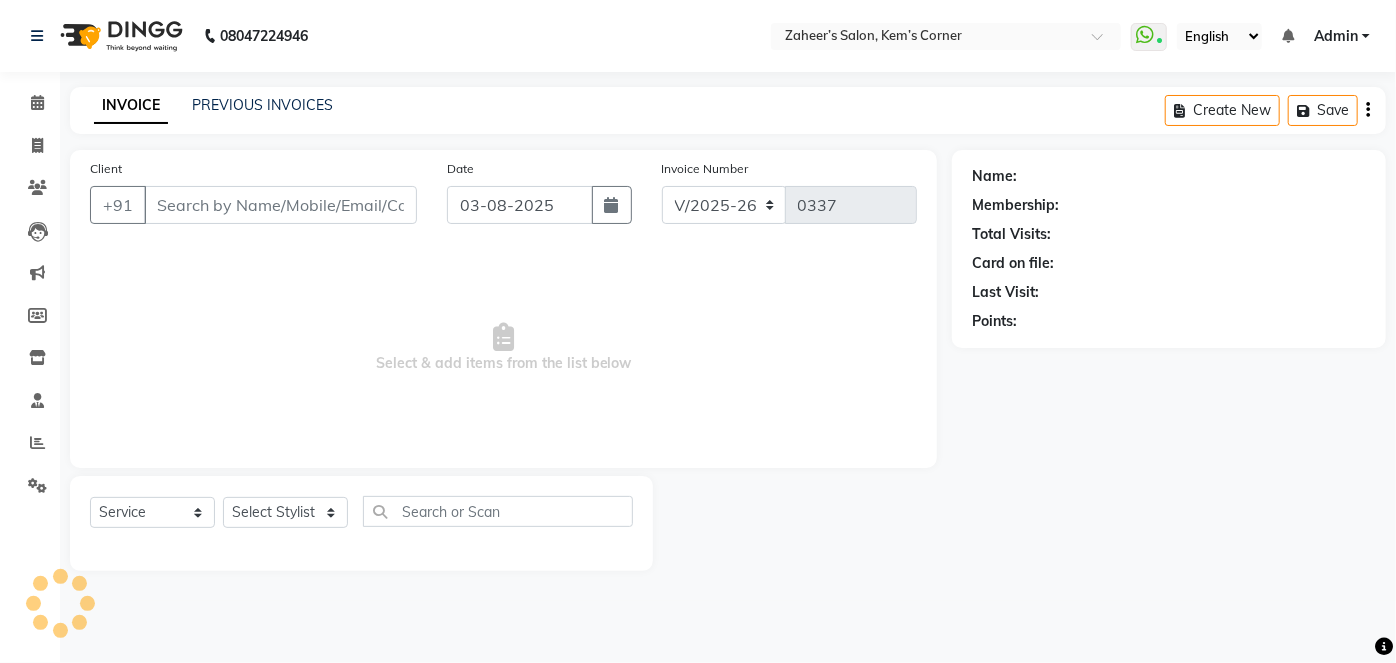 select on "3" 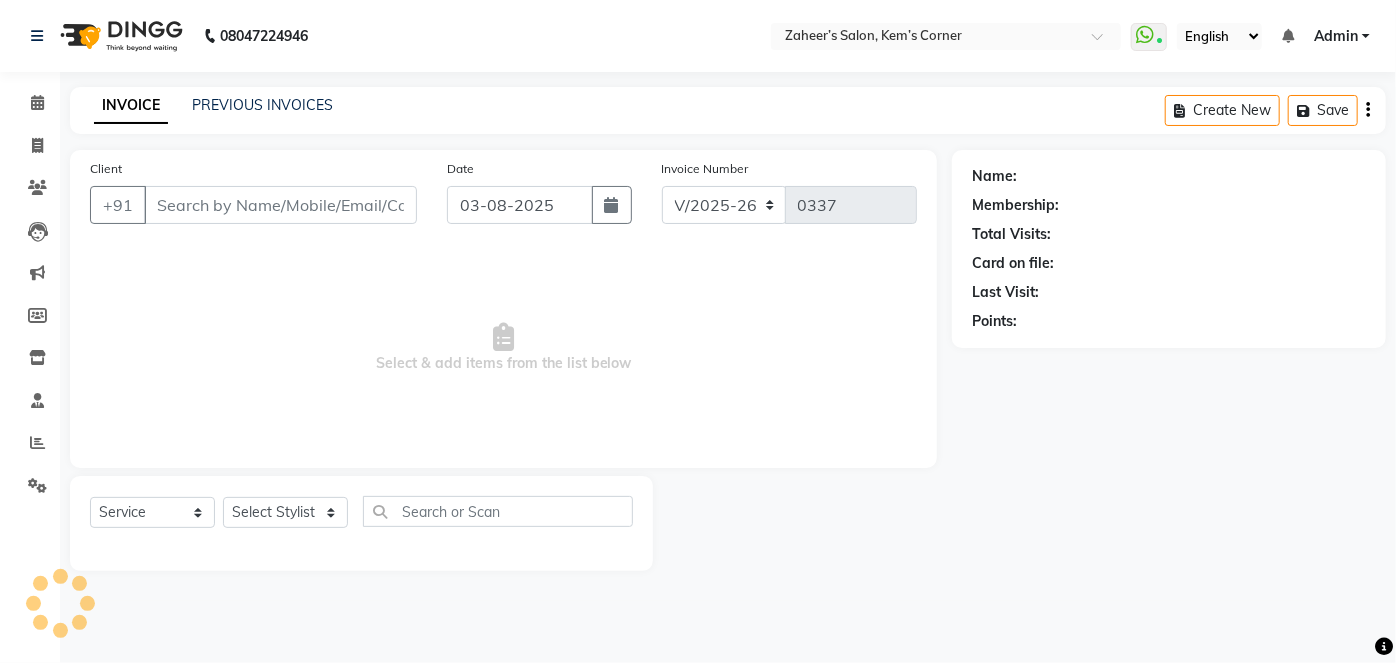 type on "9987755666" 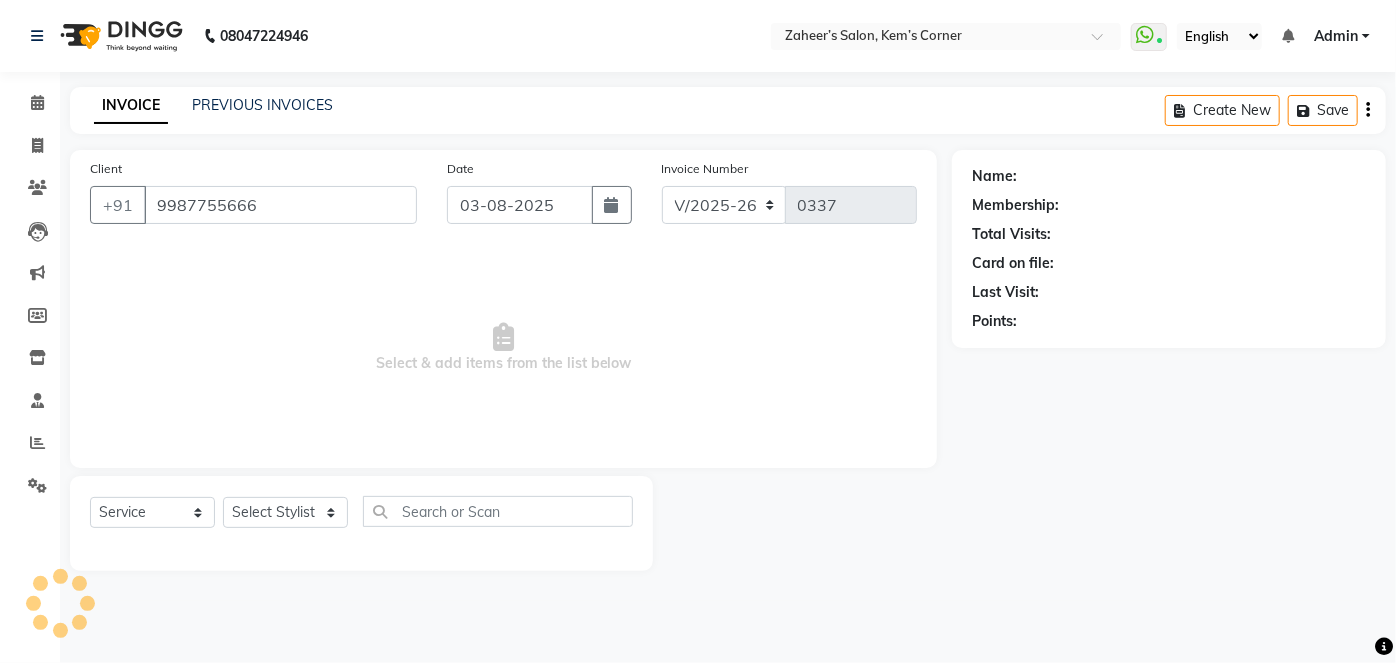 select on "62914" 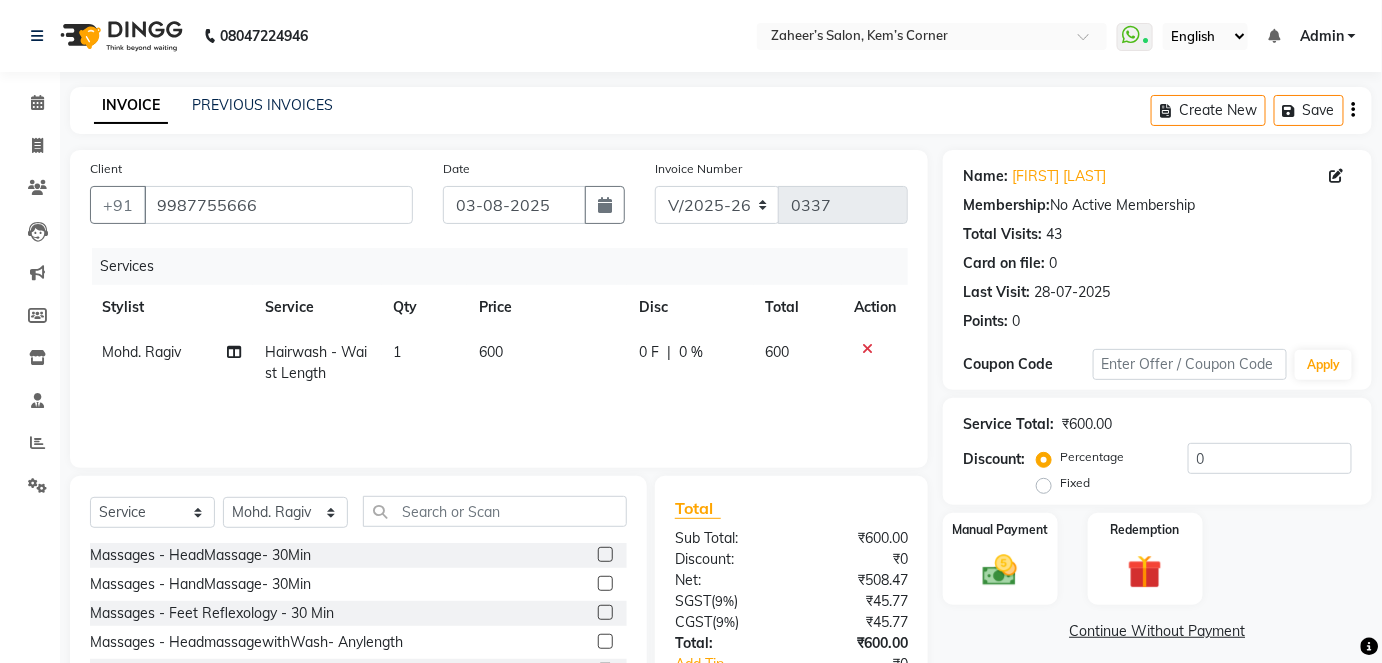 scroll, scrollTop: 137, scrollLeft: 0, axis: vertical 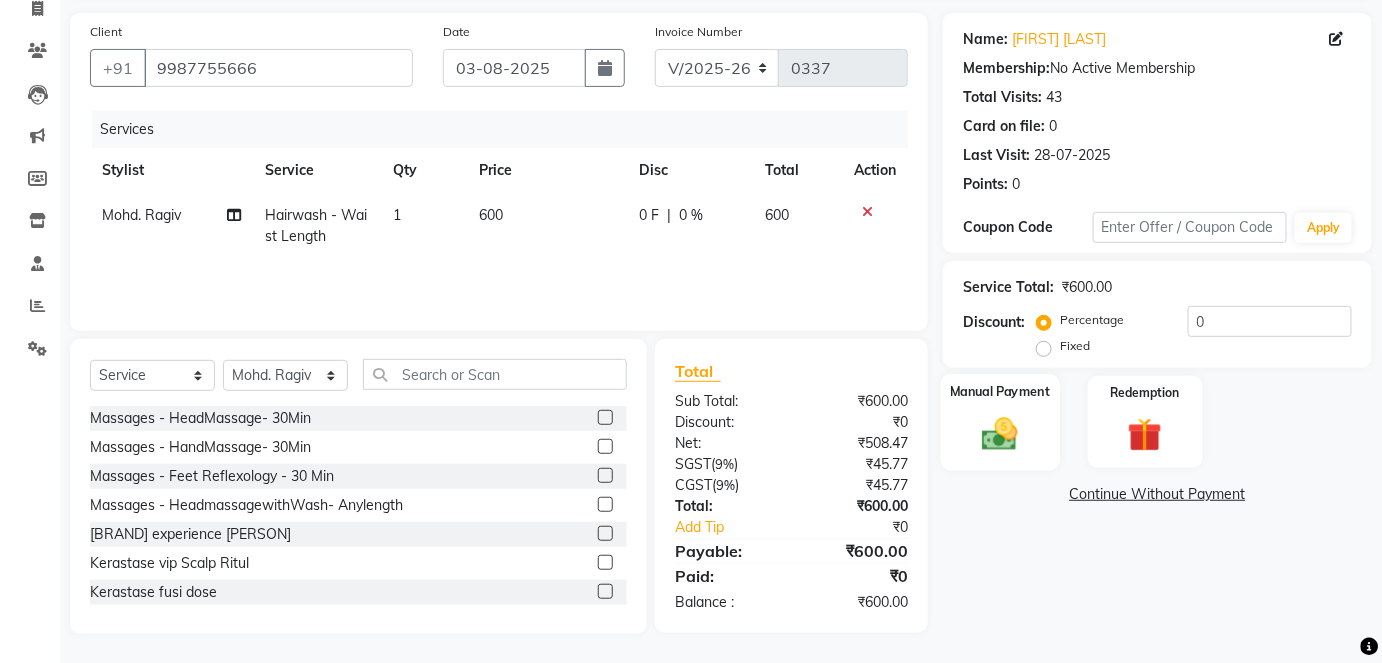 click 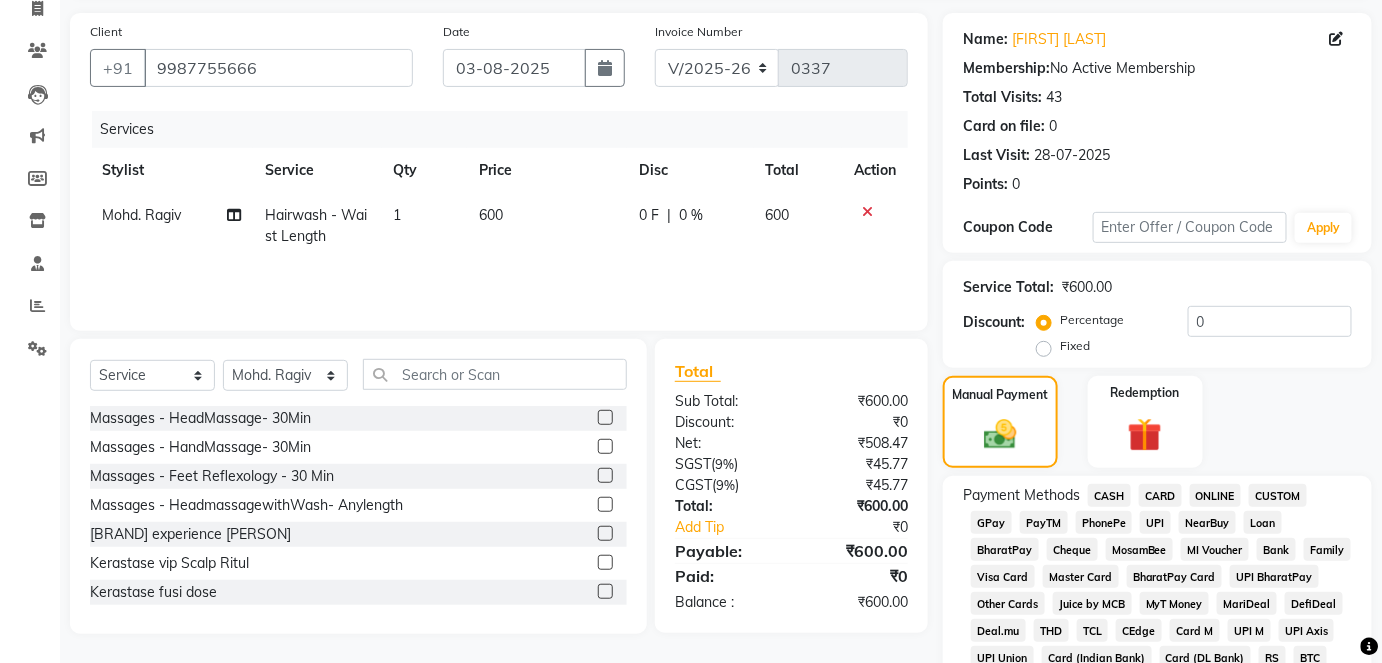 click on "CASH" 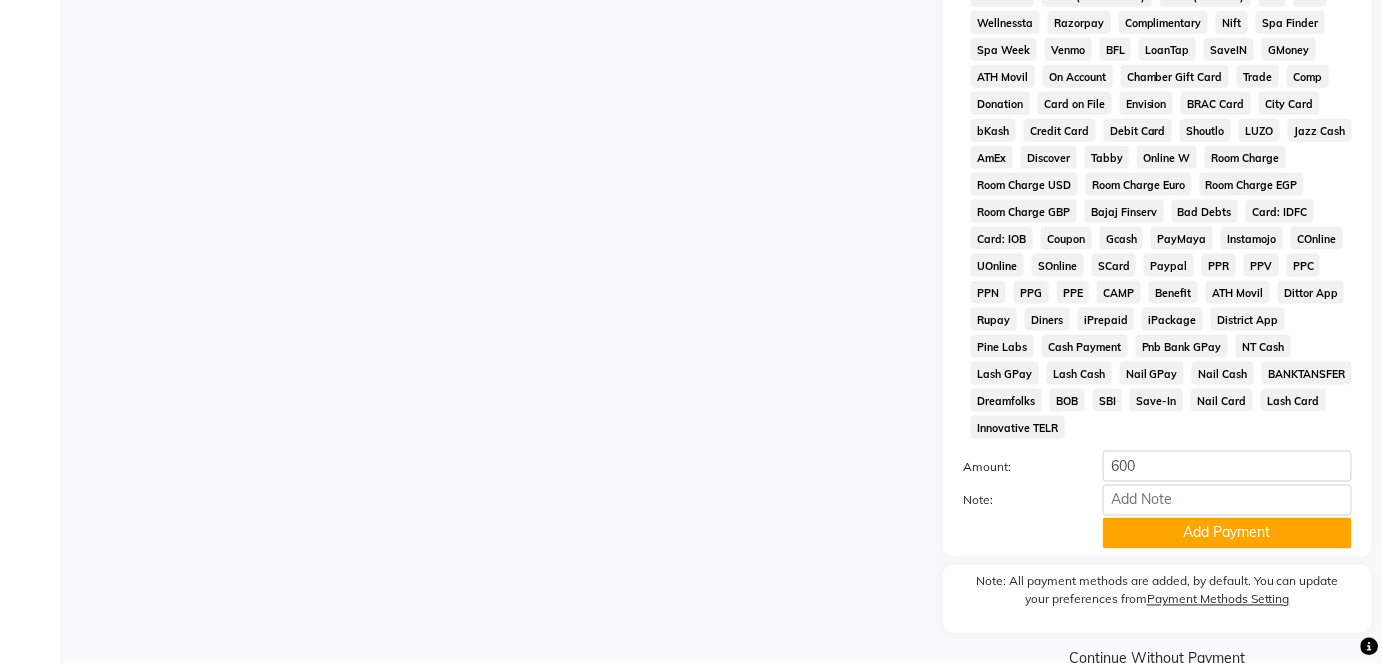scroll, scrollTop: 815, scrollLeft: 0, axis: vertical 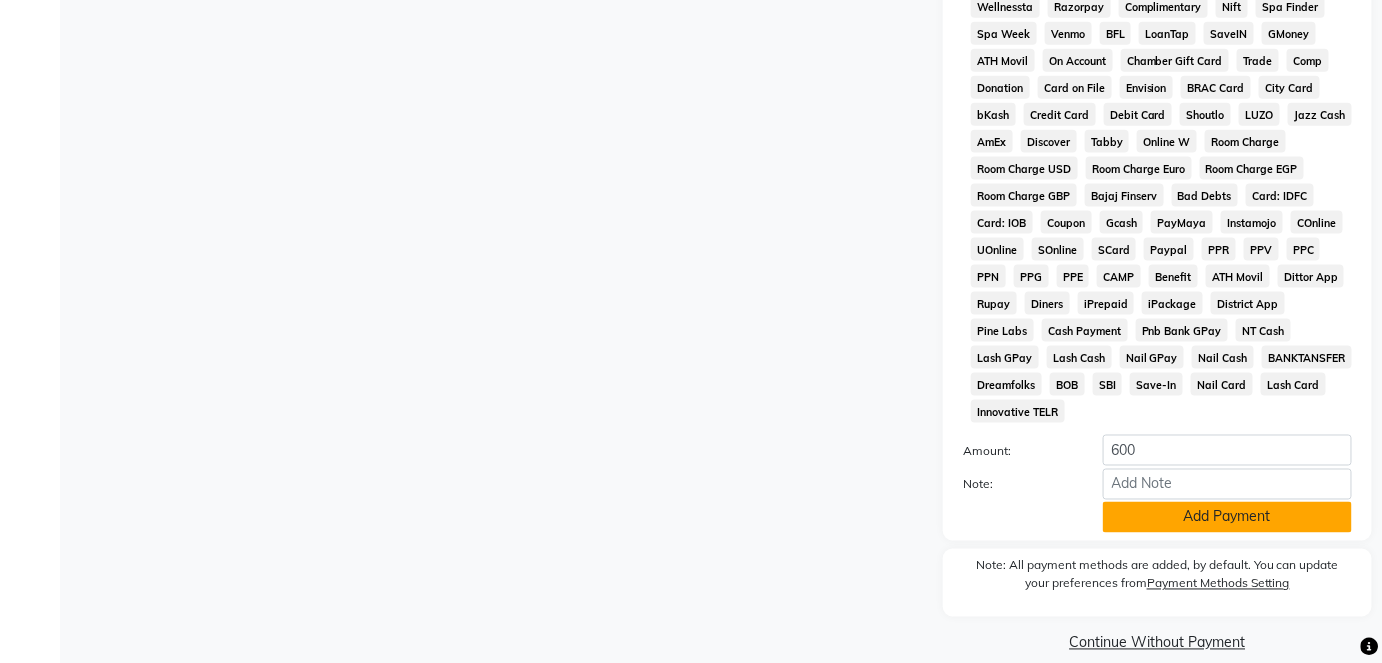 click on "Add Payment" 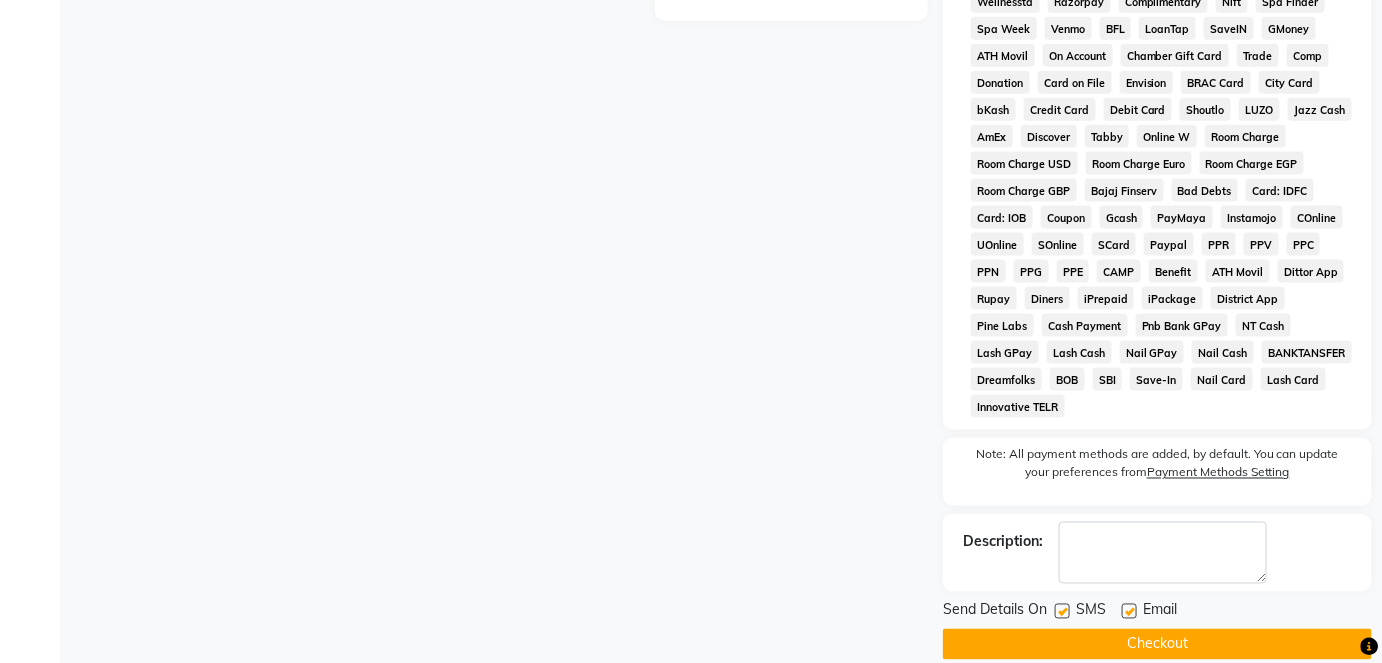 scroll, scrollTop: 821, scrollLeft: 0, axis: vertical 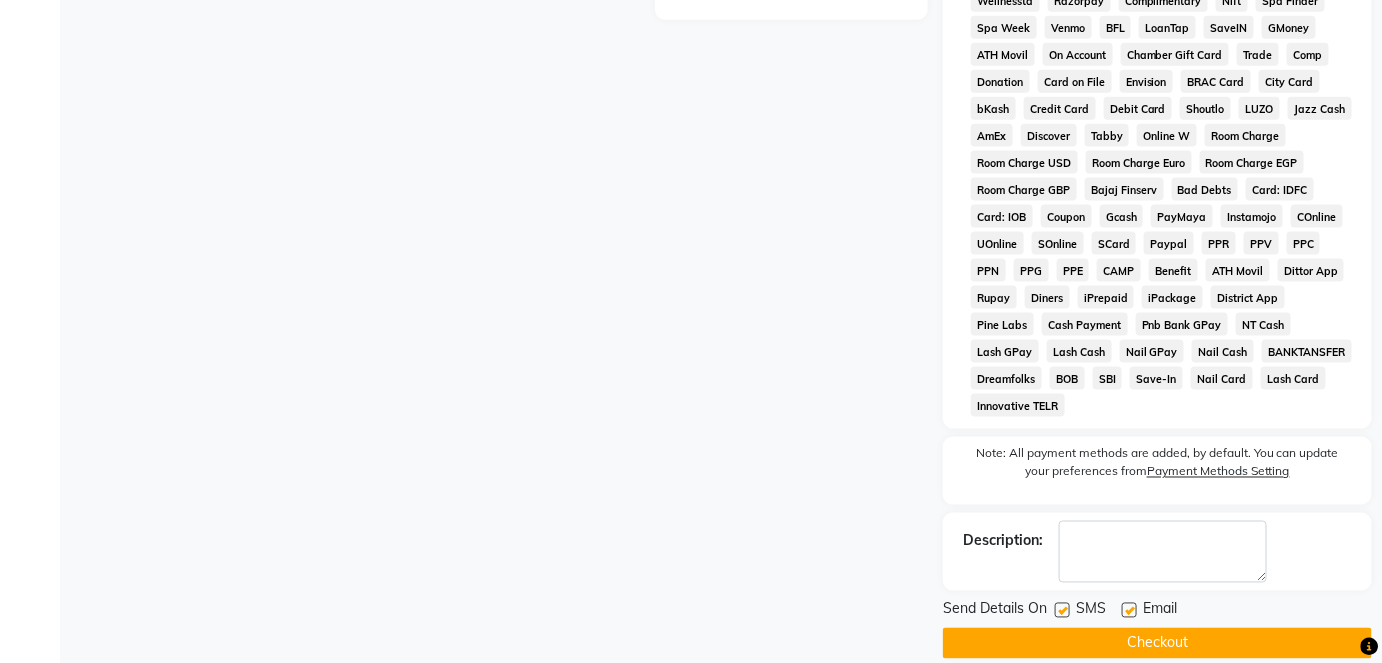 click on "Checkout" 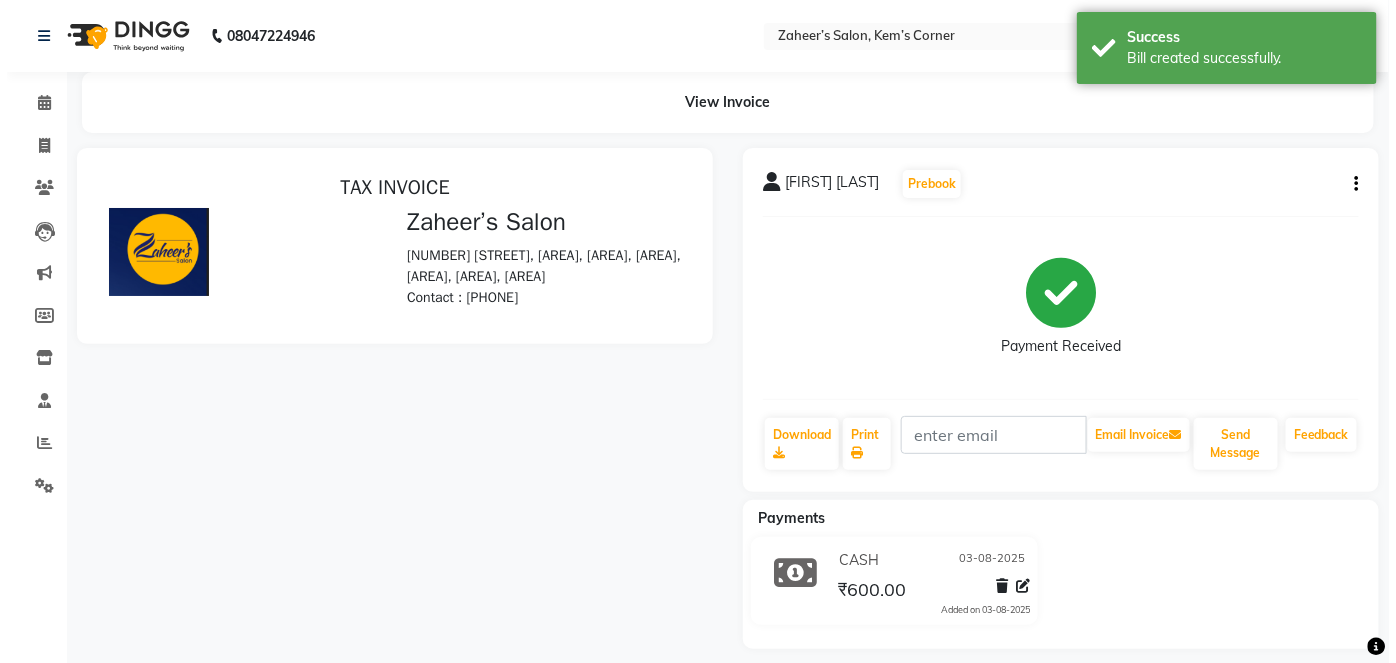 scroll, scrollTop: 0, scrollLeft: 0, axis: both 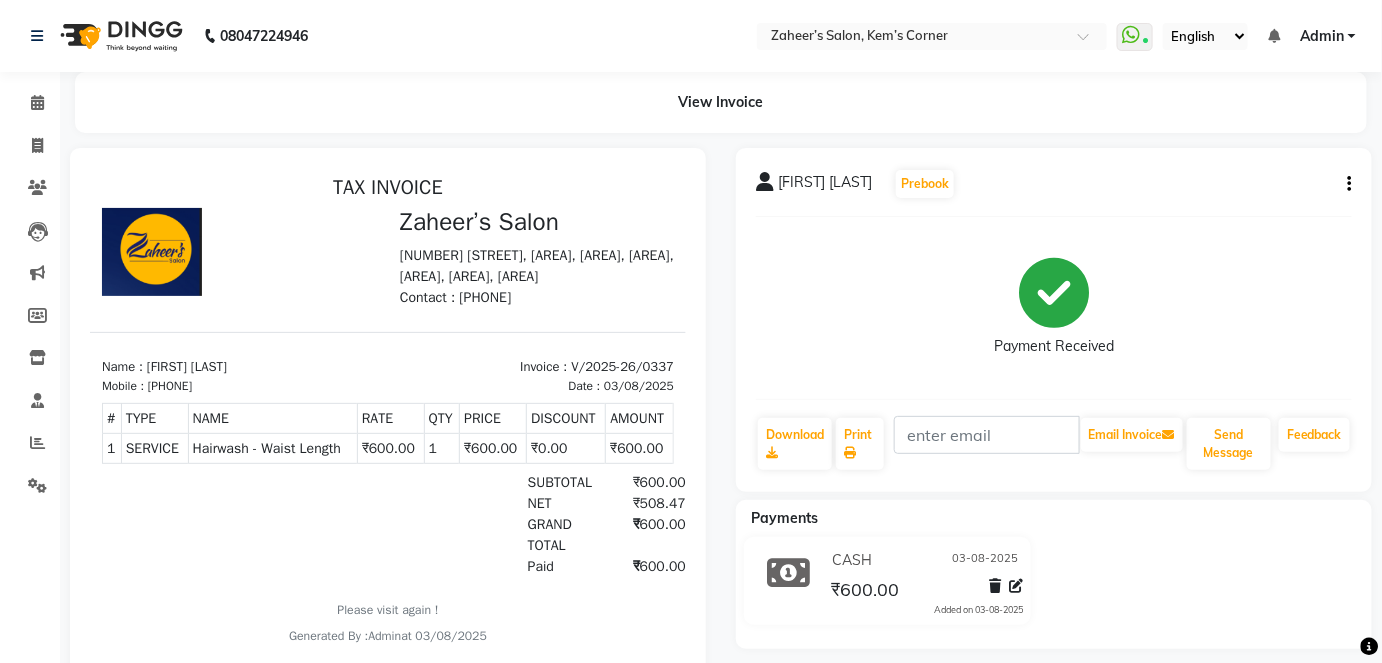select on "service" 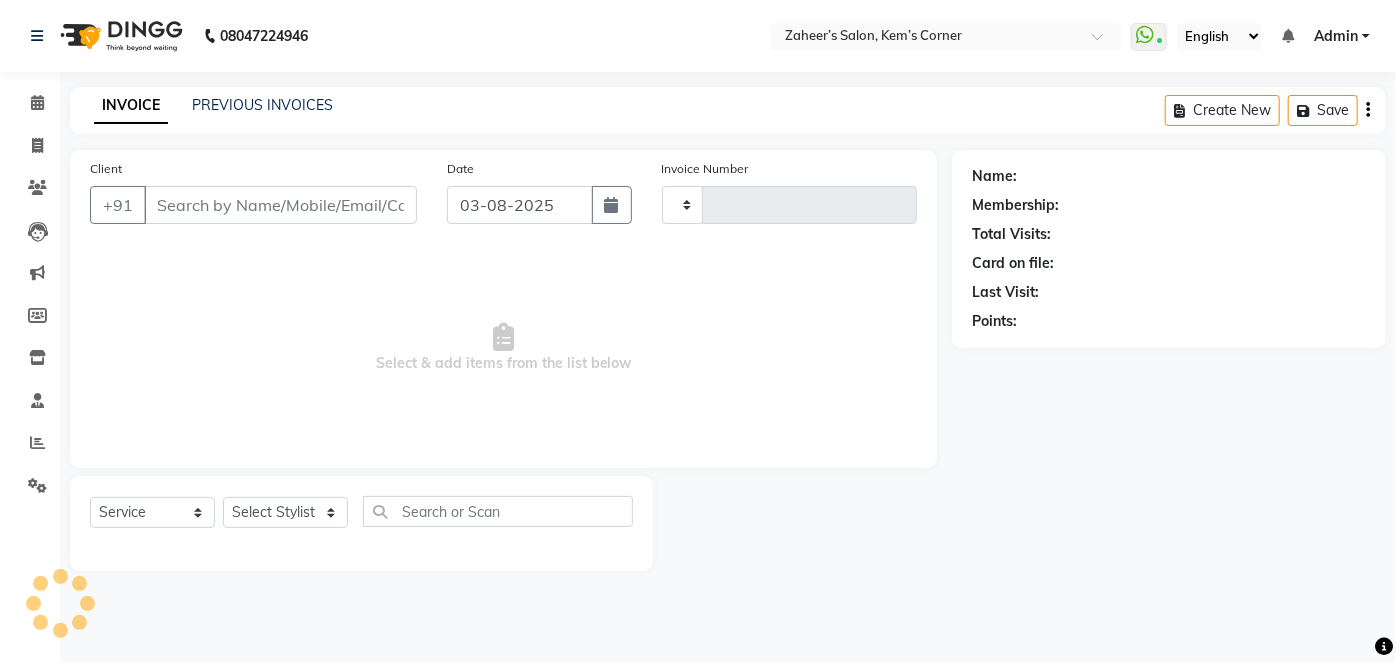 type on "0338" 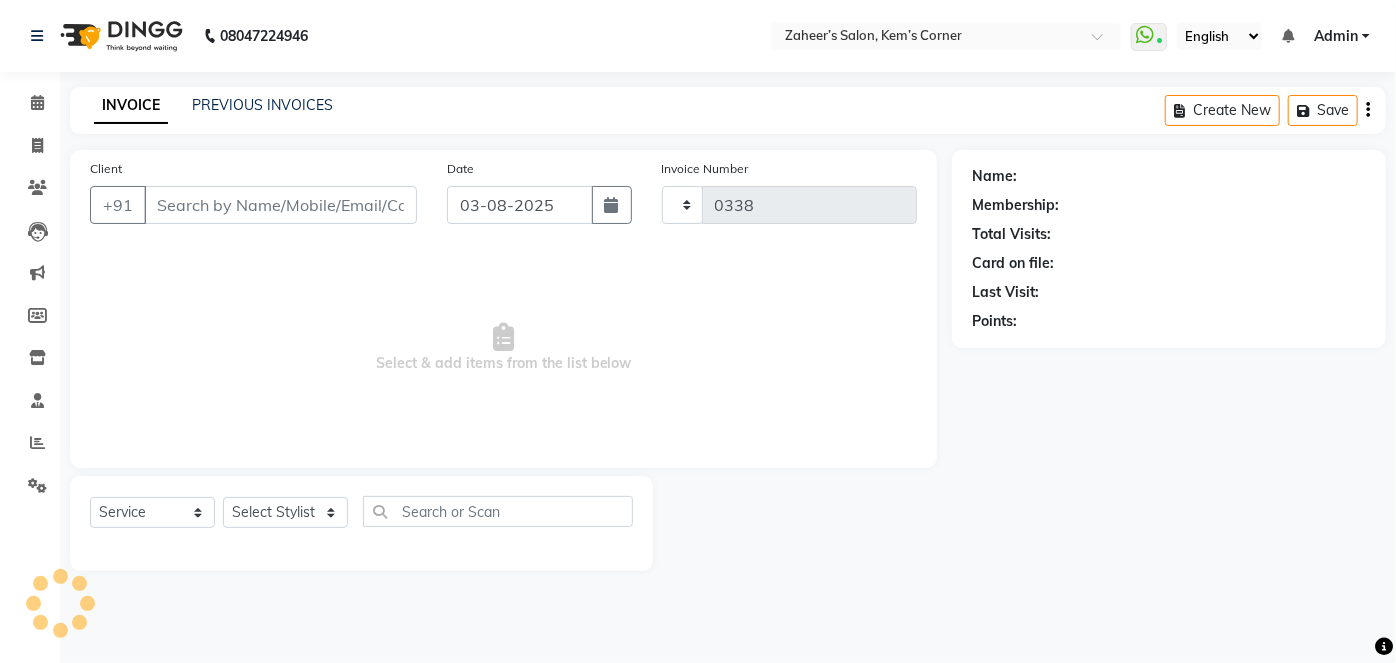 type on "9987755666" 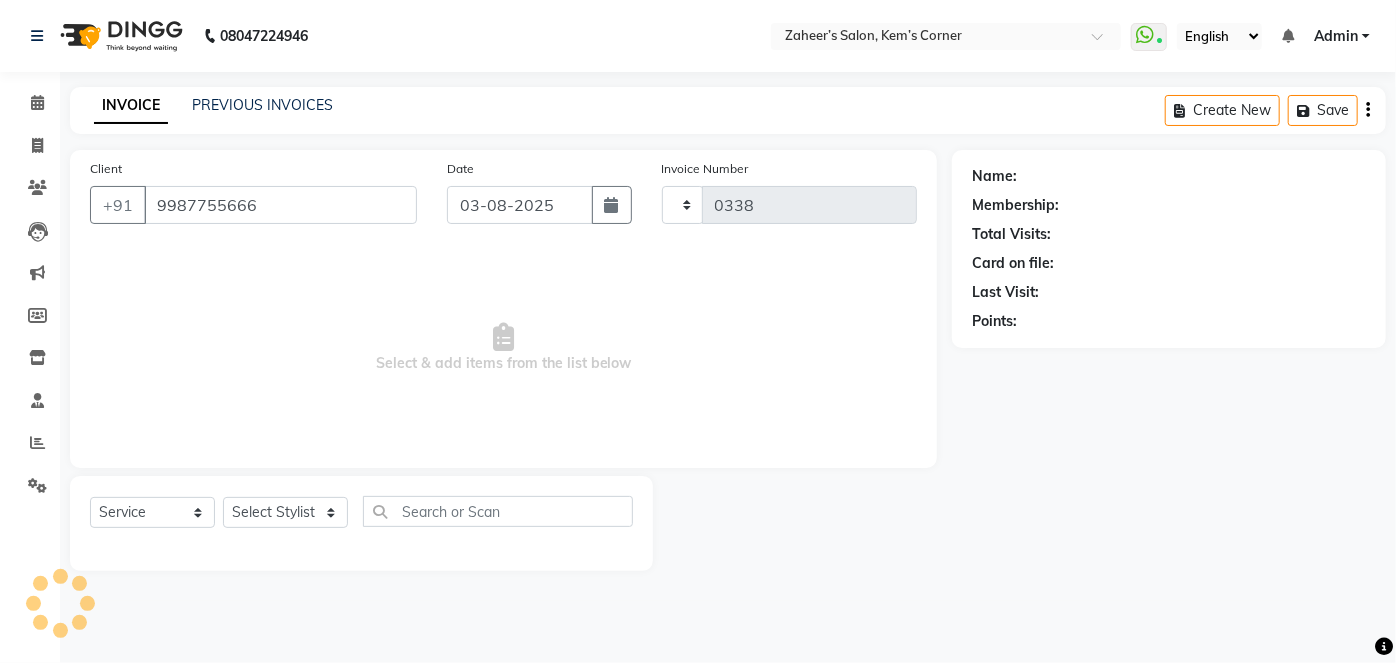 select on "6386" 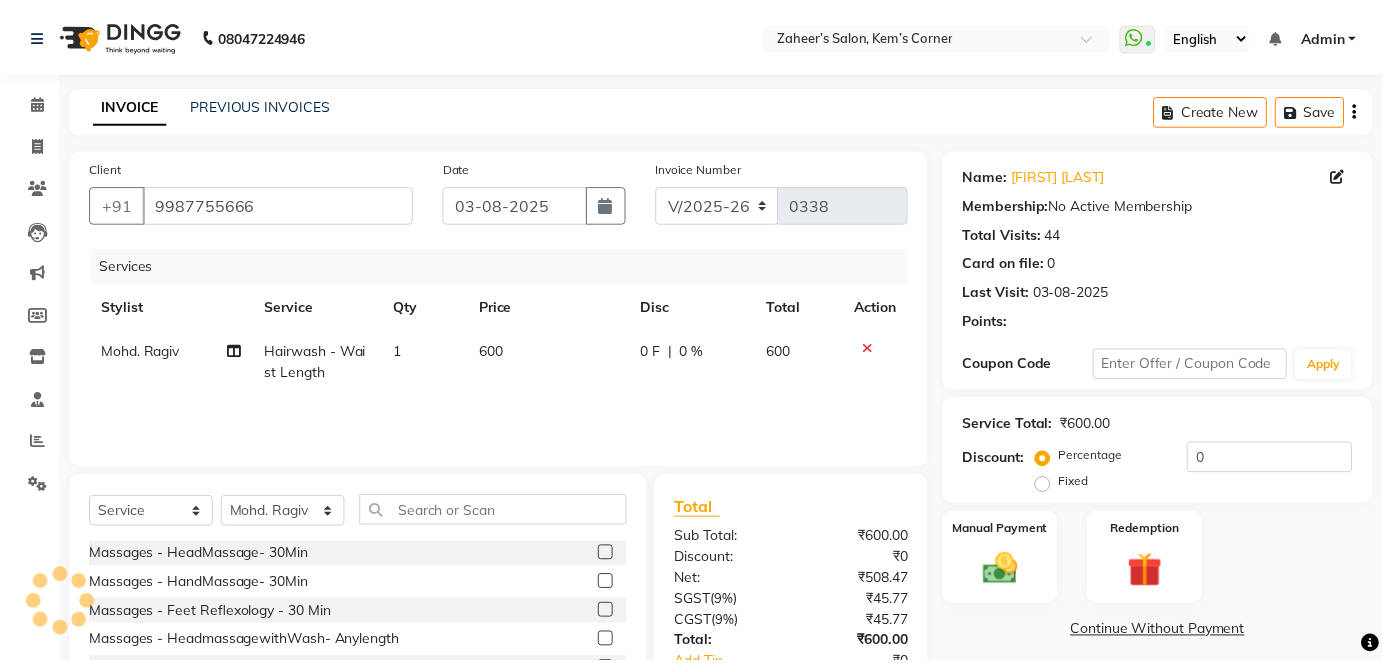 scroll, scrollTop: 137, scrollLeft: 0, axis: vertical 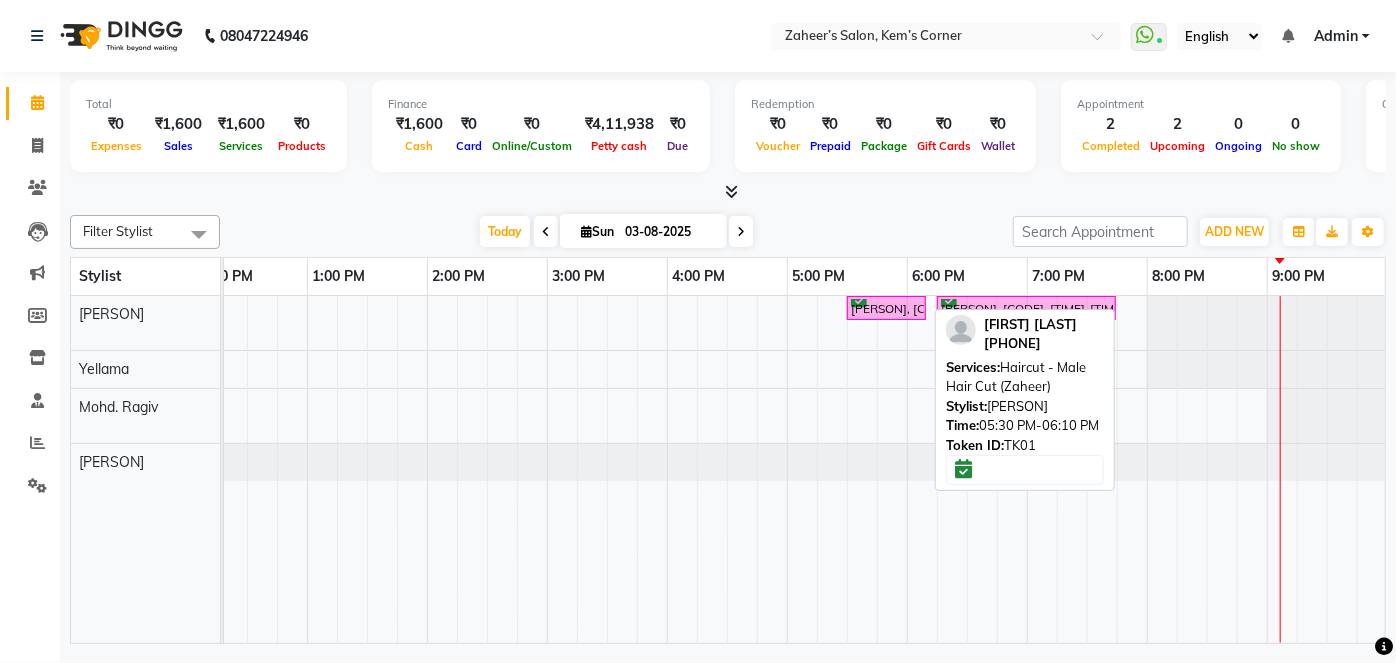click on "[PERSON], [CODE], [TIME]-[TIME], [SERVICE] - [SERVICE] ([PERSON])" at bounding box center [886, 308] 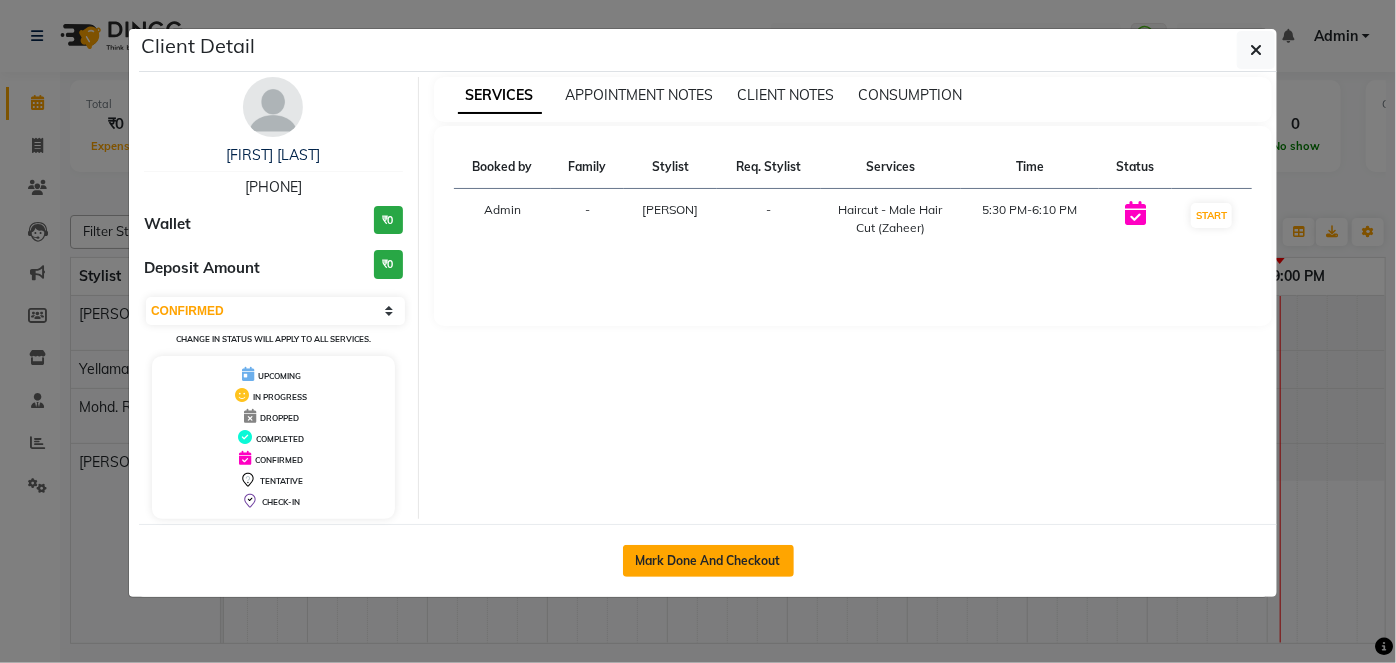drag, startPoint x: 743, startPoint y: 561, endPoint x: 755, endPoint y: 531, distance: 32.31099 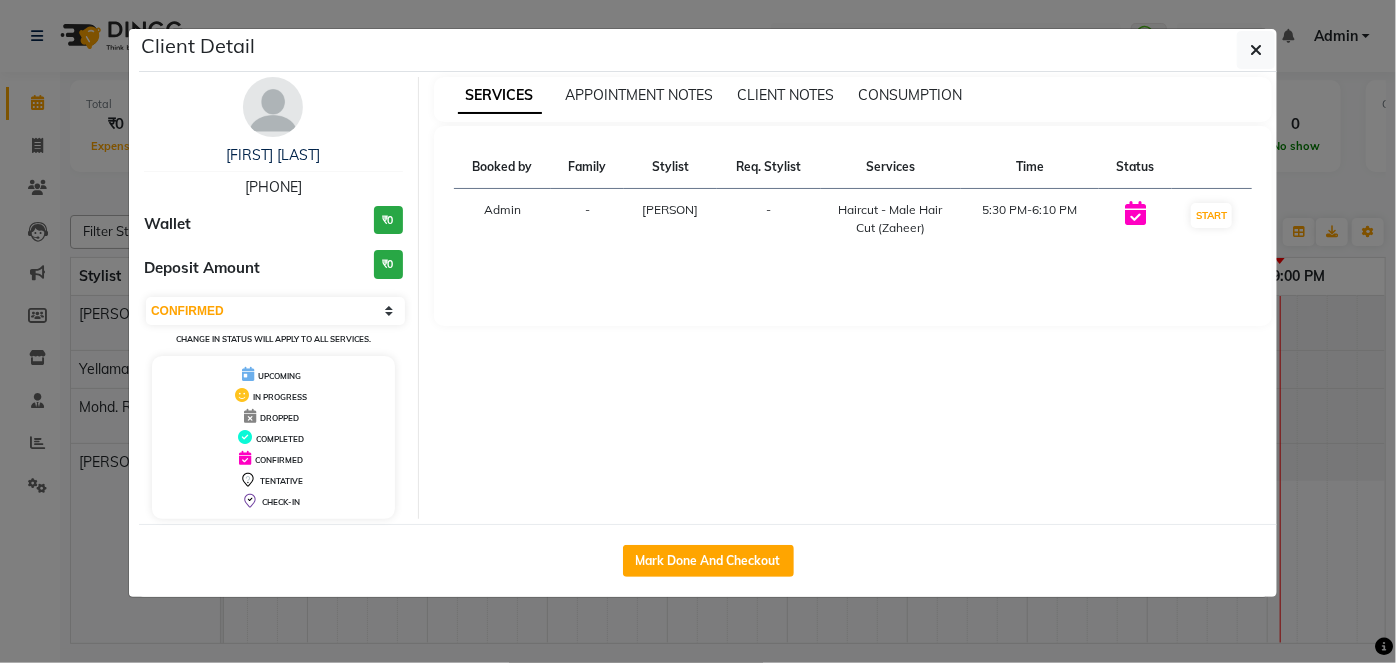 click on "Mark Done And Checkout" 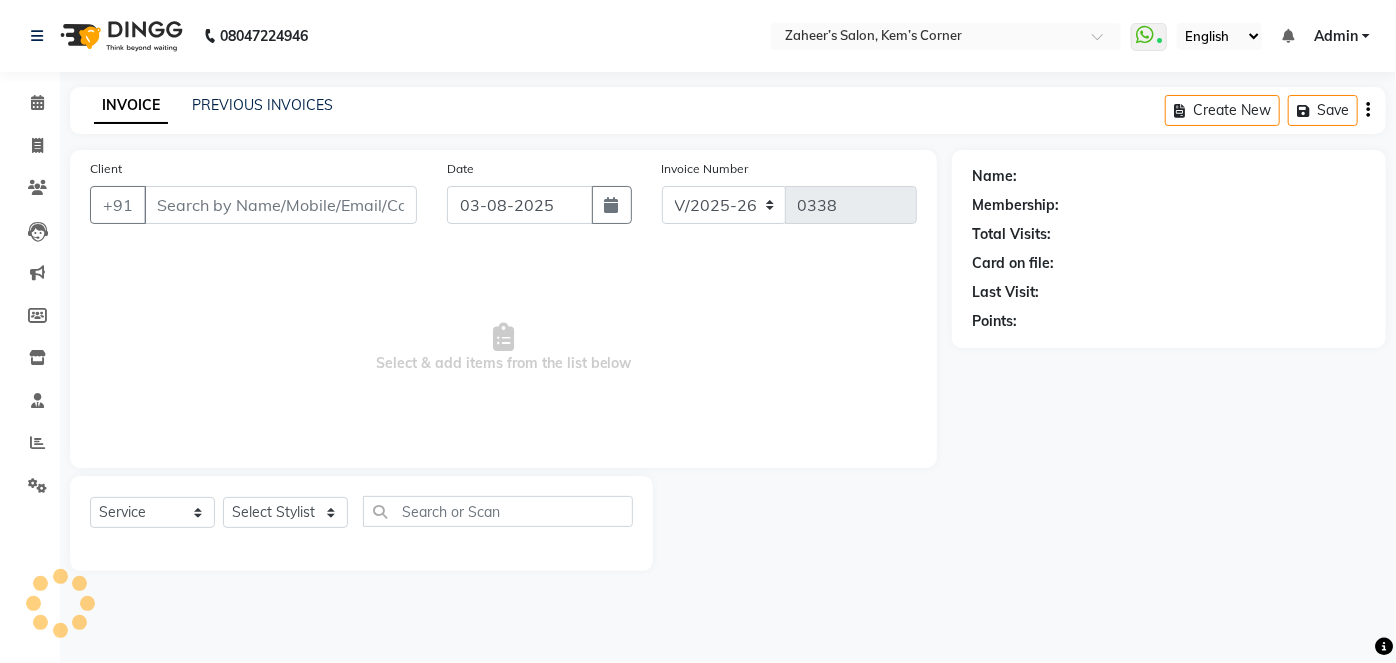 type on "[PHONE]" 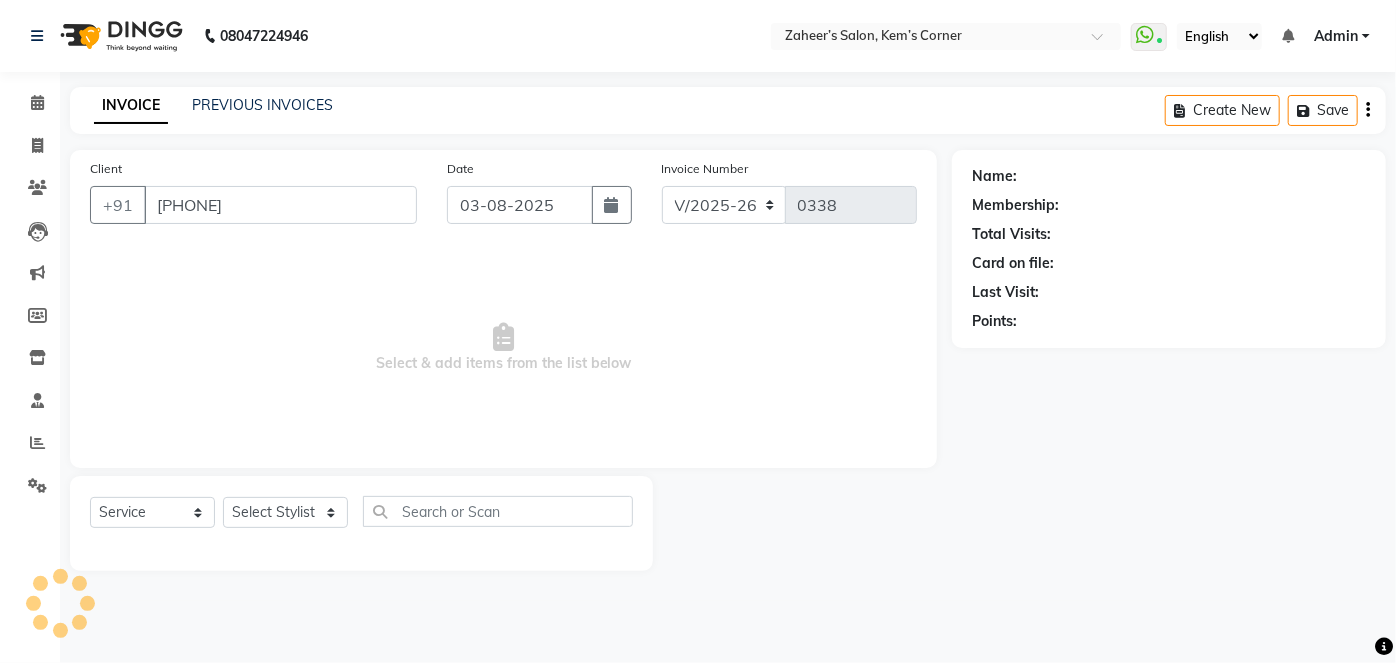 select on "50293" 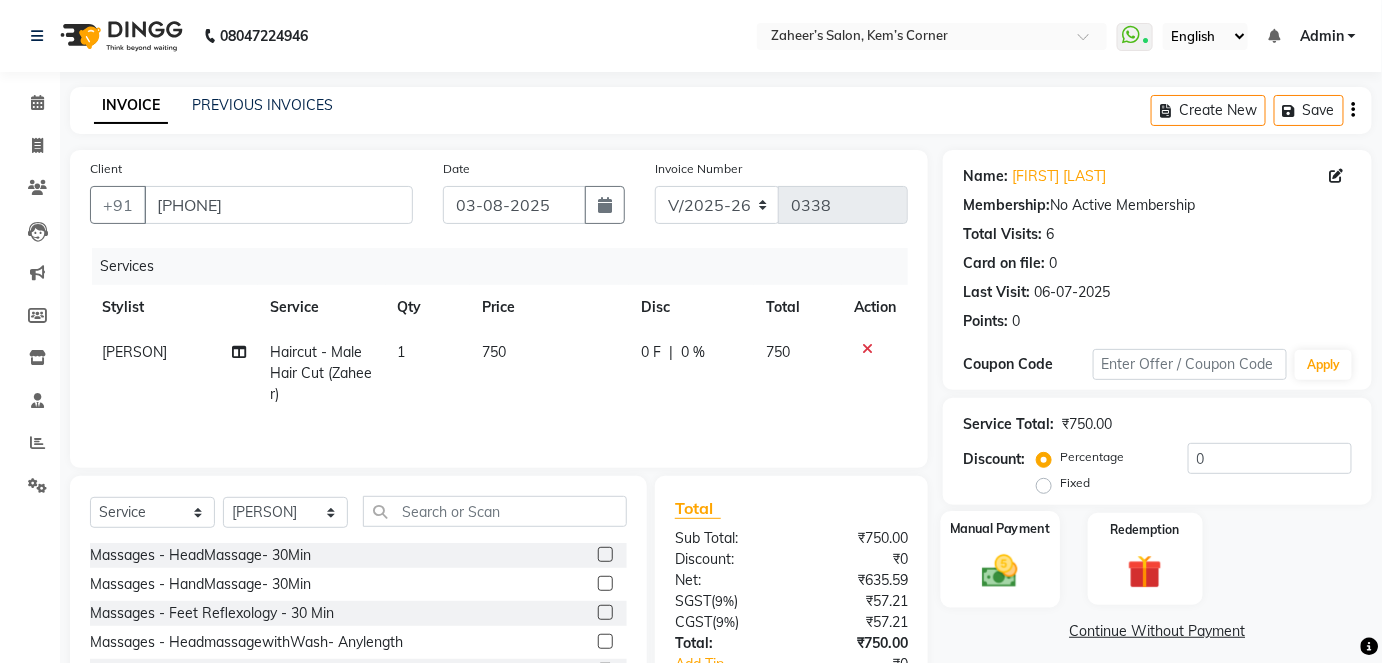 drag, startPoint x: 1000, startPoint y: 535, endPoint x: 984, endPoint y: 523, distance: 20 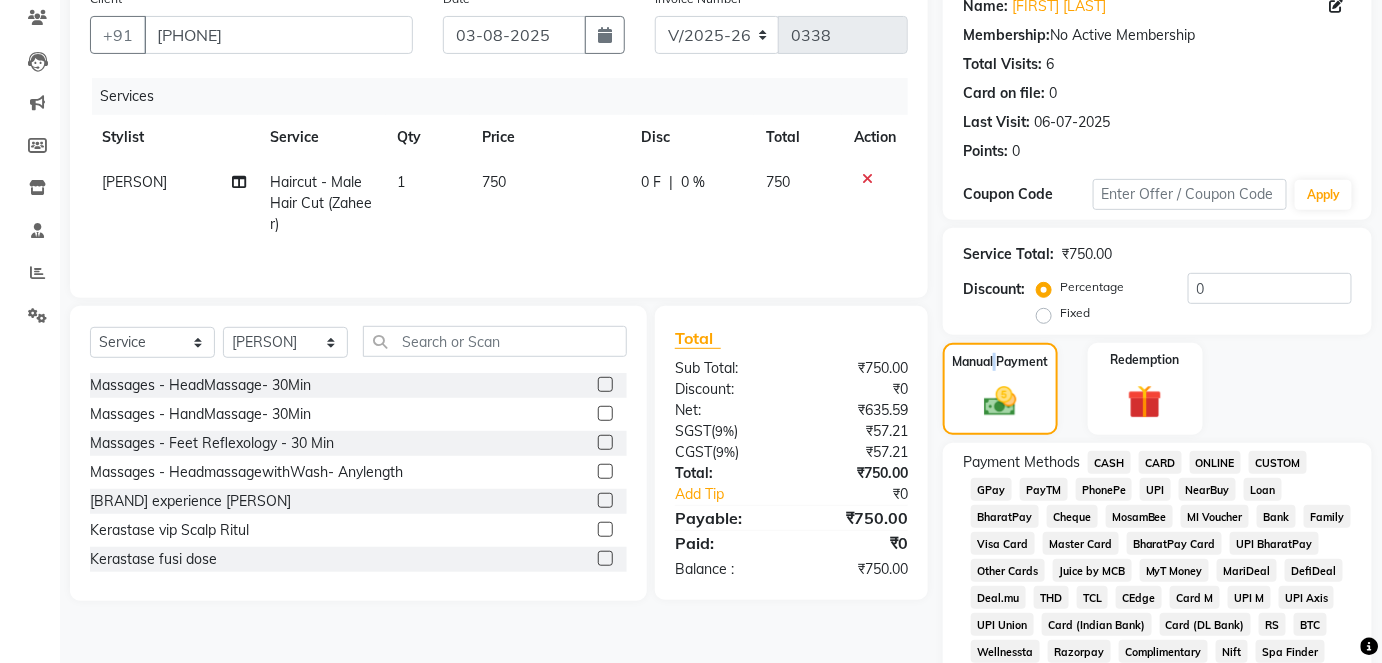 scroll, scrollTop: 181, scrollLeft: 0, axis: vertical 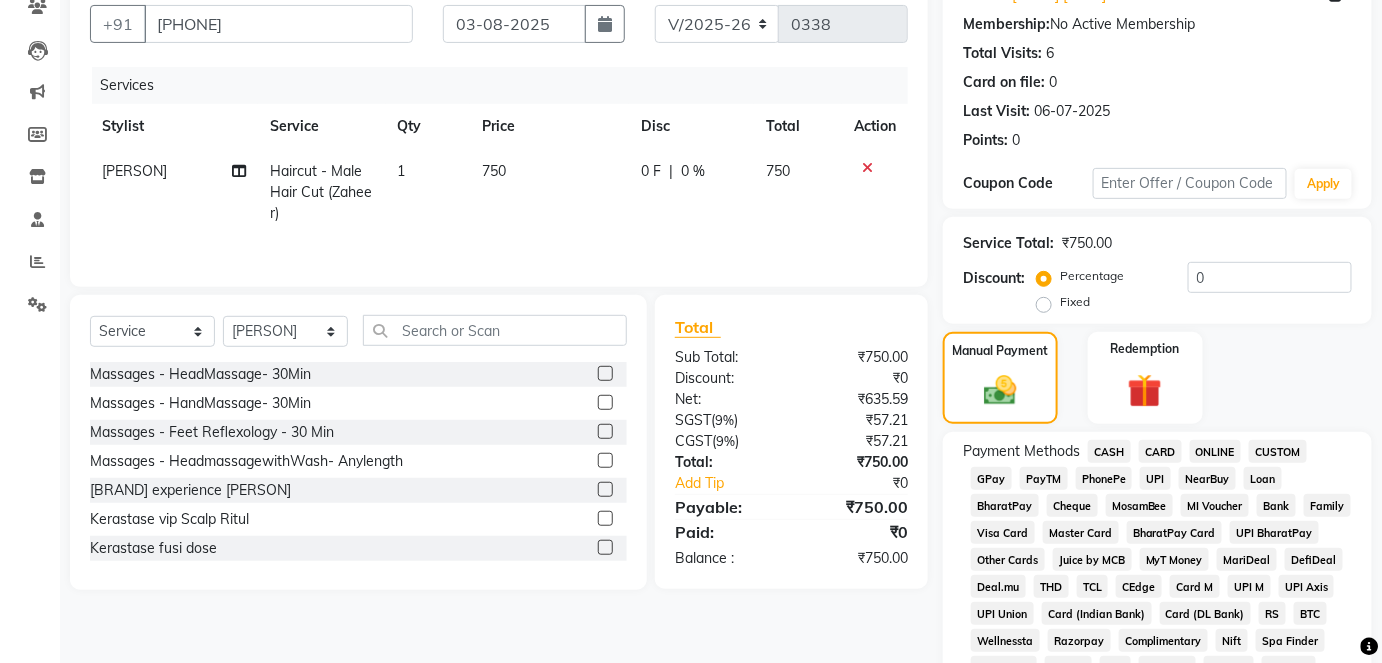 click on "CARD" 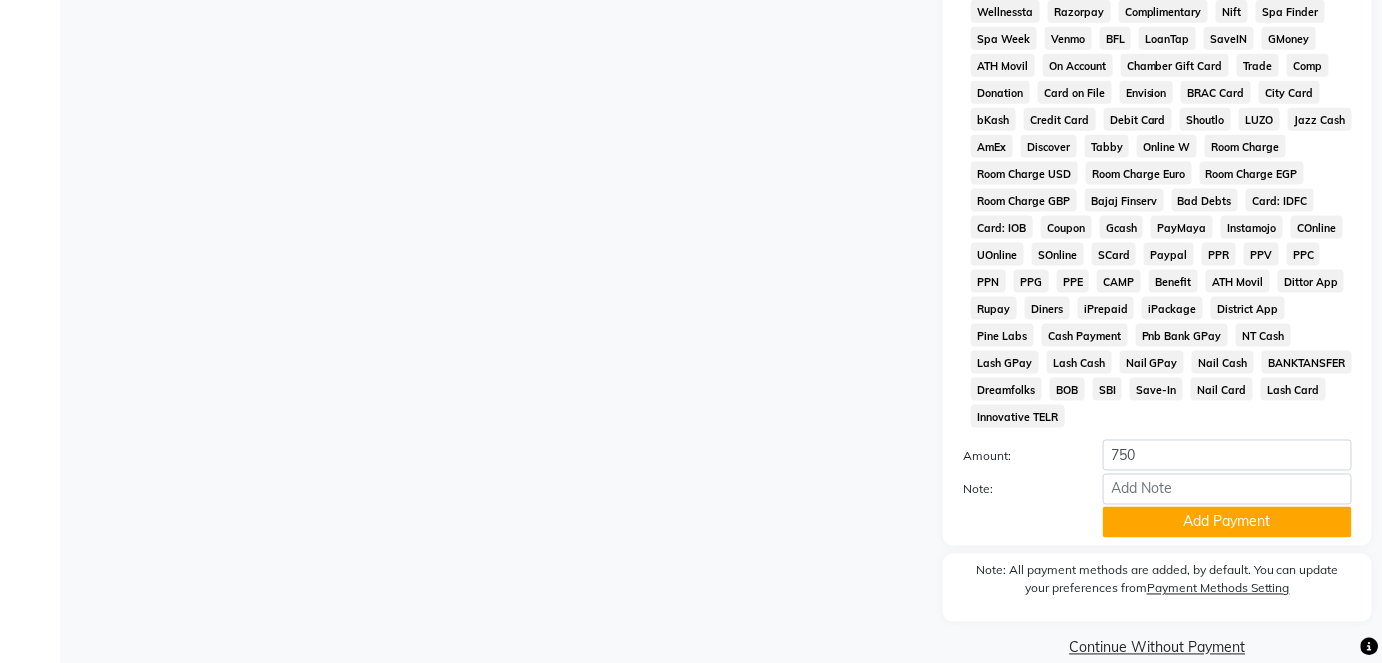 scroll, scrollTop: 815, scrollLeft: 0, axis: vertical 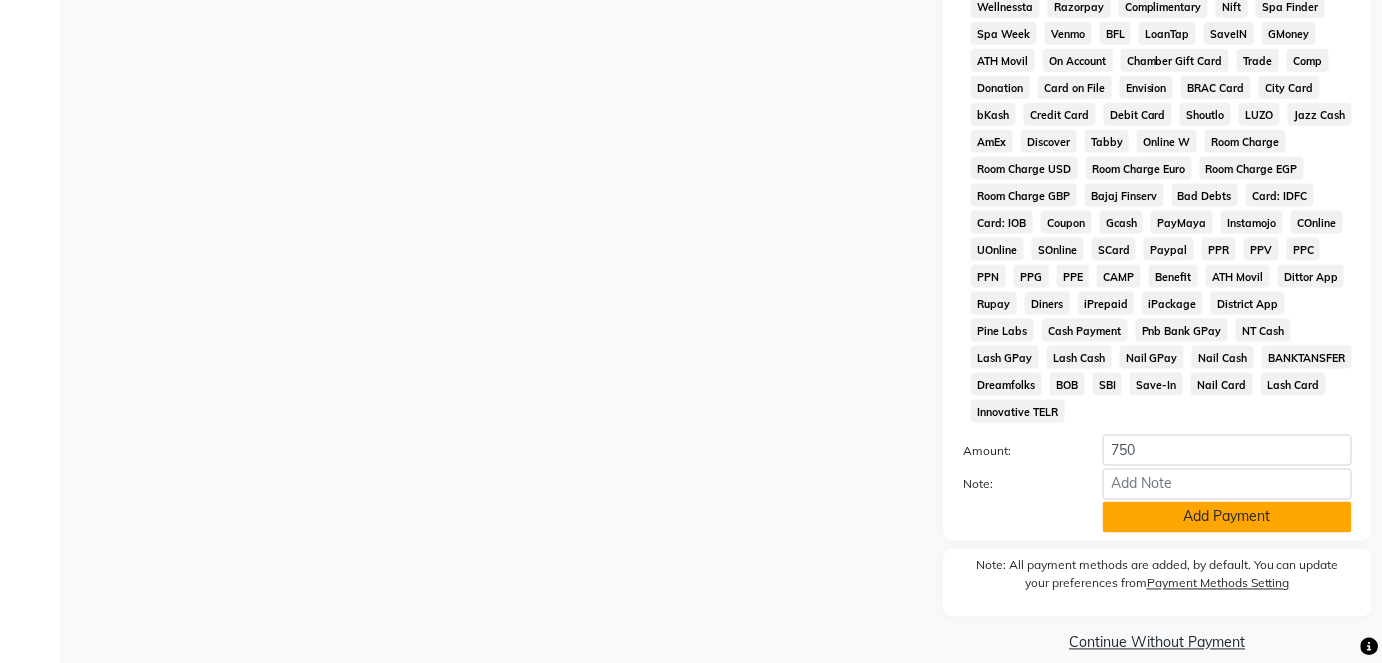 click on "Add Payment" 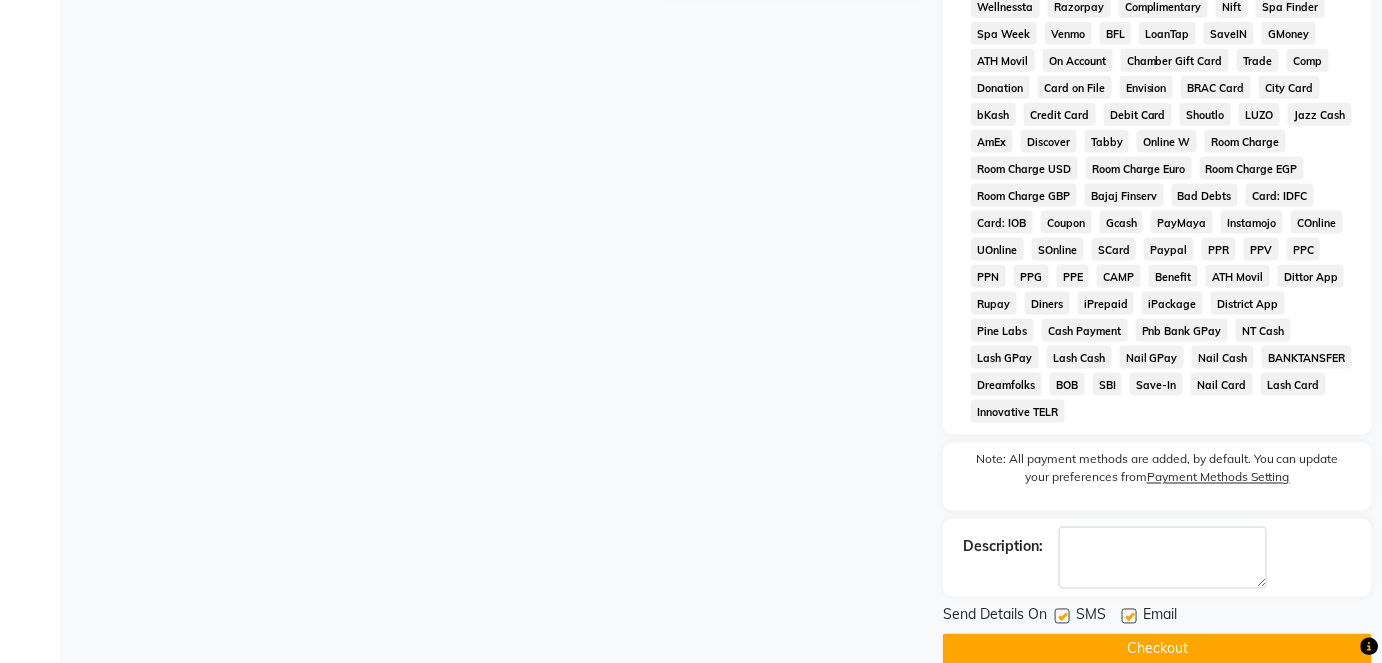 click on "Checkout" 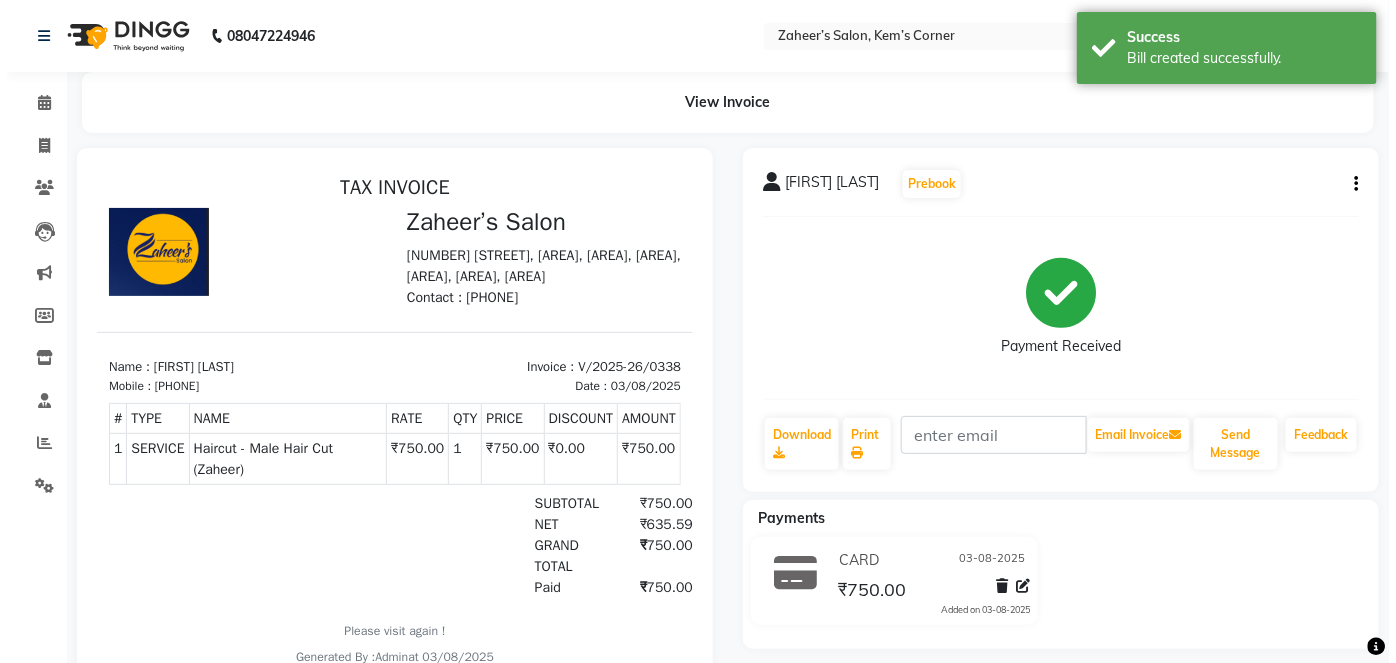 scroll, scrollTop: 0, scrollLeft: 0, axis: both 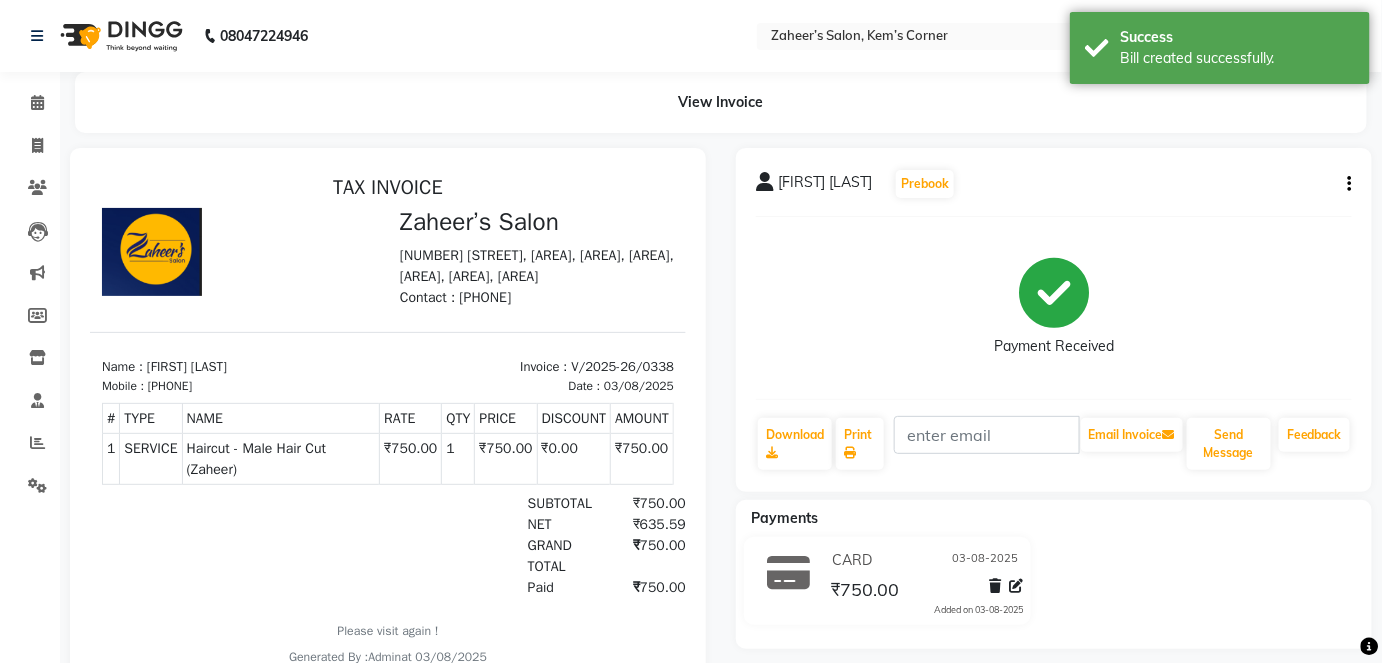 select on "6386" 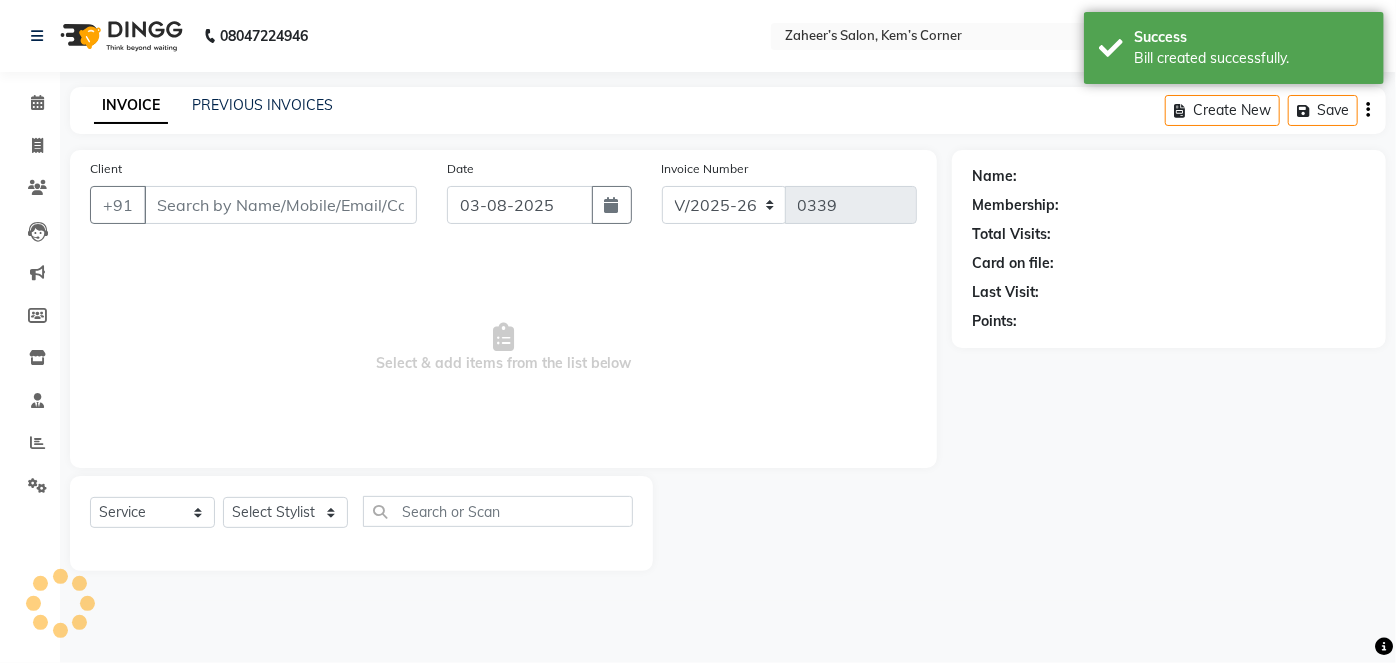 type on "[PHONE]" 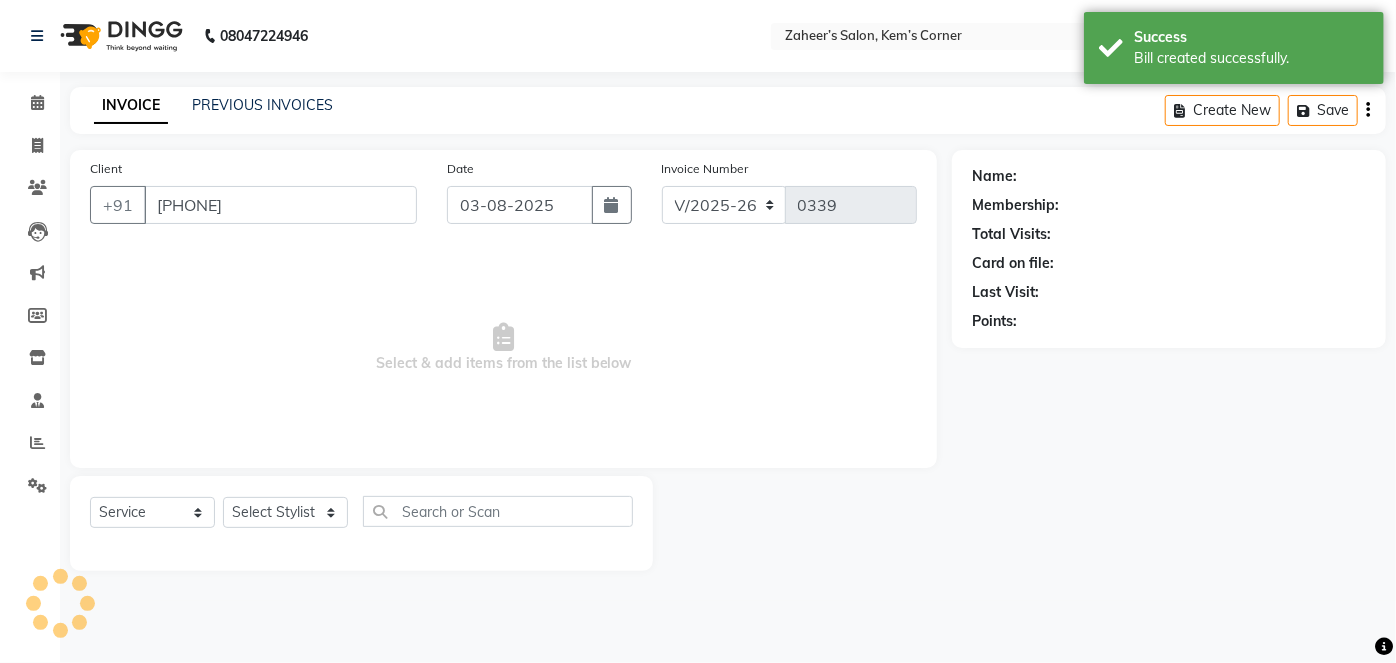 select on "50293" 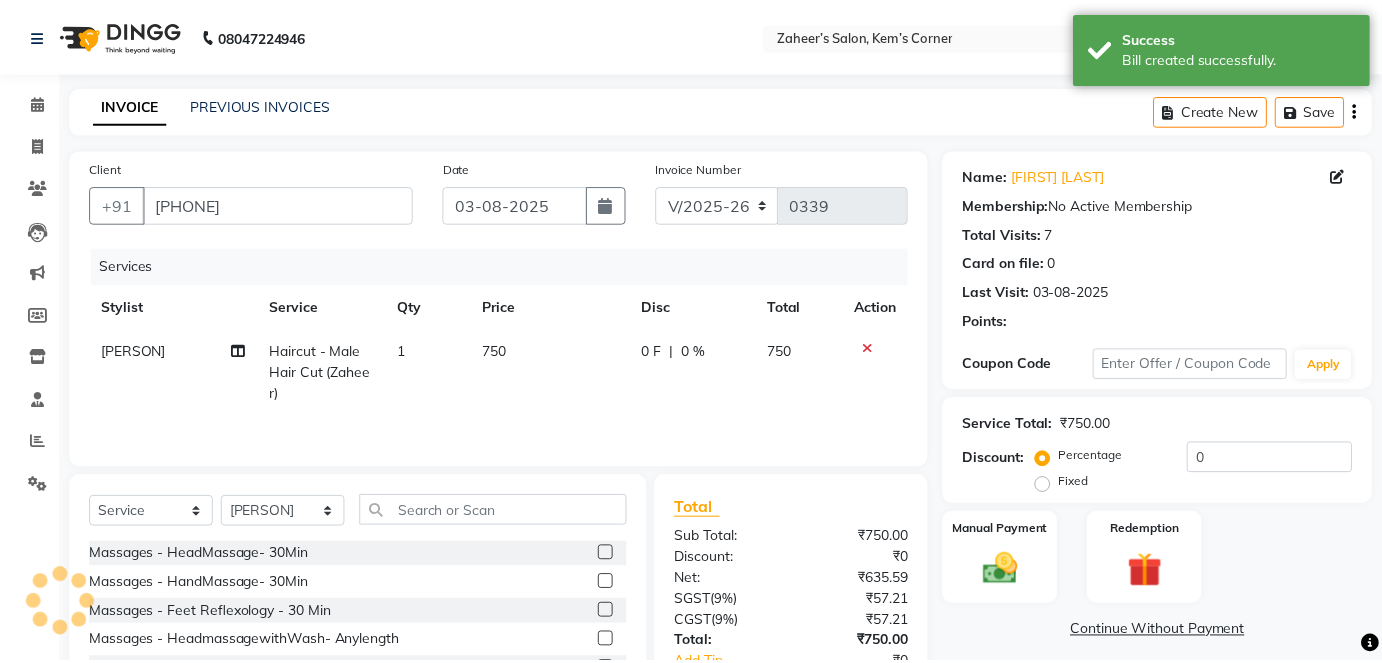 scroll, scrollTop: 137, scrollLeft: 0, axis: vertical 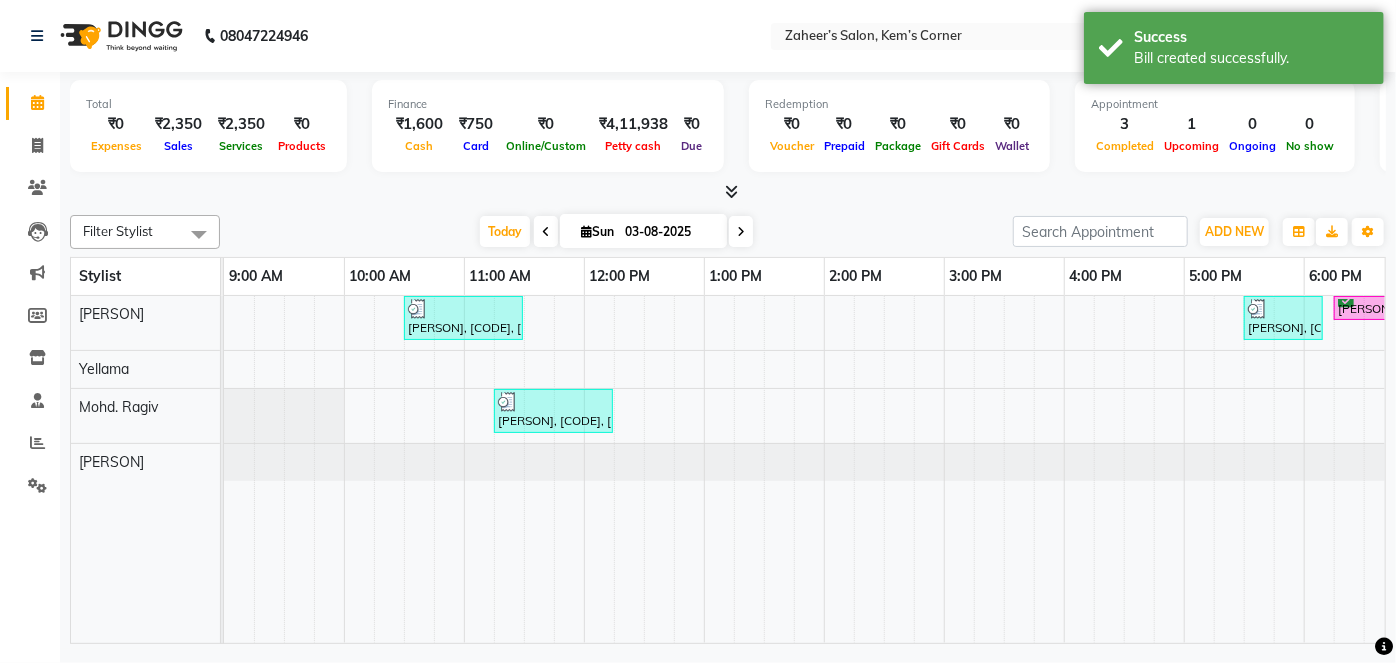 drag, startPoint x: 983, startPoint y: 616, endPoint x: 1130, endPoint y: 542, distance: 164.57521 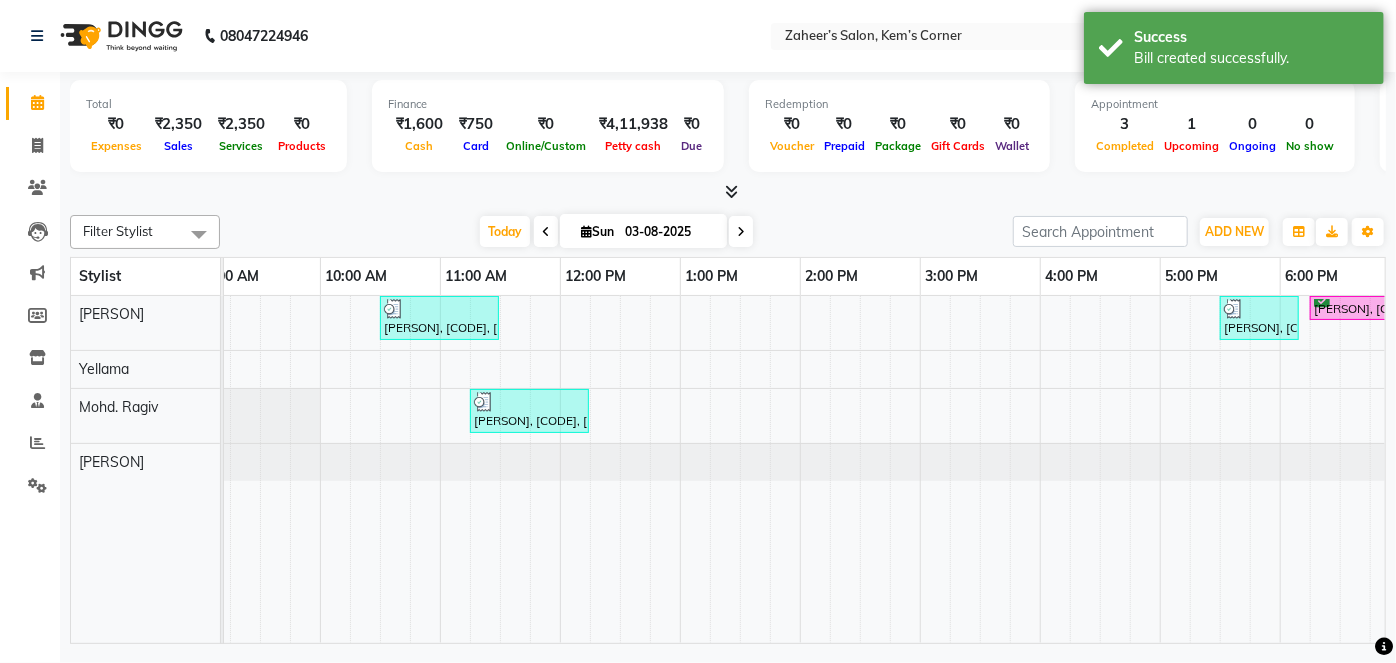scroll, scrollTop: 0, scrollLeft: 114, axis: horizontal 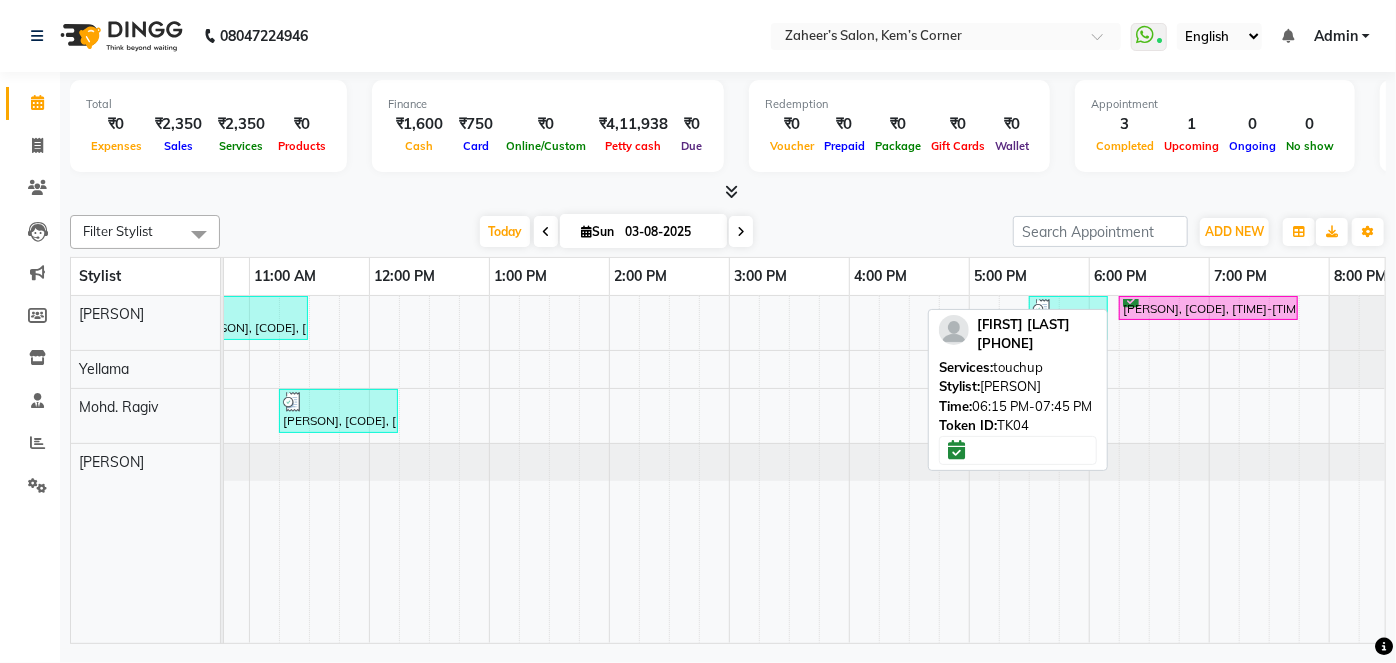 click on "[PERSON], [CODE], [TIME]-[TIME], [SERVICE] with [SERVICE] - [SERVICE]     [PERSON], [CODE], [TIME]-[TIME], [SERVICE] - [SERVICE] ([PERSON])     [PERSON], [CODE], [TIME]-[TIME], [SERVICE]" at bounding box center [9, 323] 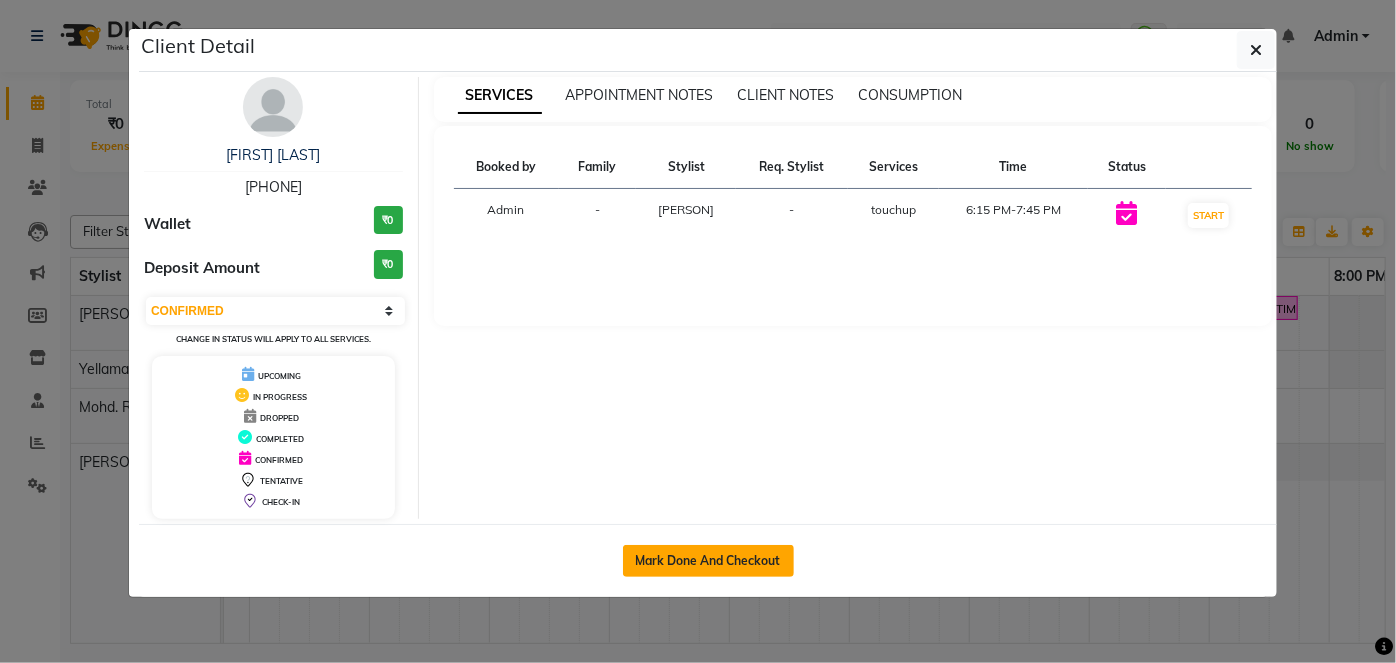 drag, startPoint x: 697, startPoint y: 551, endPoint x: 711, endPoint y: 547, distance: 14.56022 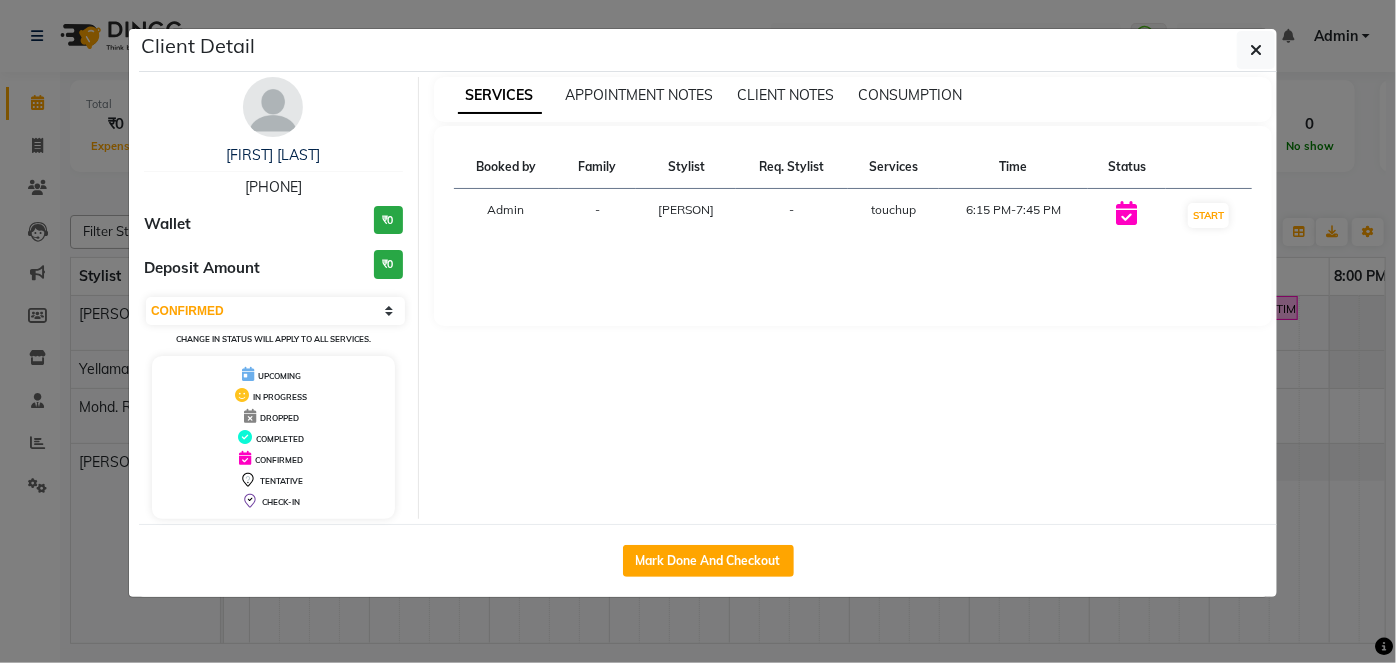 select on "3" 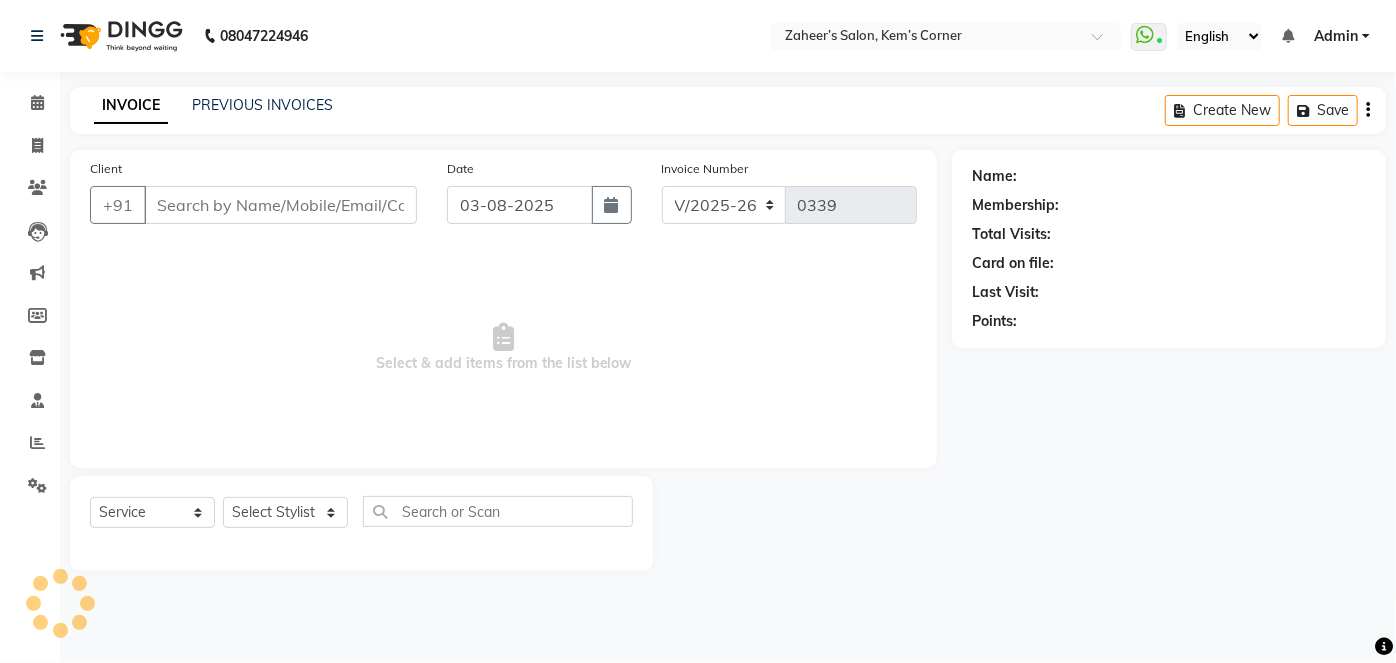 type on "[PHONE]" 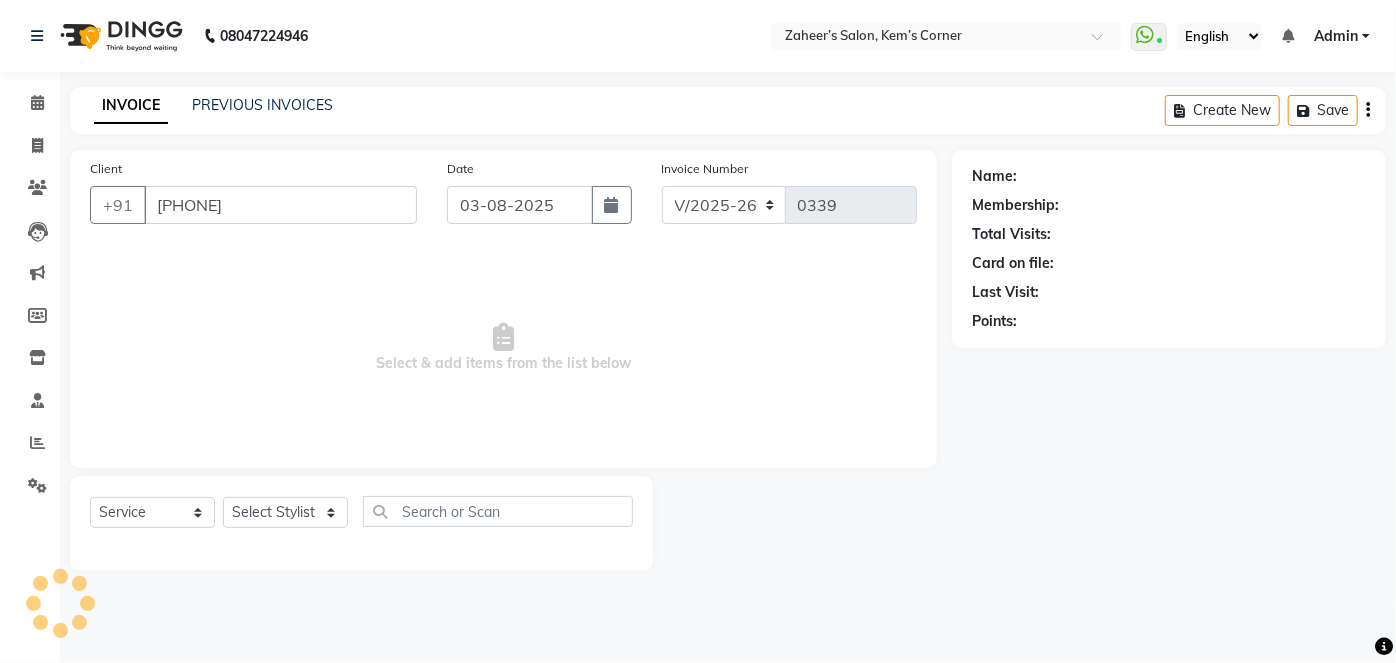 select on "50293" 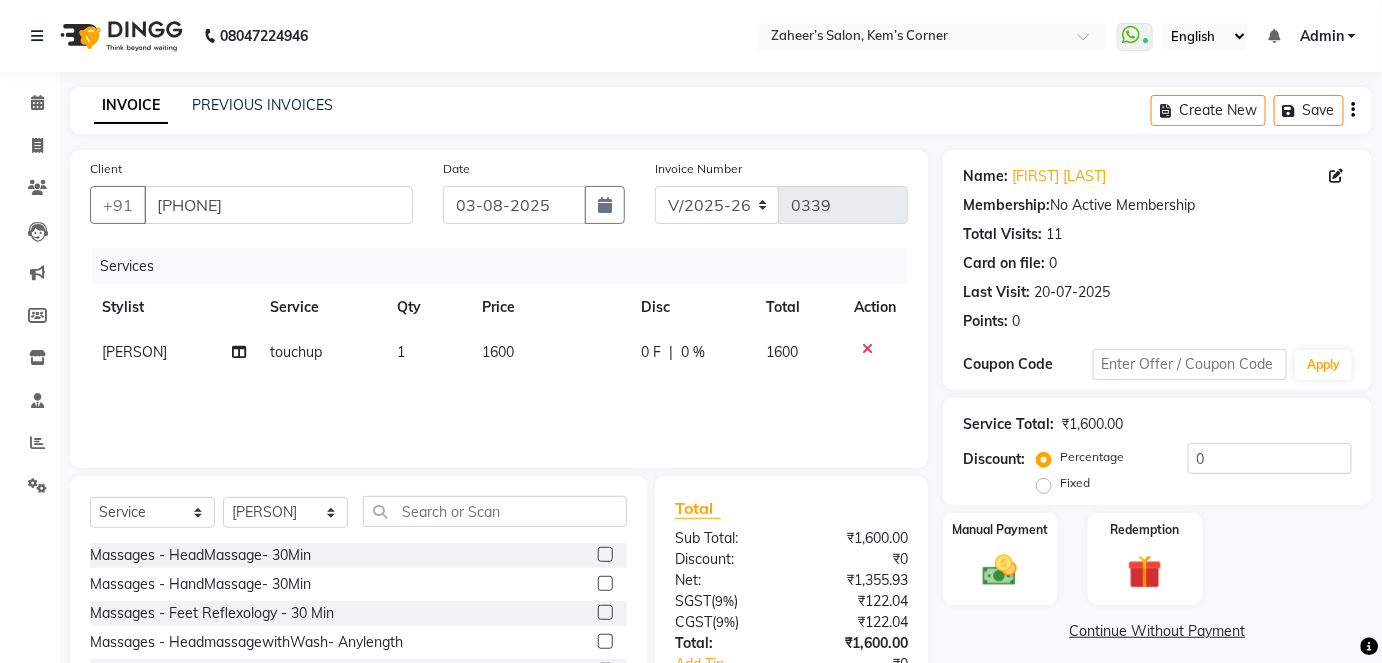 click on "1600" 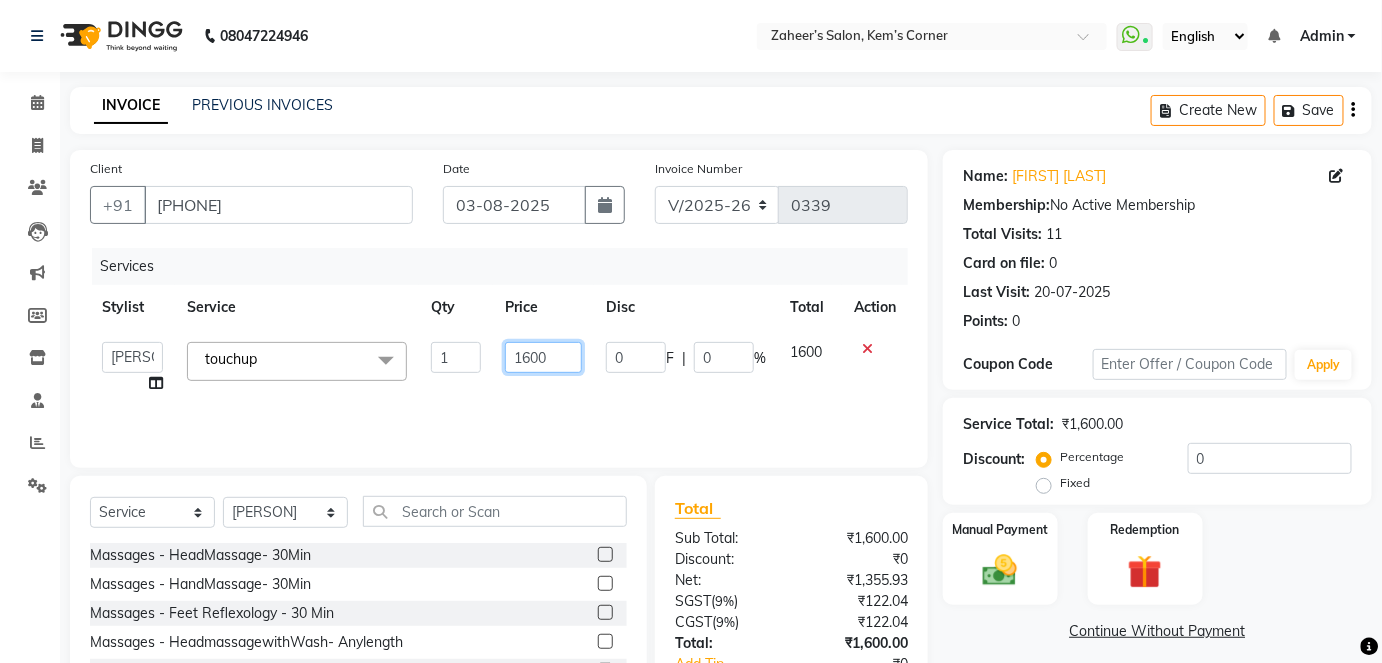 click on "1600" 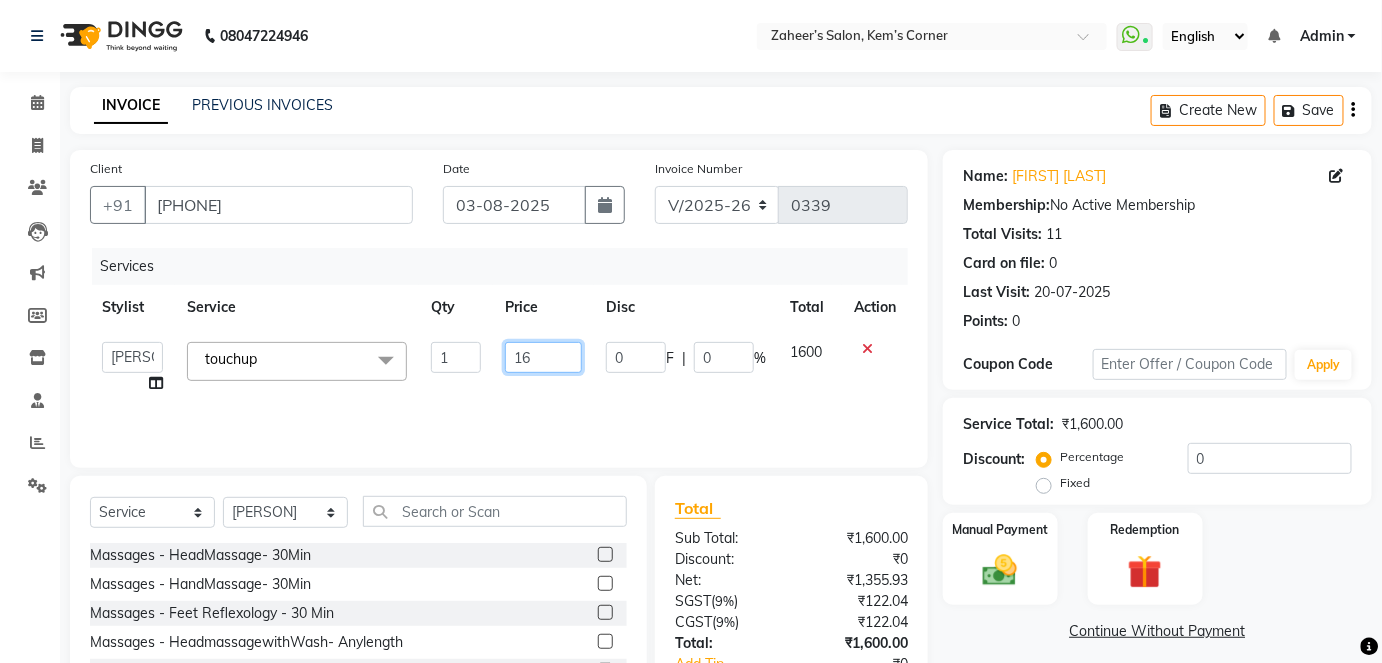 type on "1" 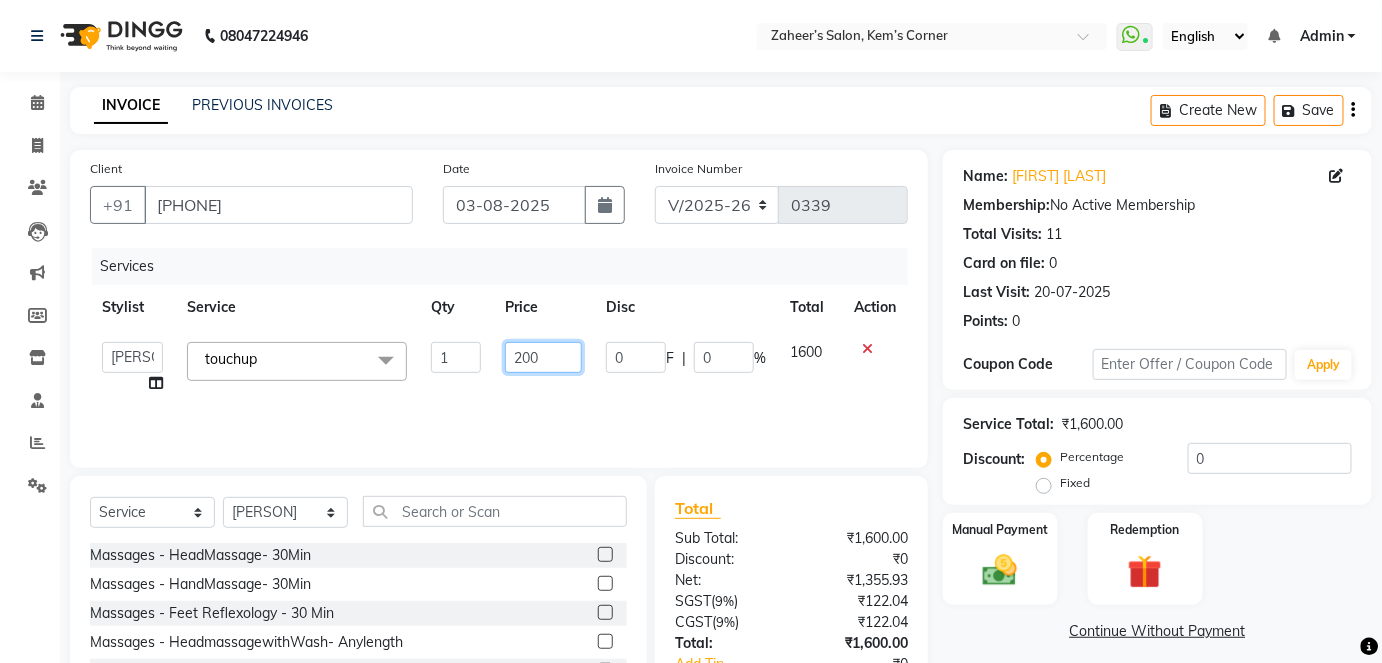 type on "2000" 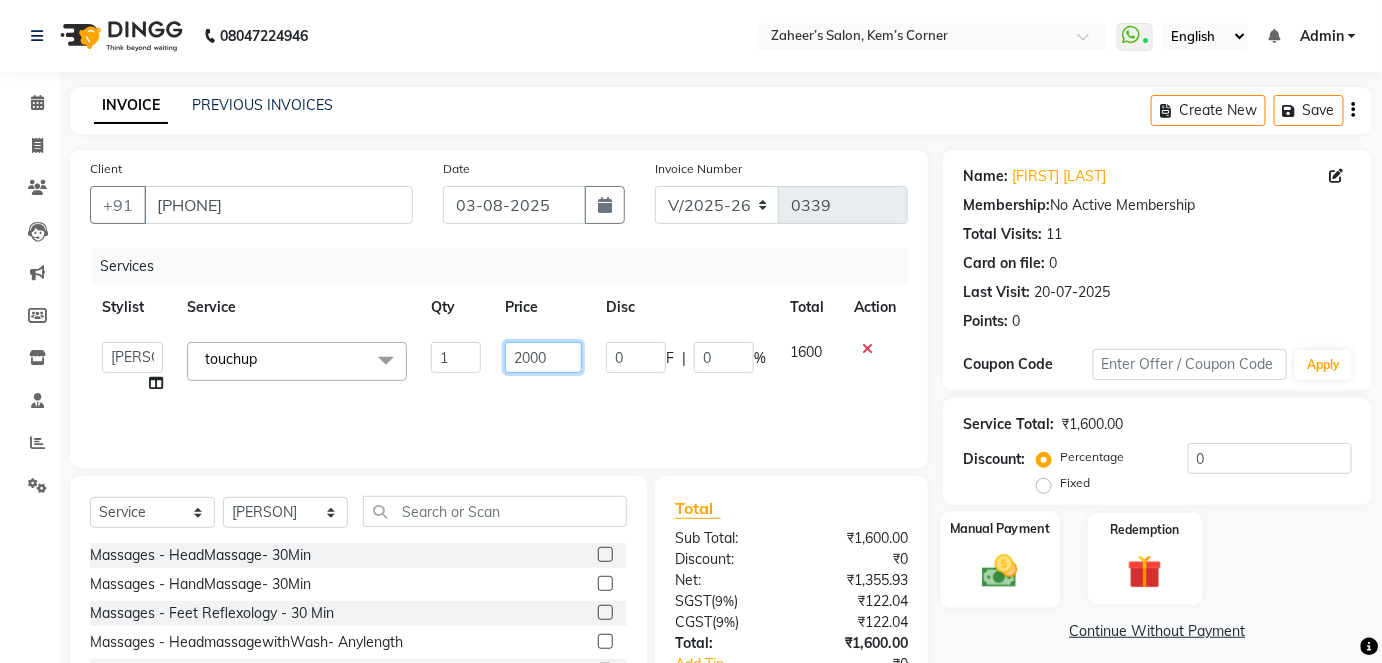 scroll, scrollTop: 90, scrollLeft: 0, axis: vertical 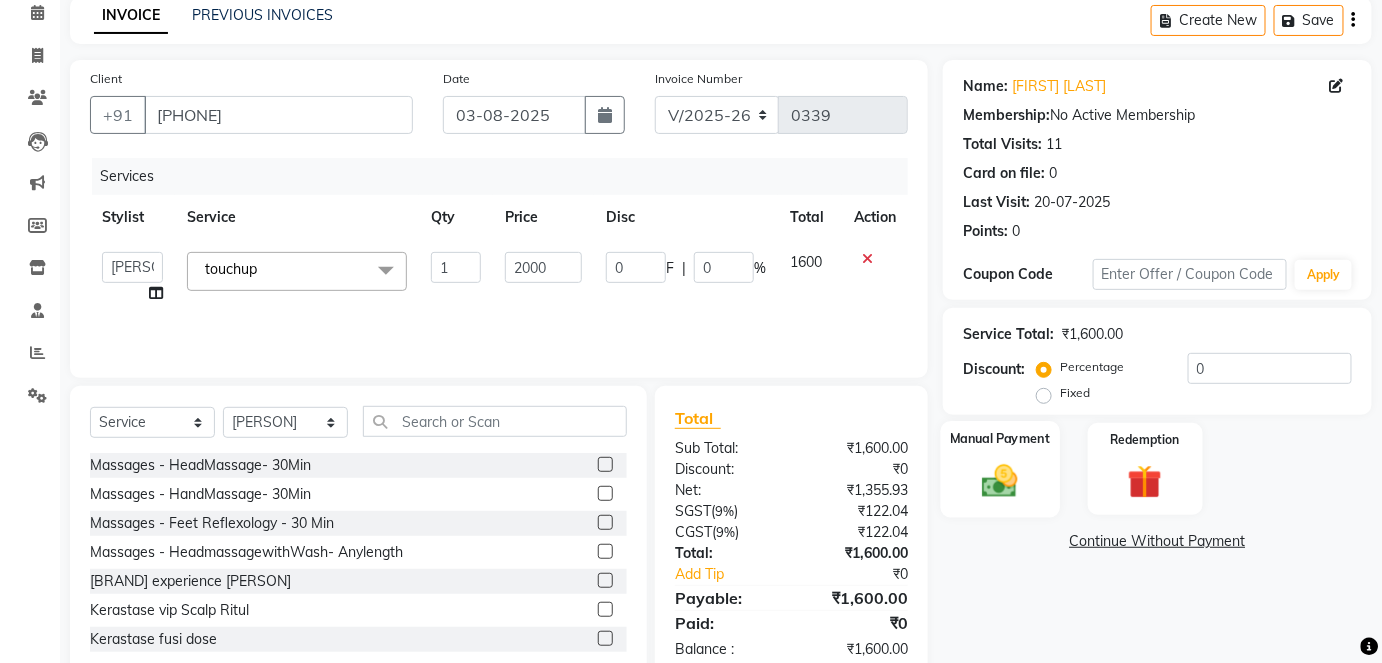 click 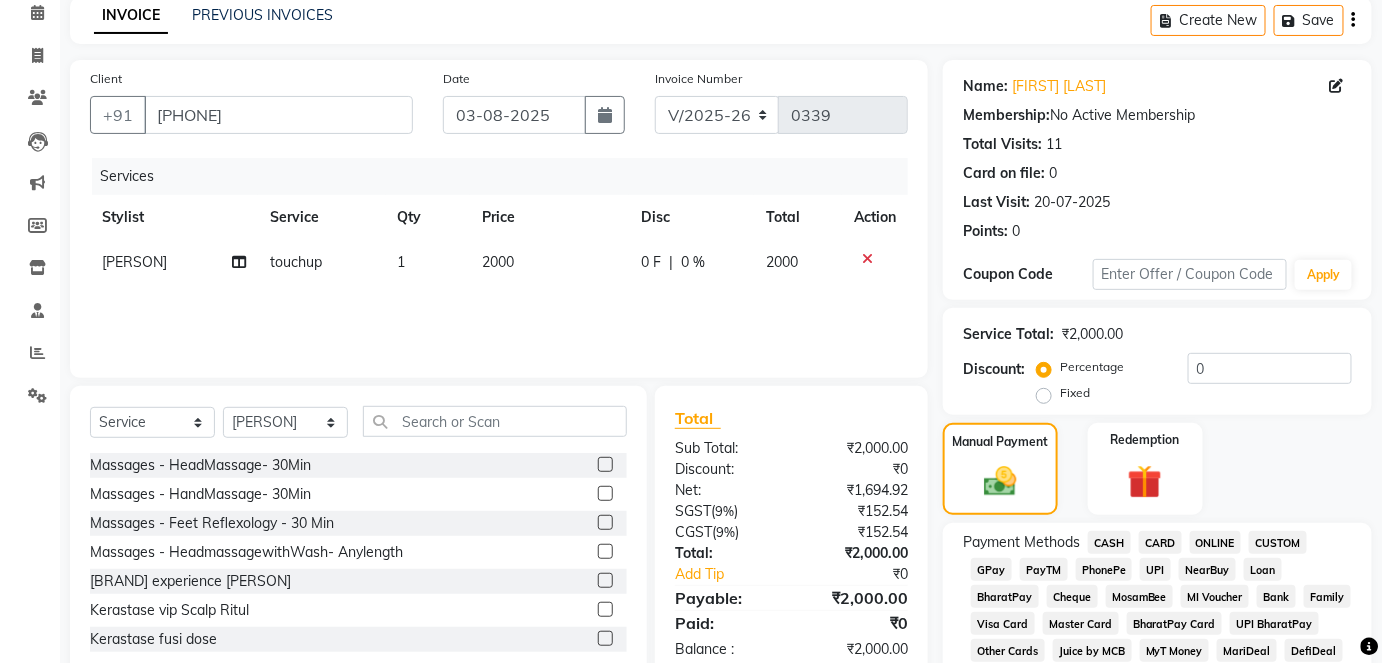 click on "GPay" 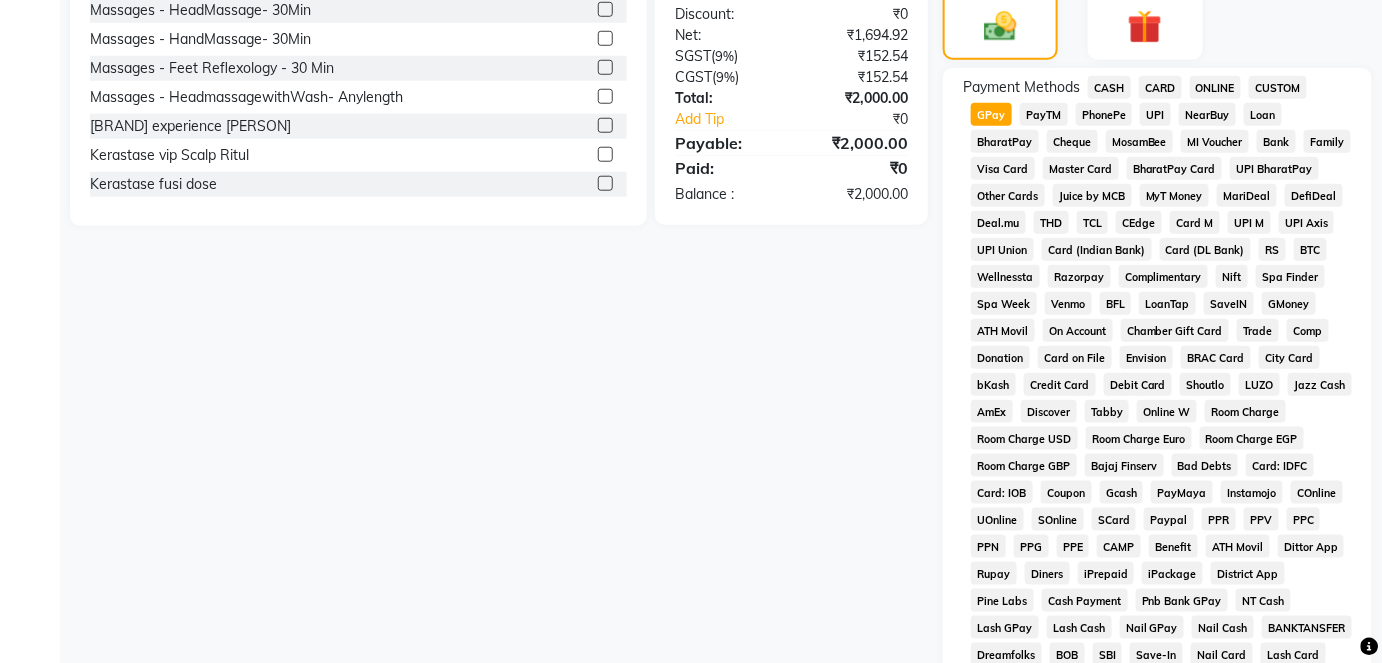 scroll, scrollTop: 815, scrollLeft: 0, axis: vertical 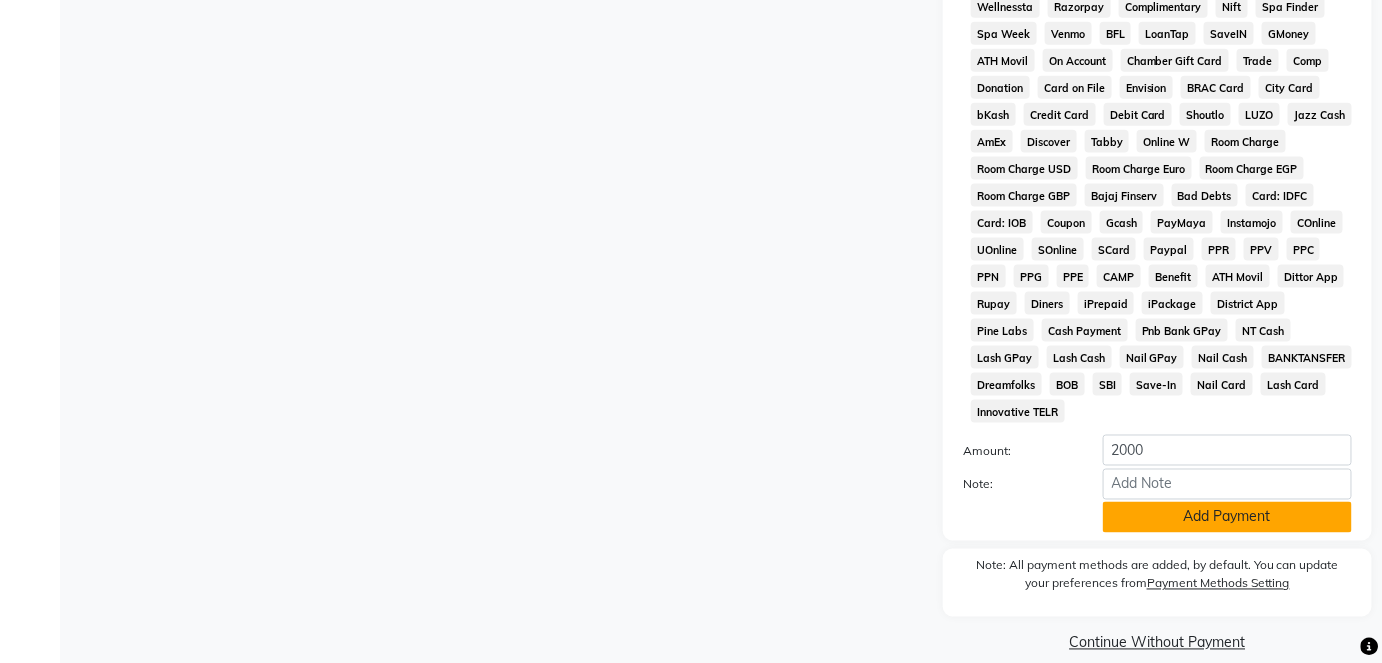click on "Add Payment" 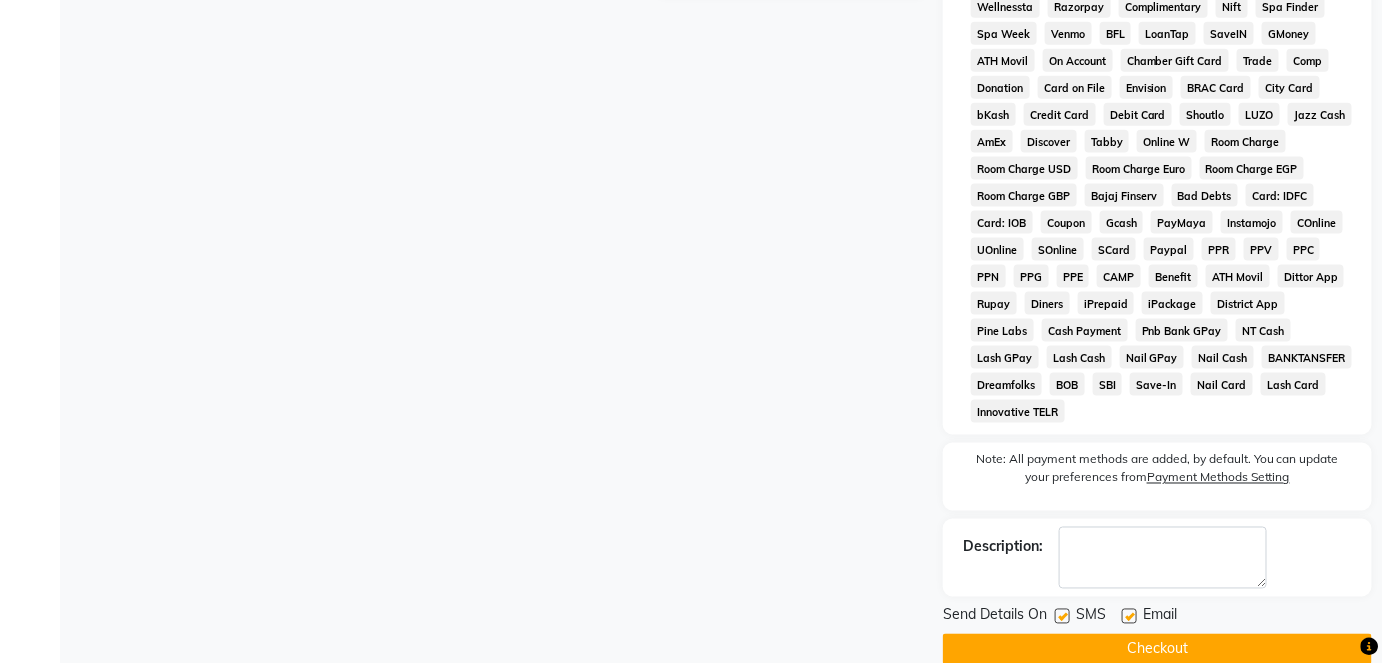 drag, startPoint x: 1142, startPoint y: 624, endPoint x: 1132, endPoint y: 620, distance: 10.770329 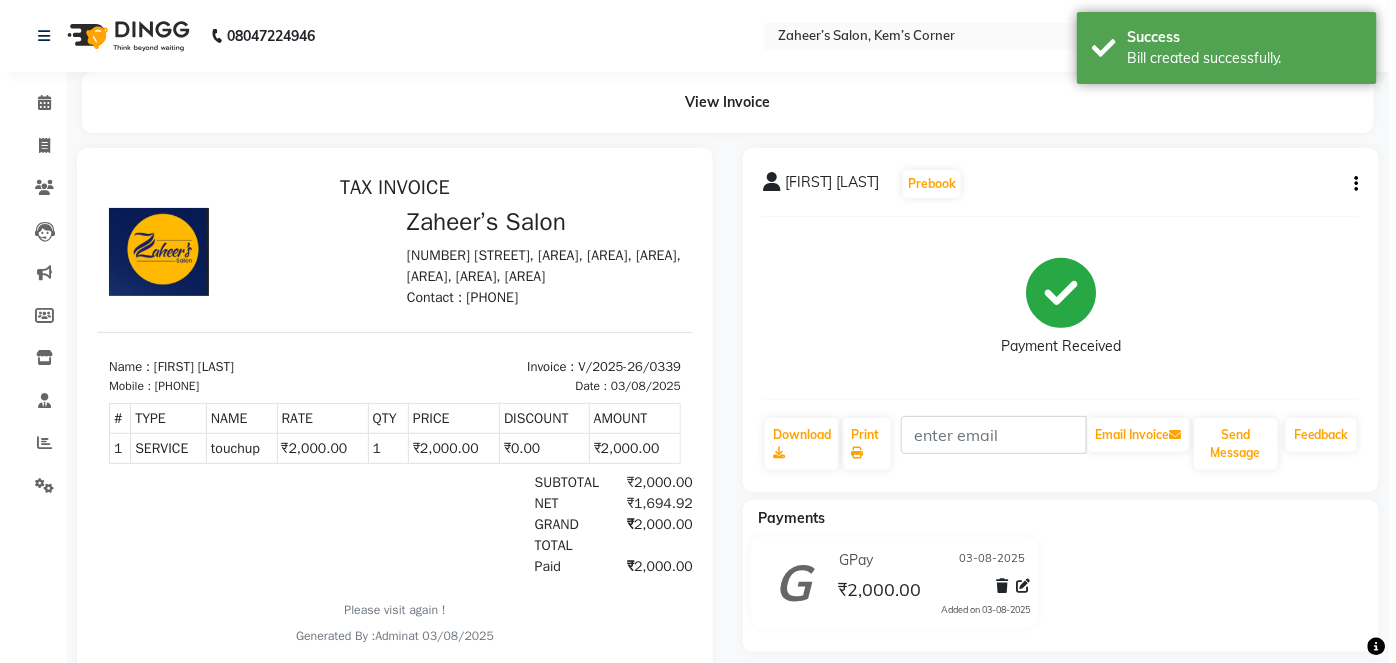 scroll, scrollTop: 0, scrollLeft: 0, axis: both 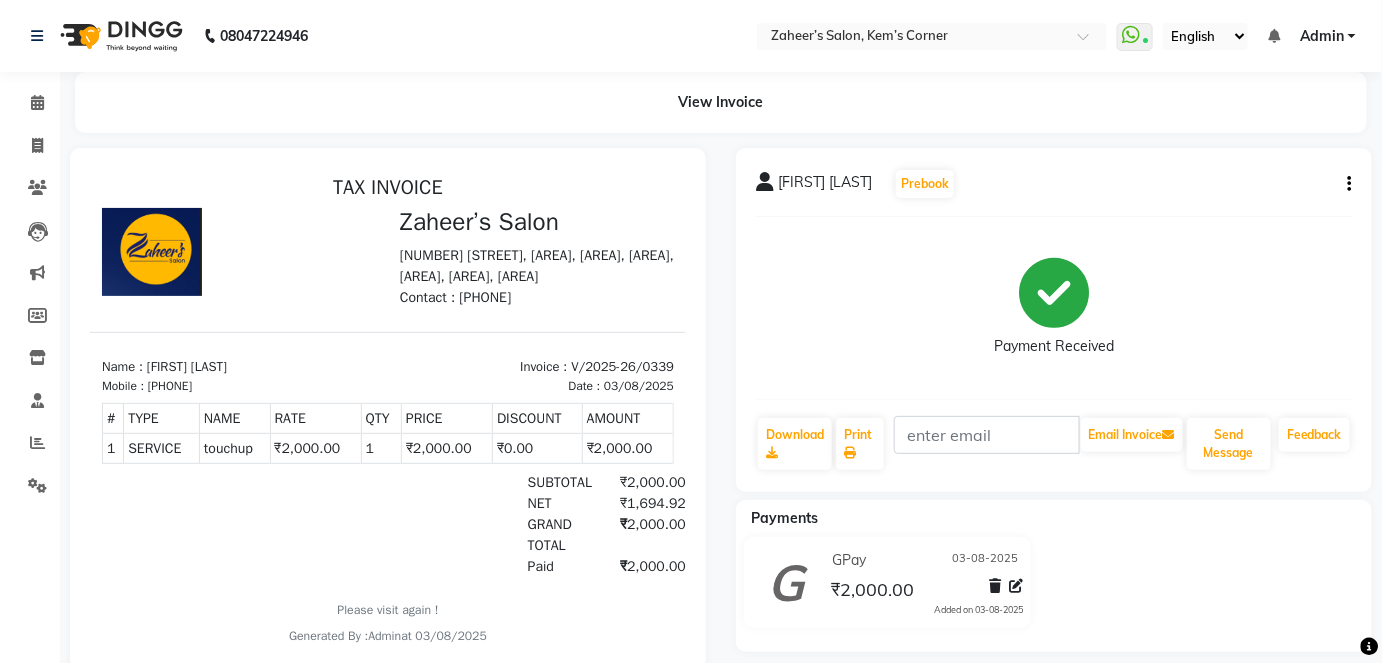 select on "6386" 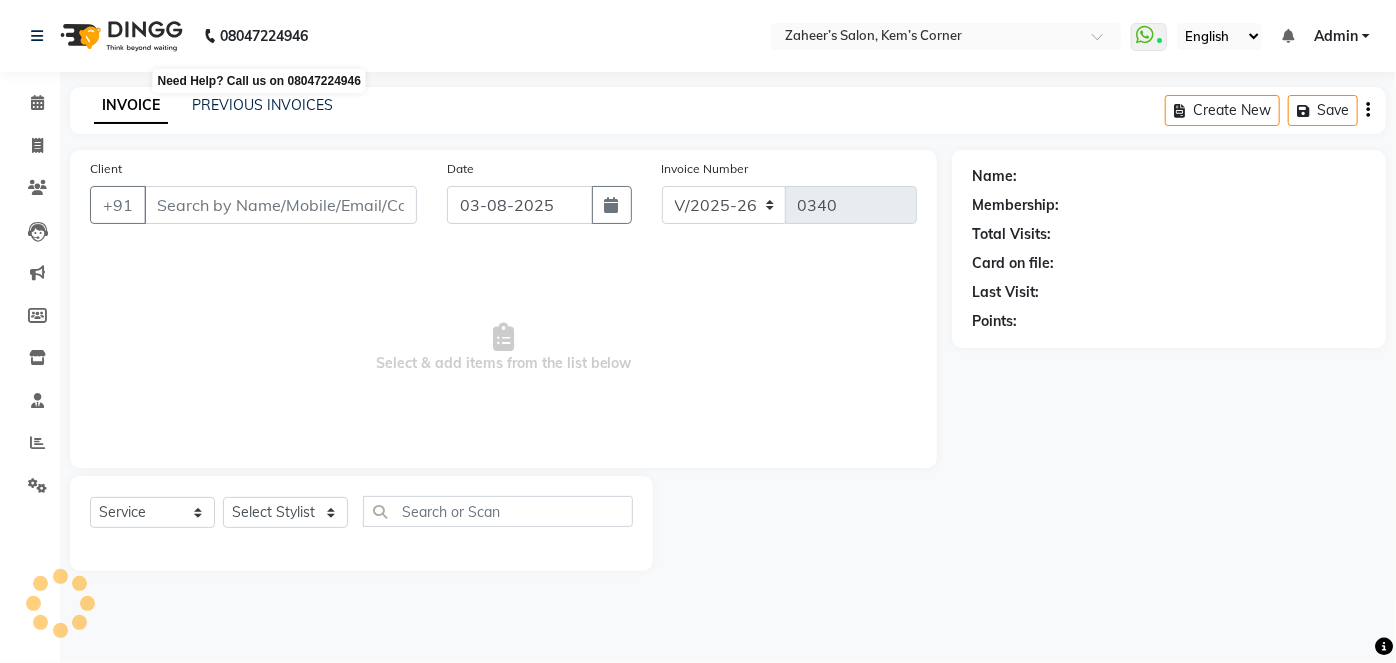 type on "[PHONE]" 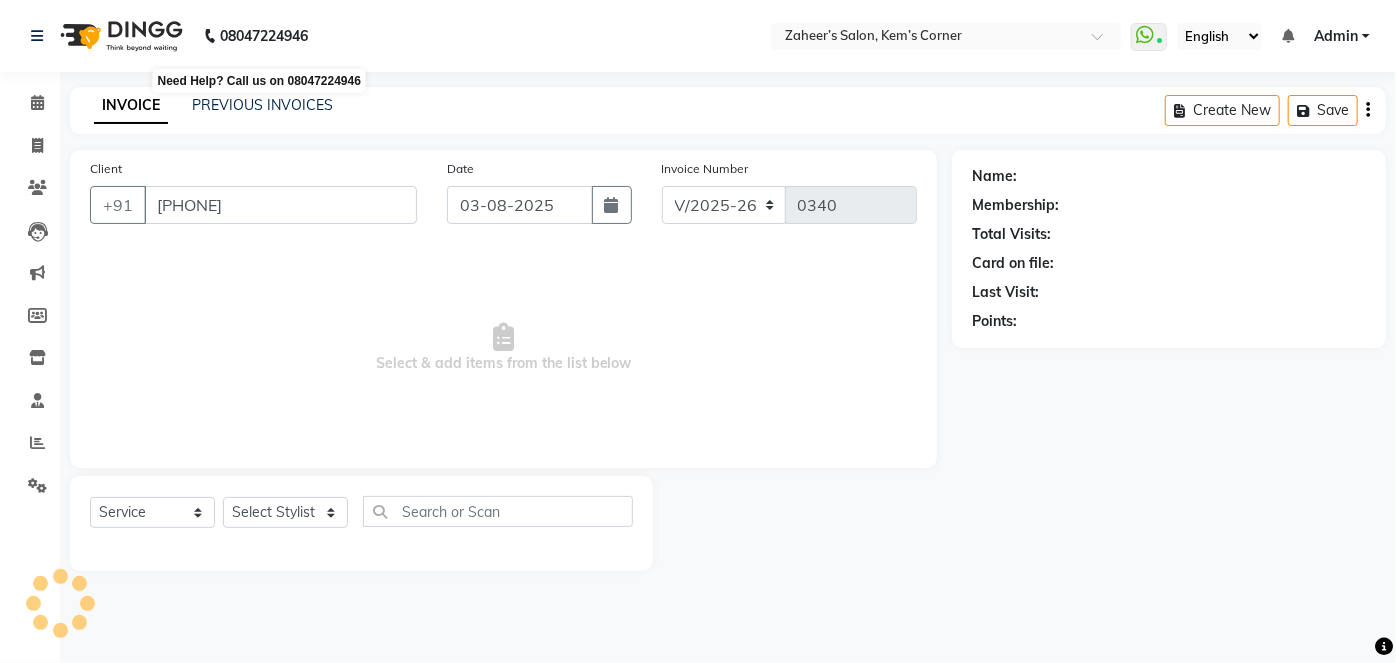 select on "50293" 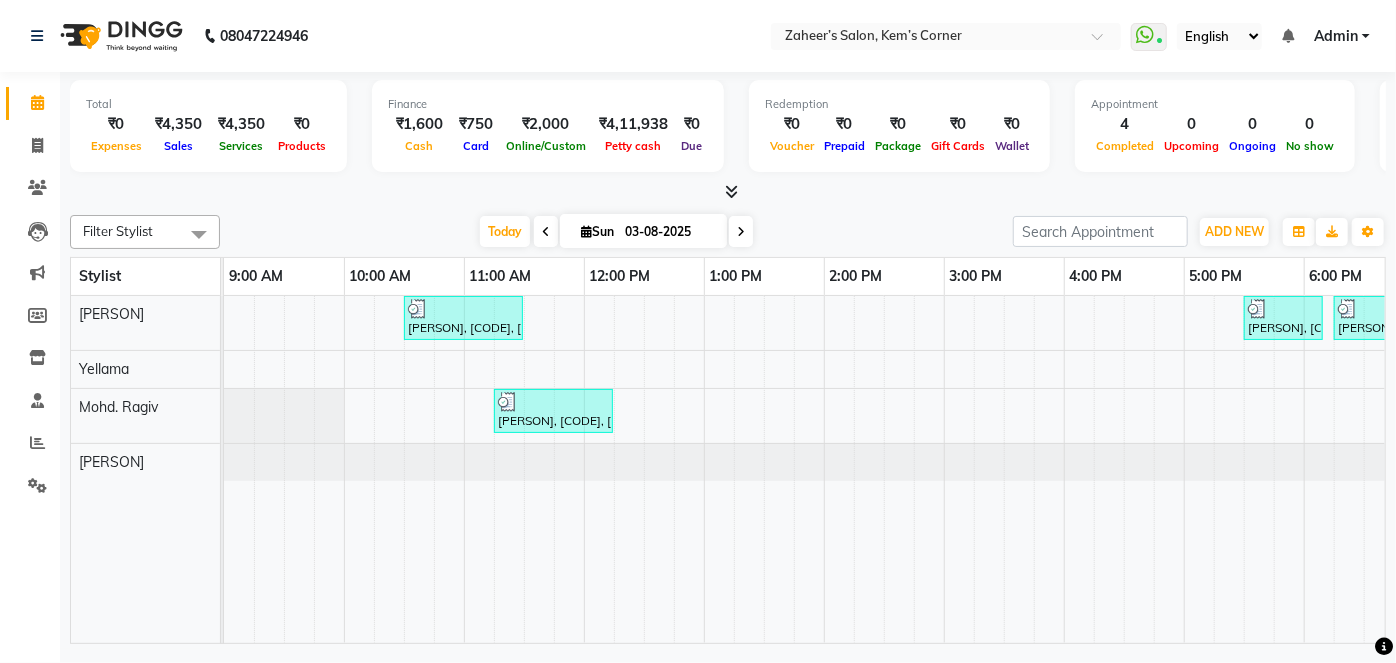 scroll, scrollTop: 0, scrollLeft: 328, axis: horizontal 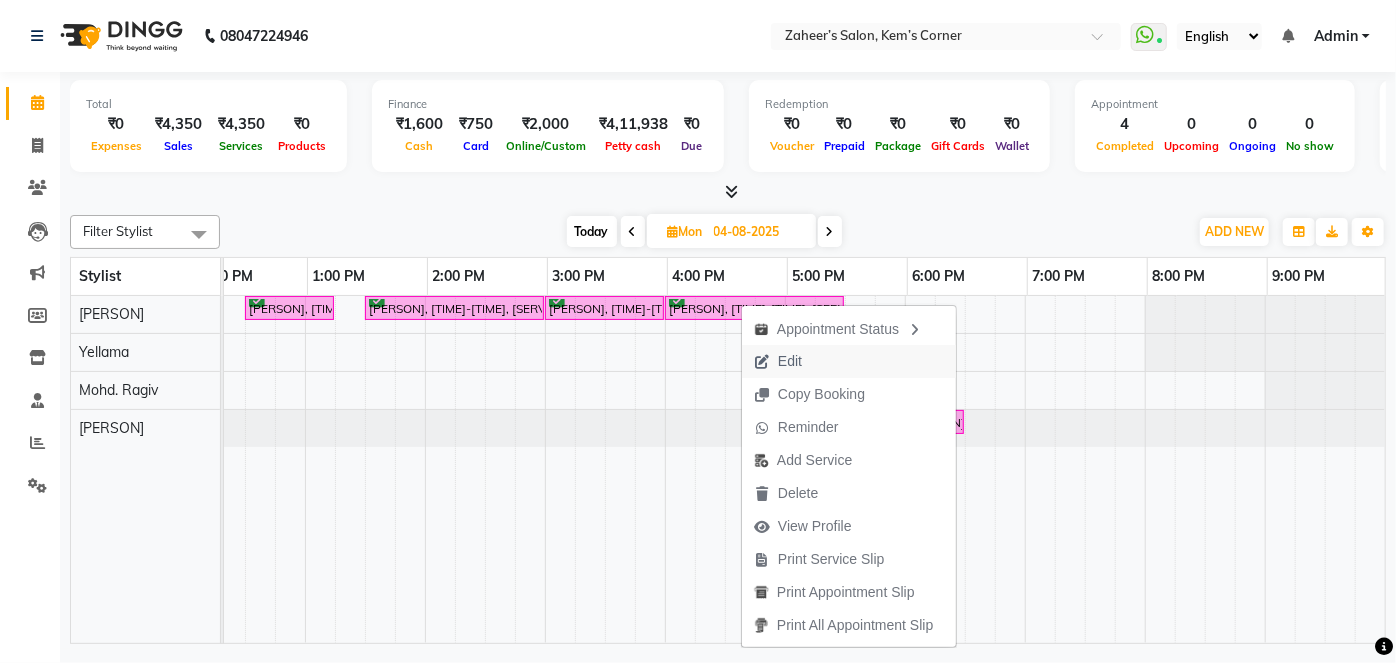 click on "Edit" at bounding box center [790, 361] 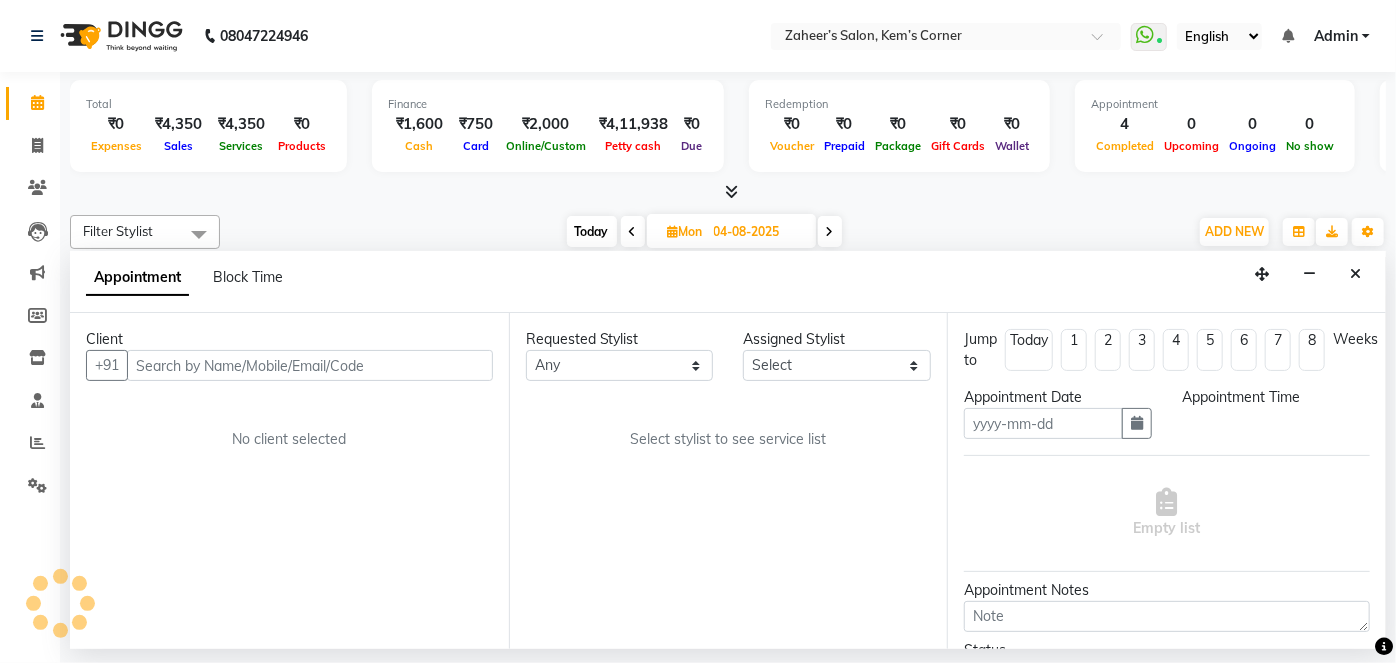 type on "04-08-2025" 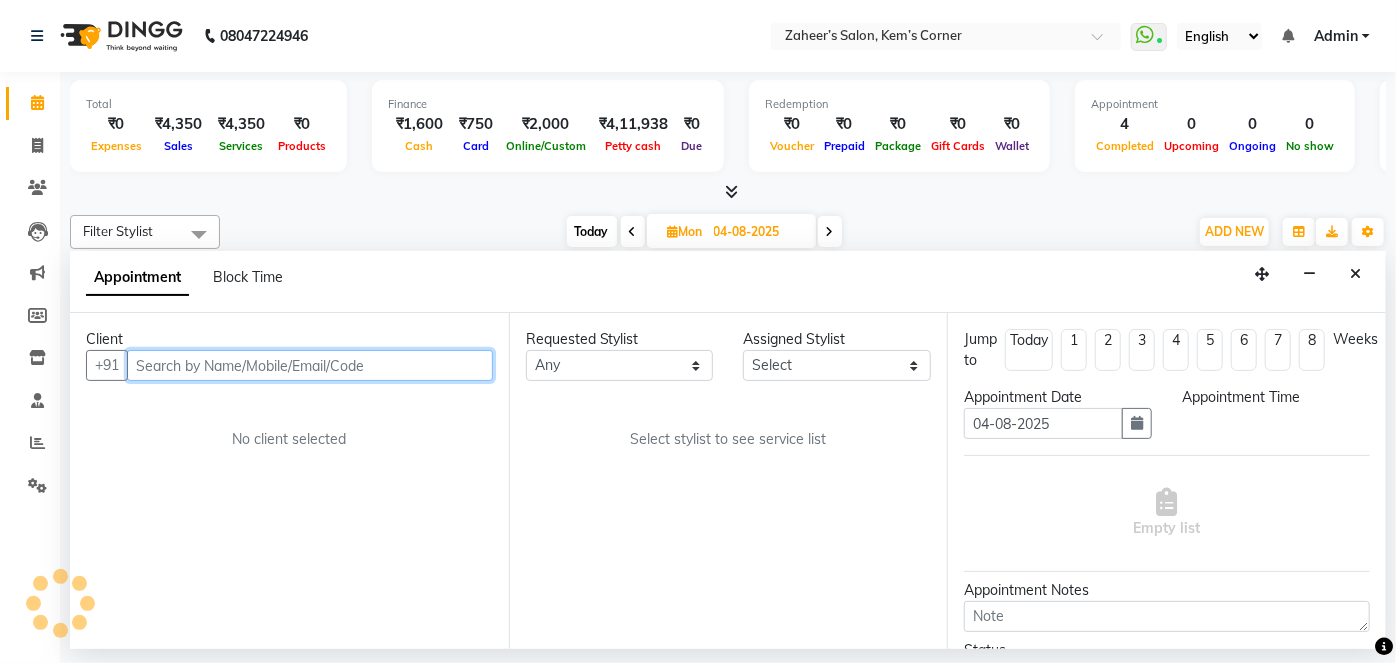 select on "74060" 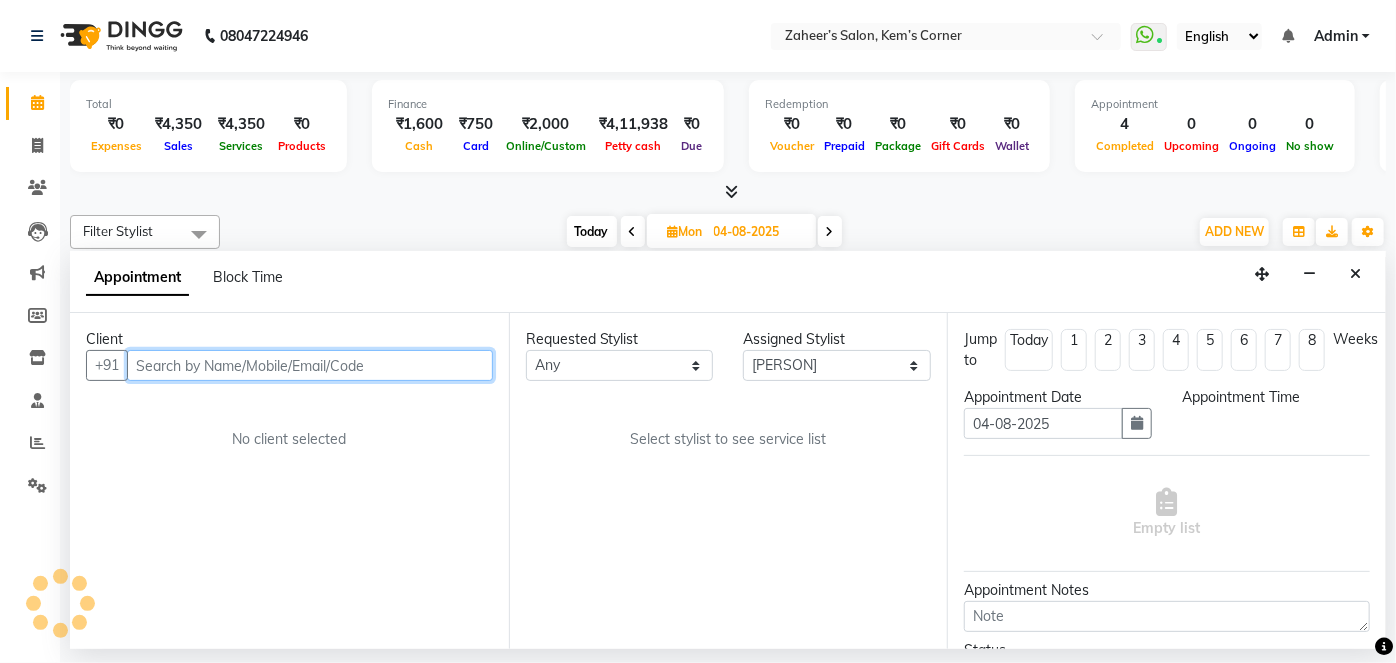 select on "confirm booking" 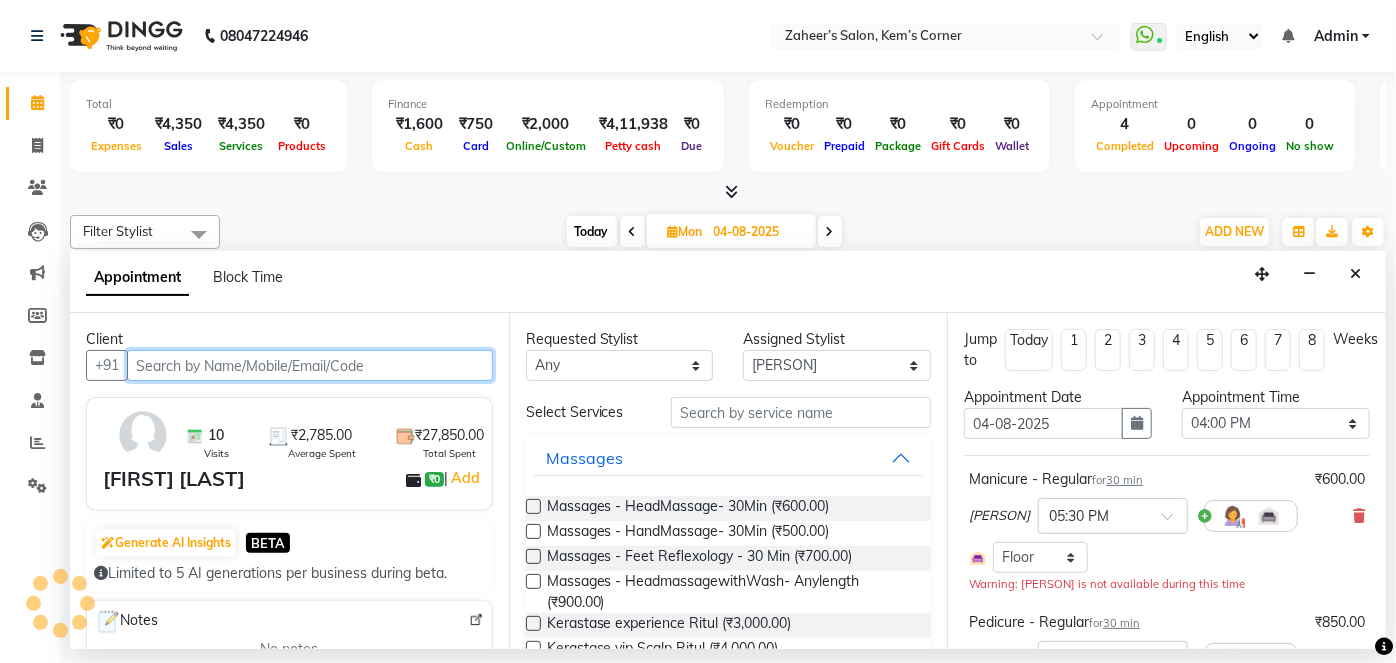 scroll, scrollTop: 0, scrollLeft: 397, axis: horizontal 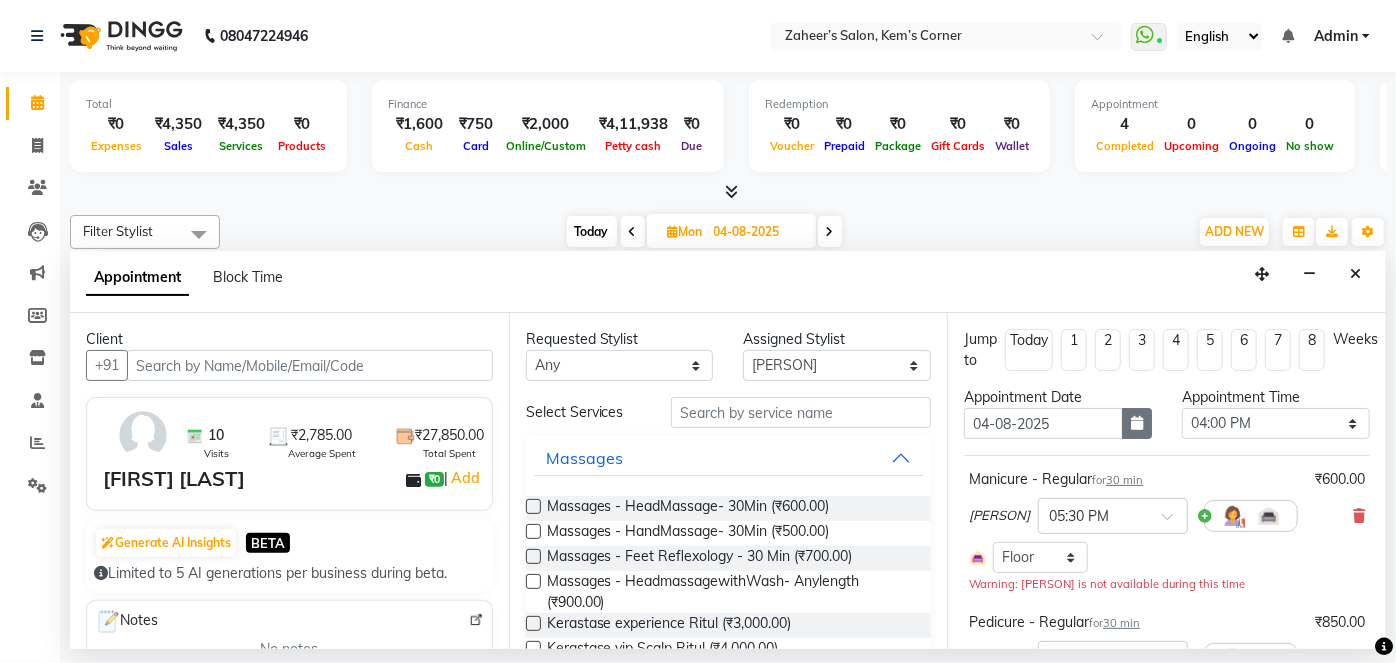 click at bounding box center [1137, 423] 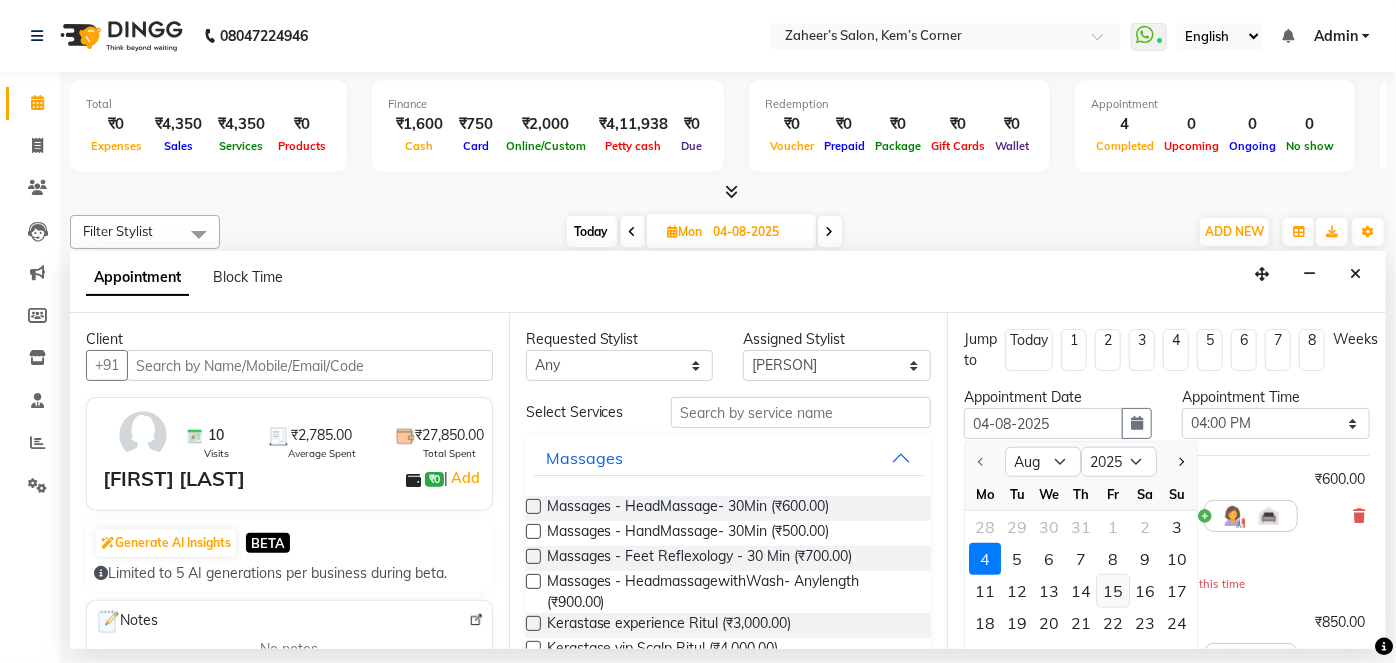 click on "15" at bounding box center [1113, 591] 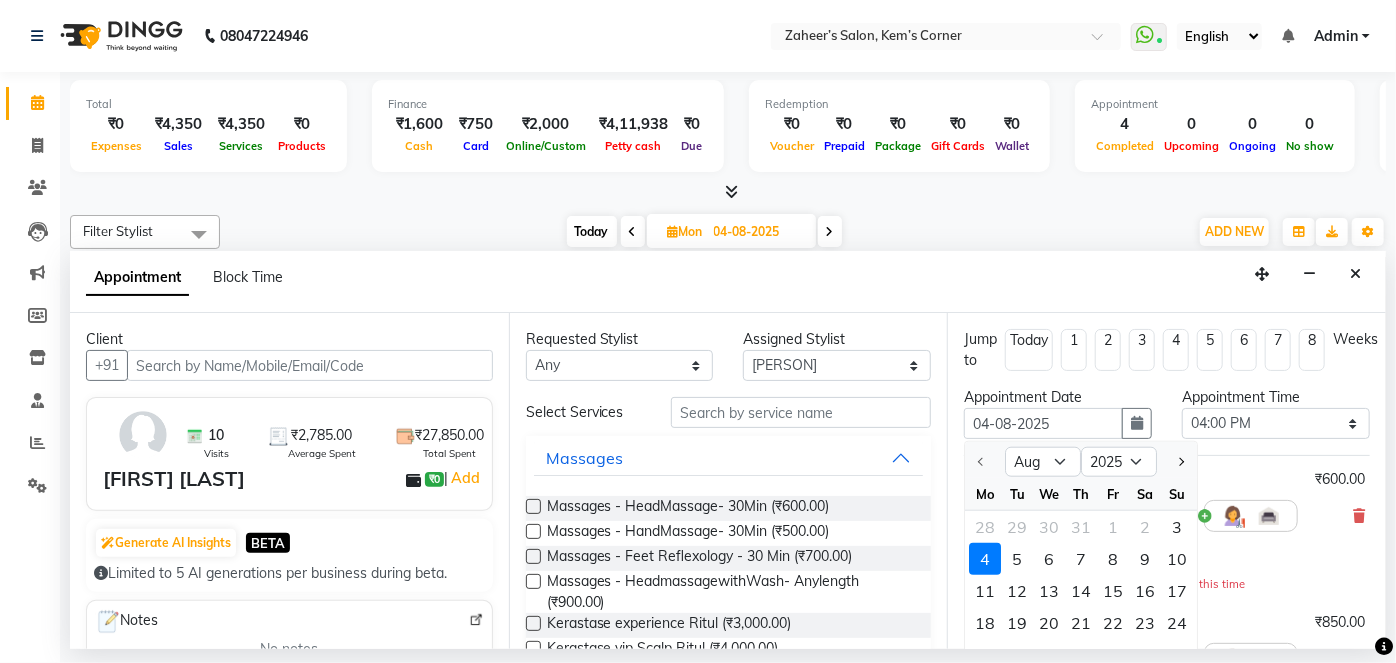 type on "15-08-2025" 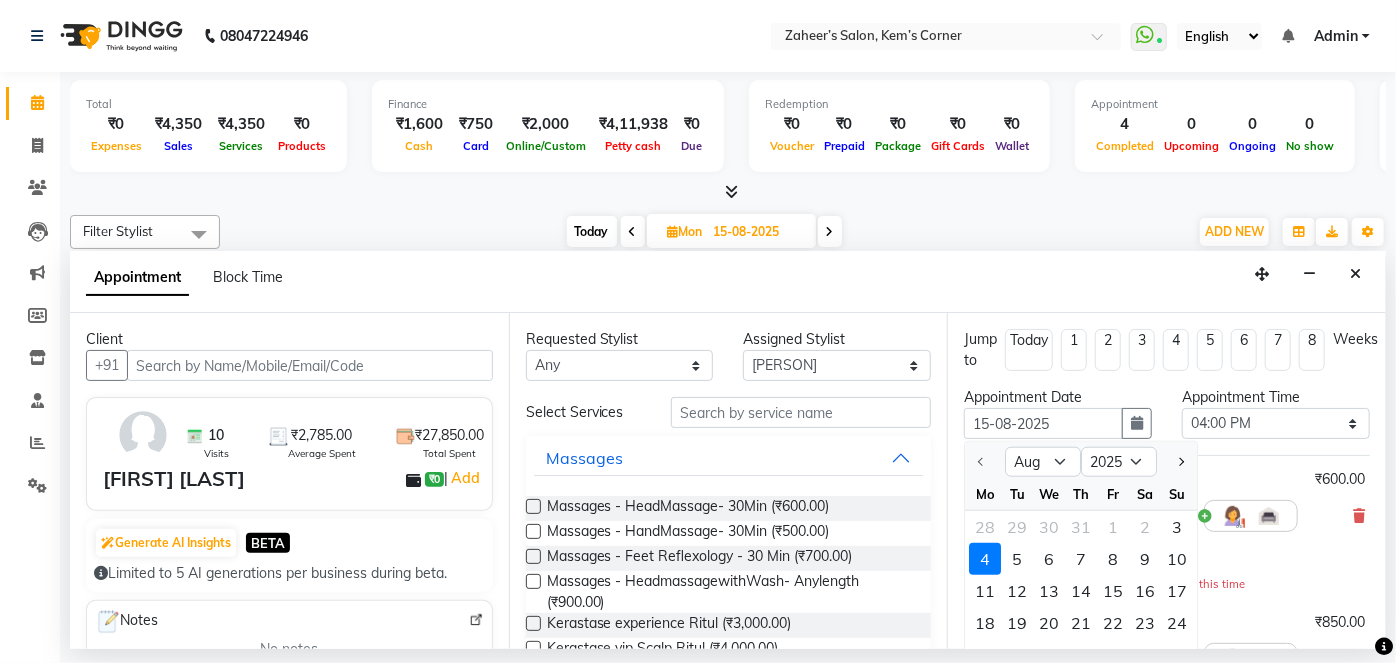 select on "960" 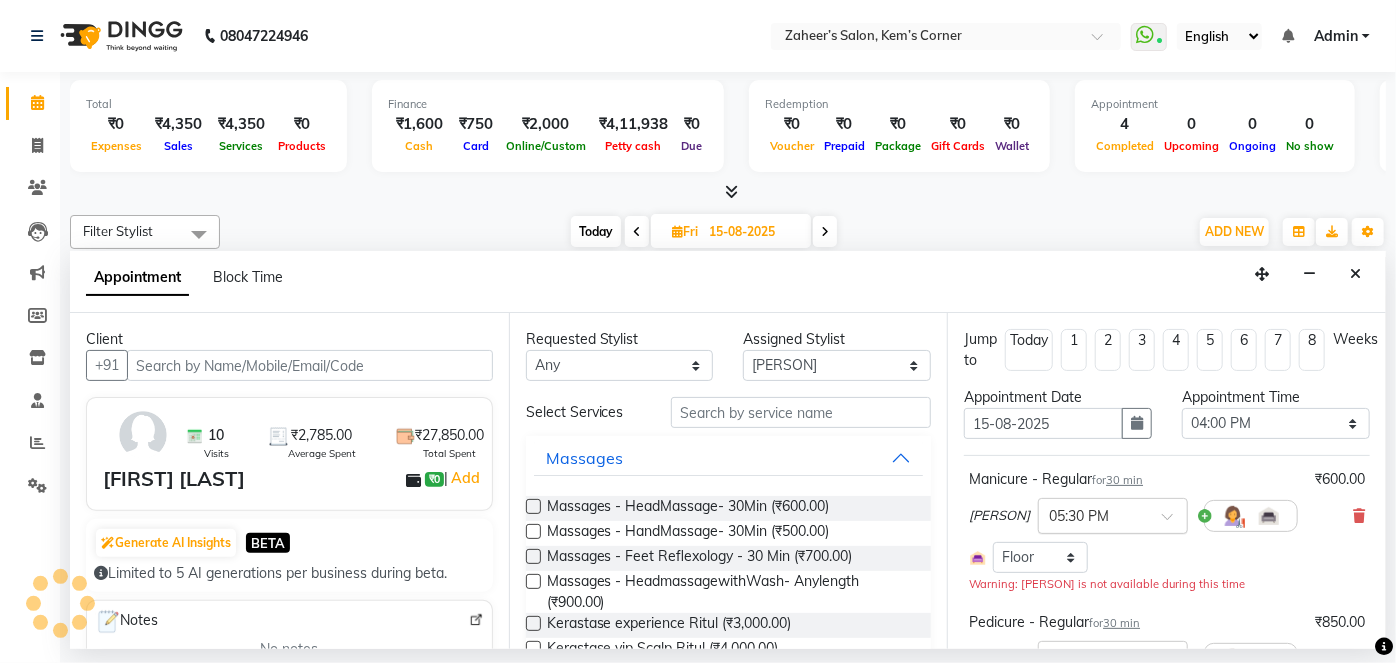 scroll, scrollTop: 0, scrollLeft: 397, axis: horizontal 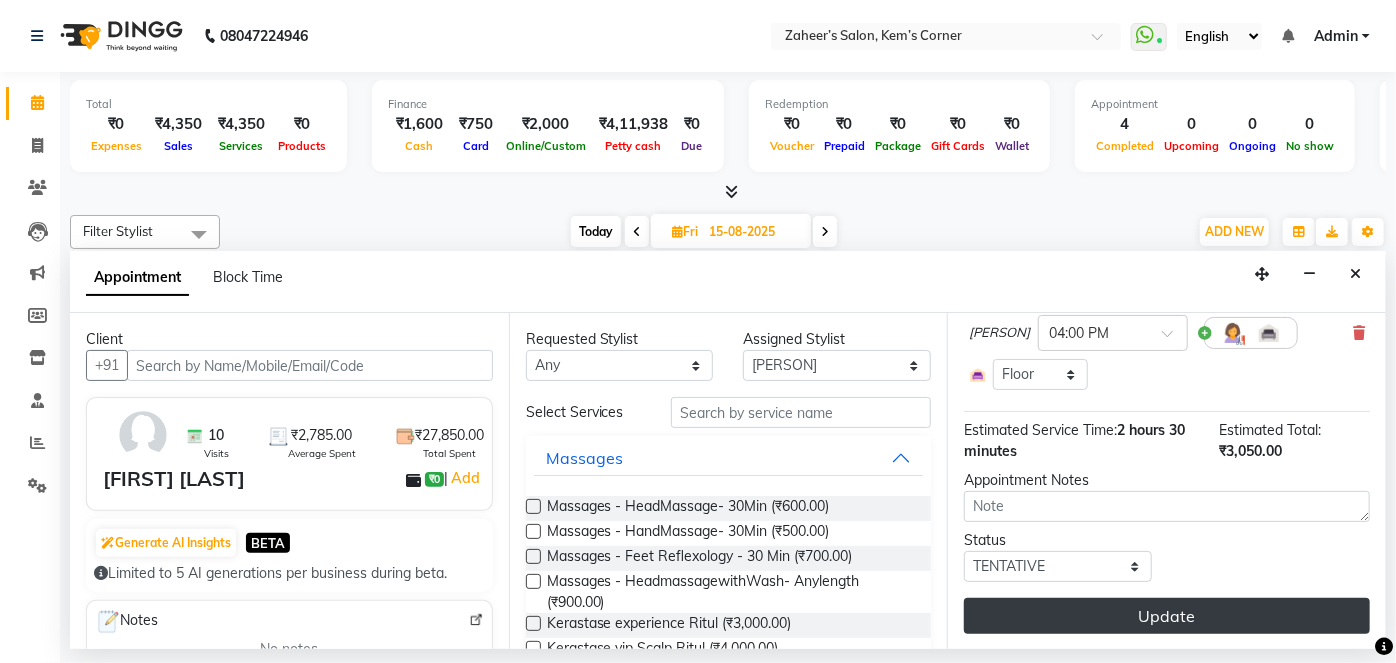 click on "Update" at bounding box center [1167, 616] 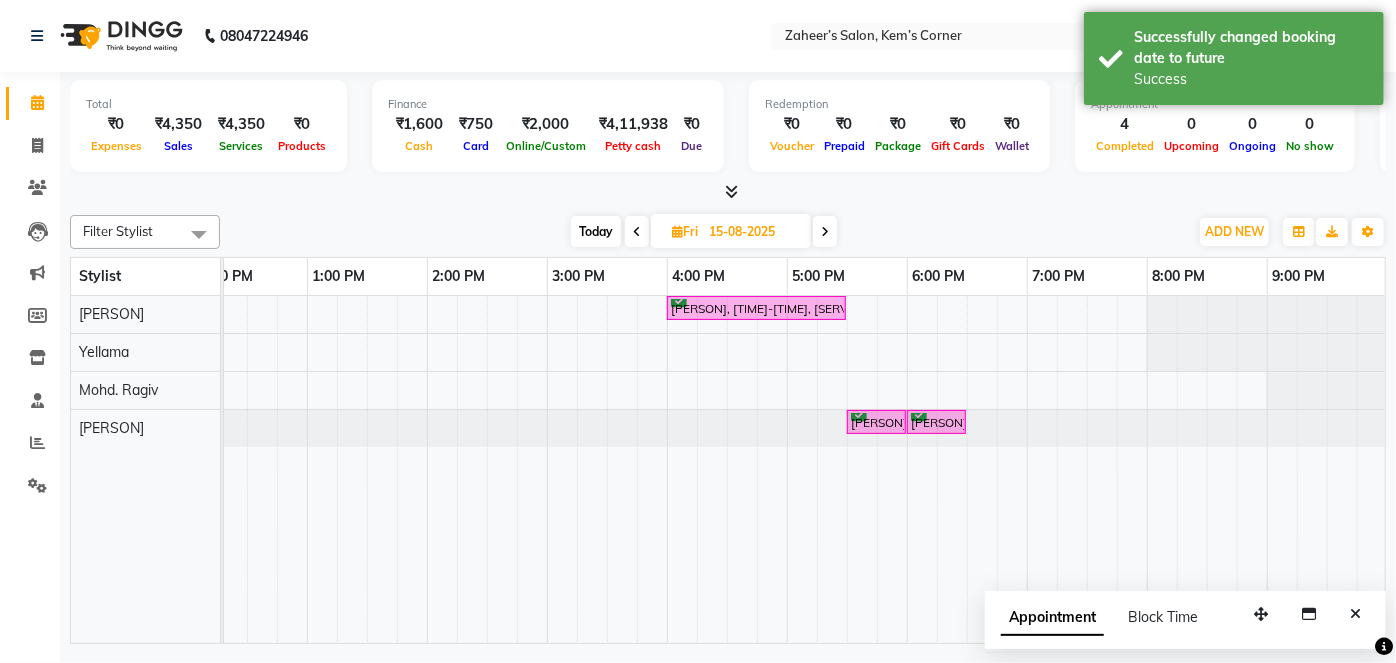click on "Today" at bounding box center [596, 231] 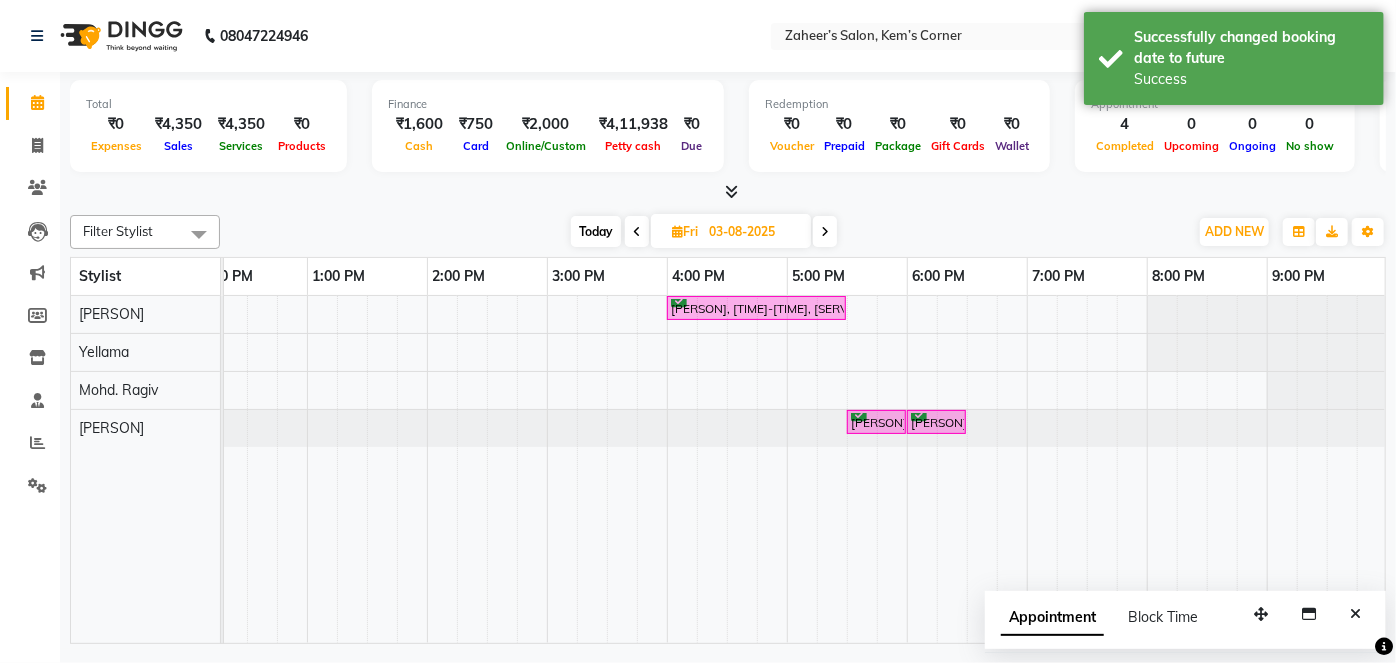 scroll, scrollTop: 0, scrollLeft: 397, axis: horizontal 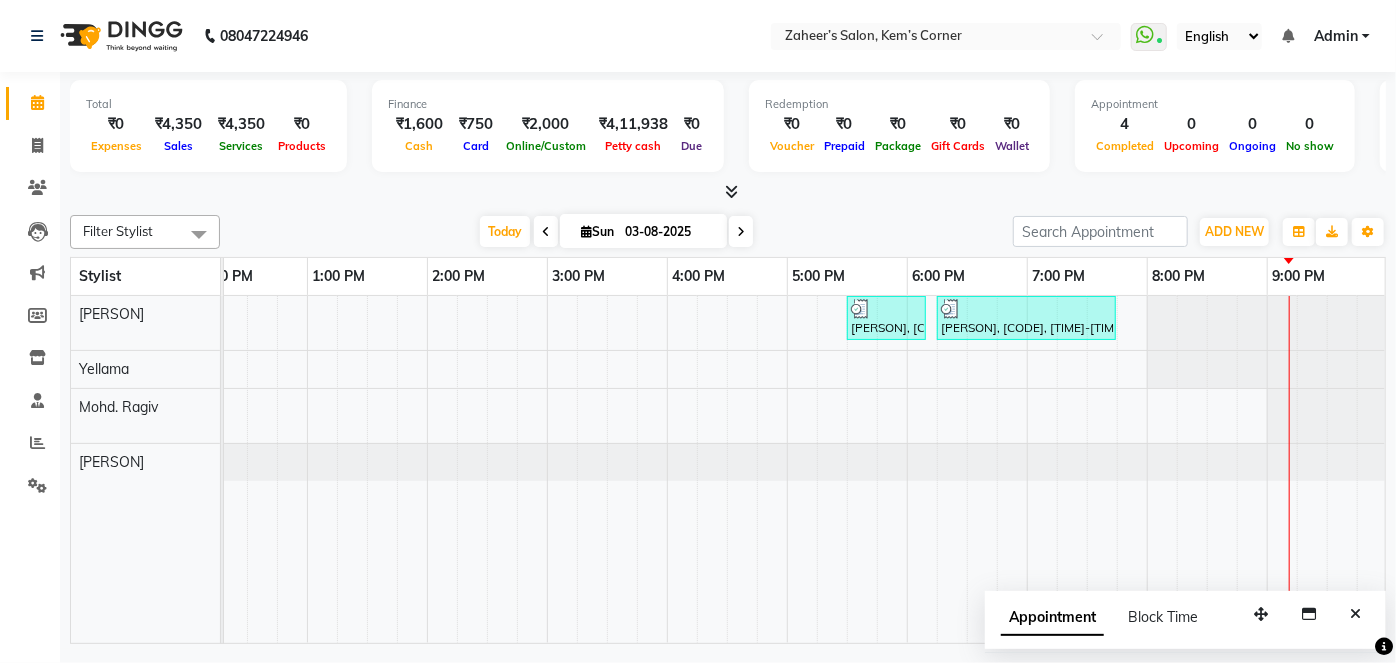 click on "03-08-2025" at bounding box center [669, 232] 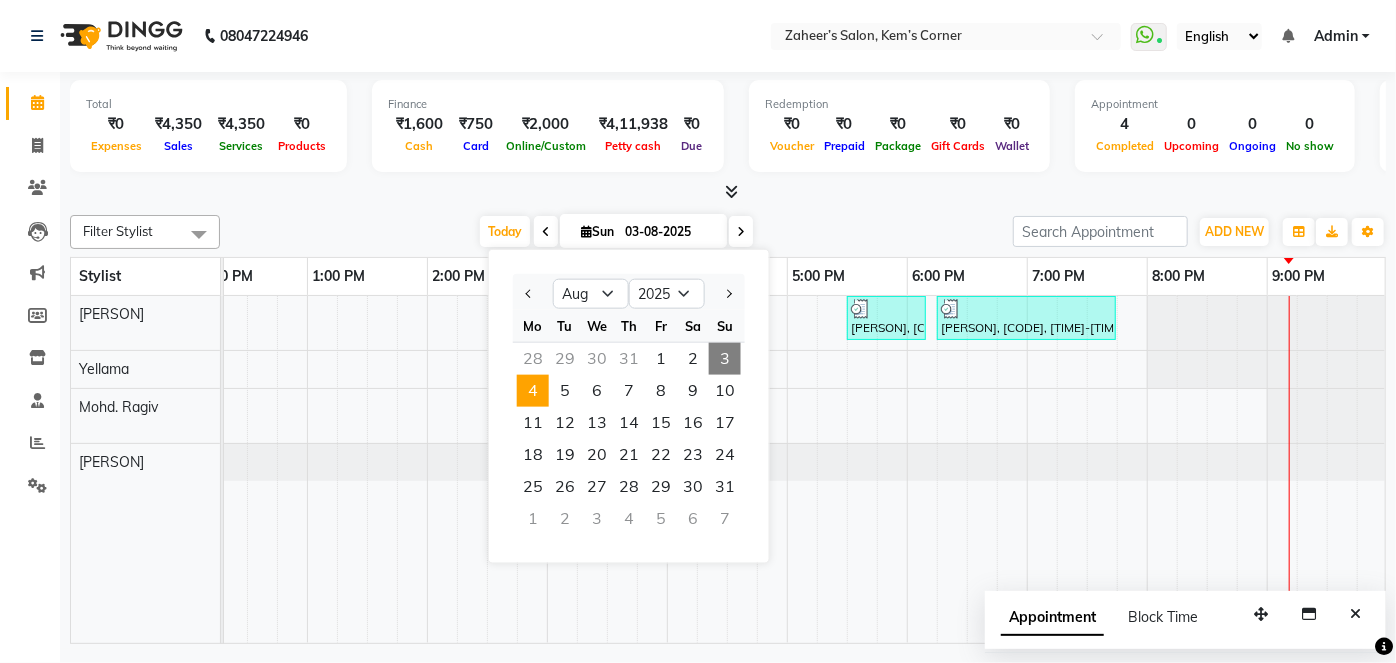 click on "4" at bounding box center (533, 391) 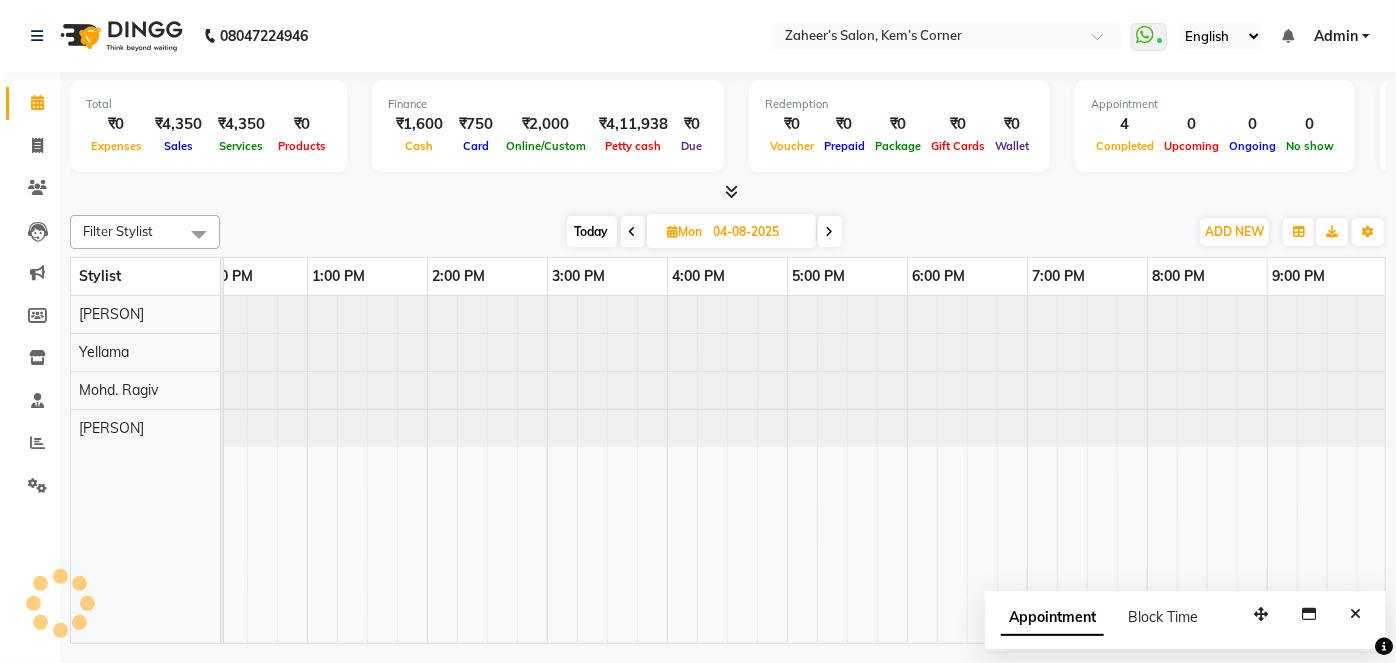 scroll, scrollTop: 0, scrollLeft: 397, axis: horizontal 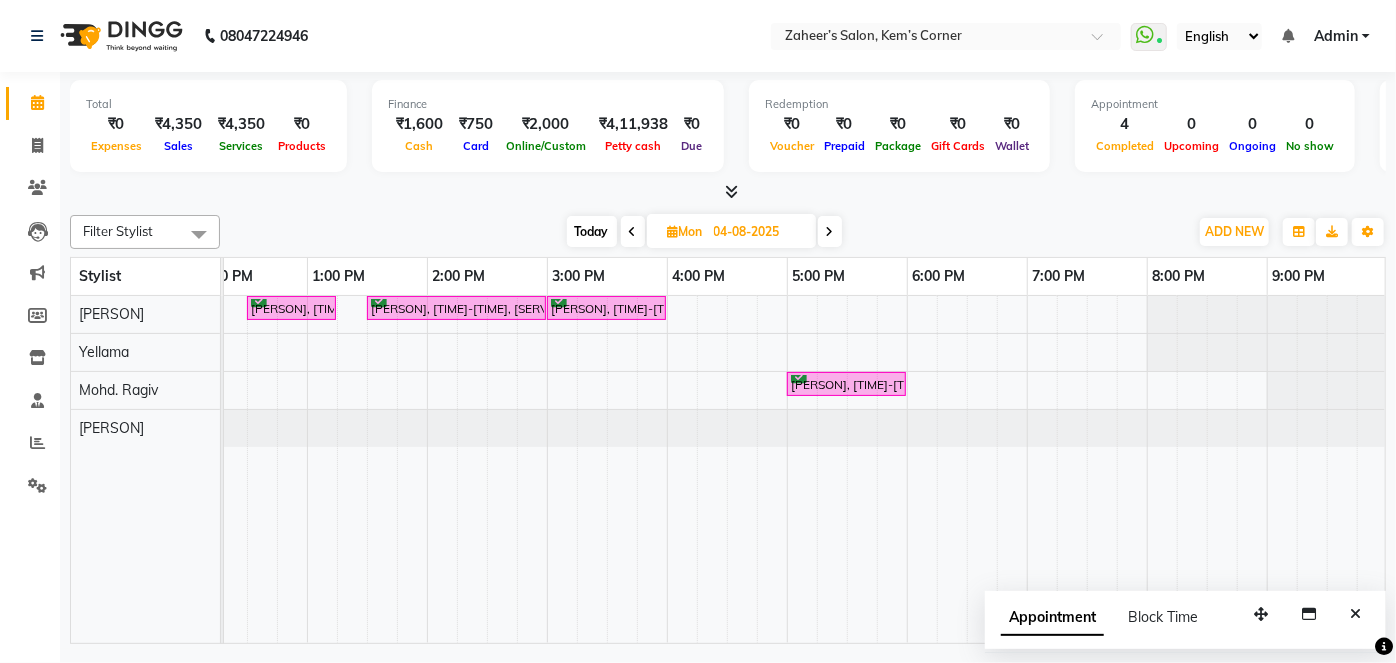 drag, startPoint x: 677, startPoint y: 295, endPoint x: 669, endPoint y: 313, distance: 19.697716 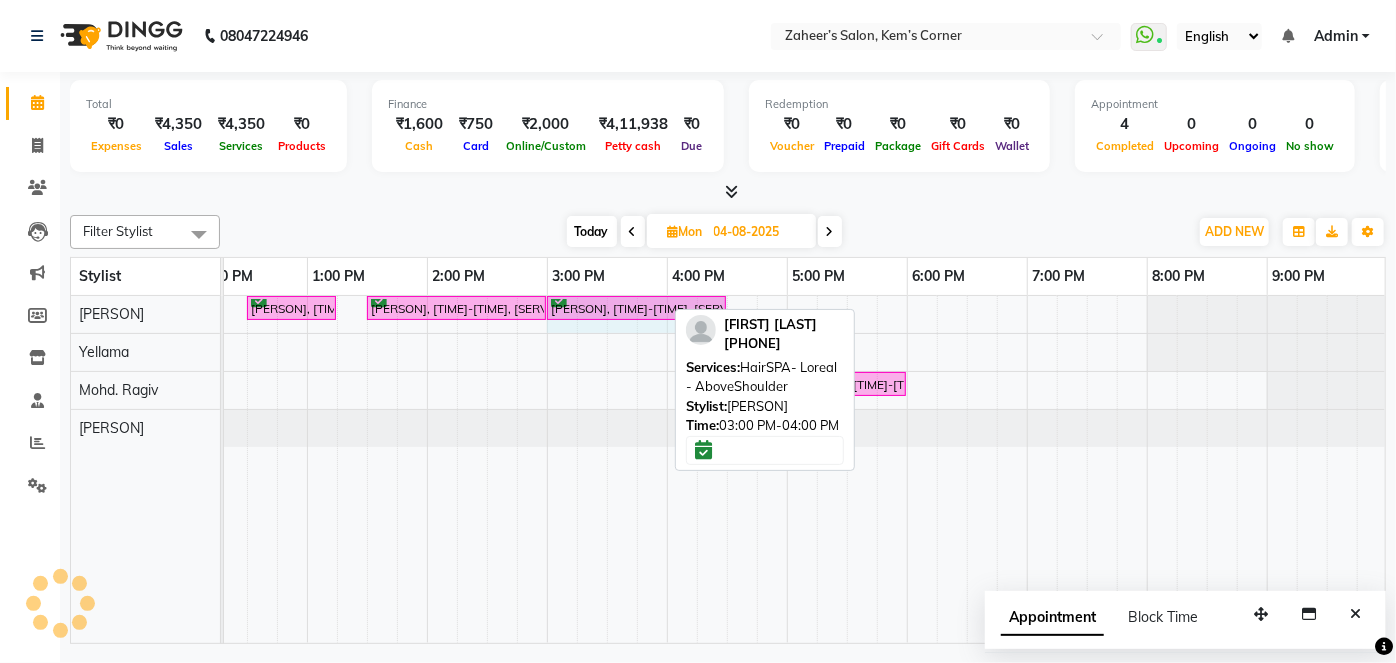 drag, startPoint x: 659, startPoint y: 300, endPoint x: 722, endPoint y: 296, distance: 63.126858 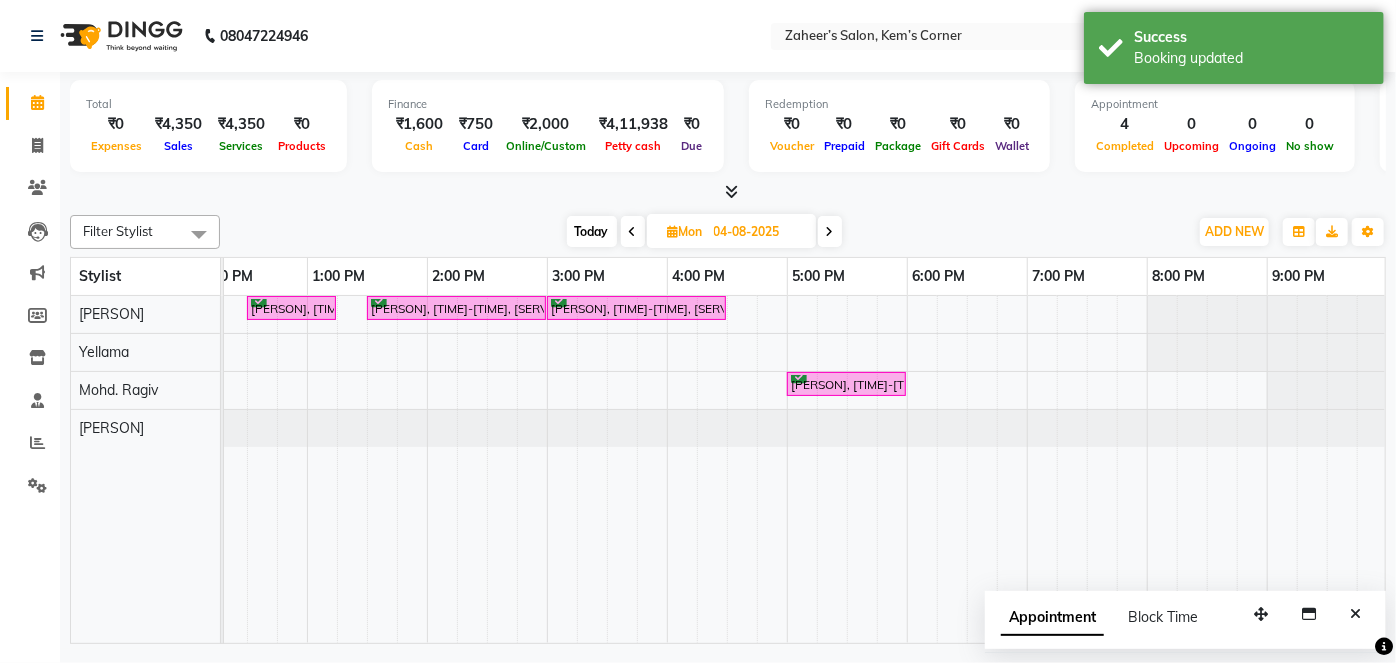 scroll, scrollTop: 0, scrollLeft: 186, axis: horizontal 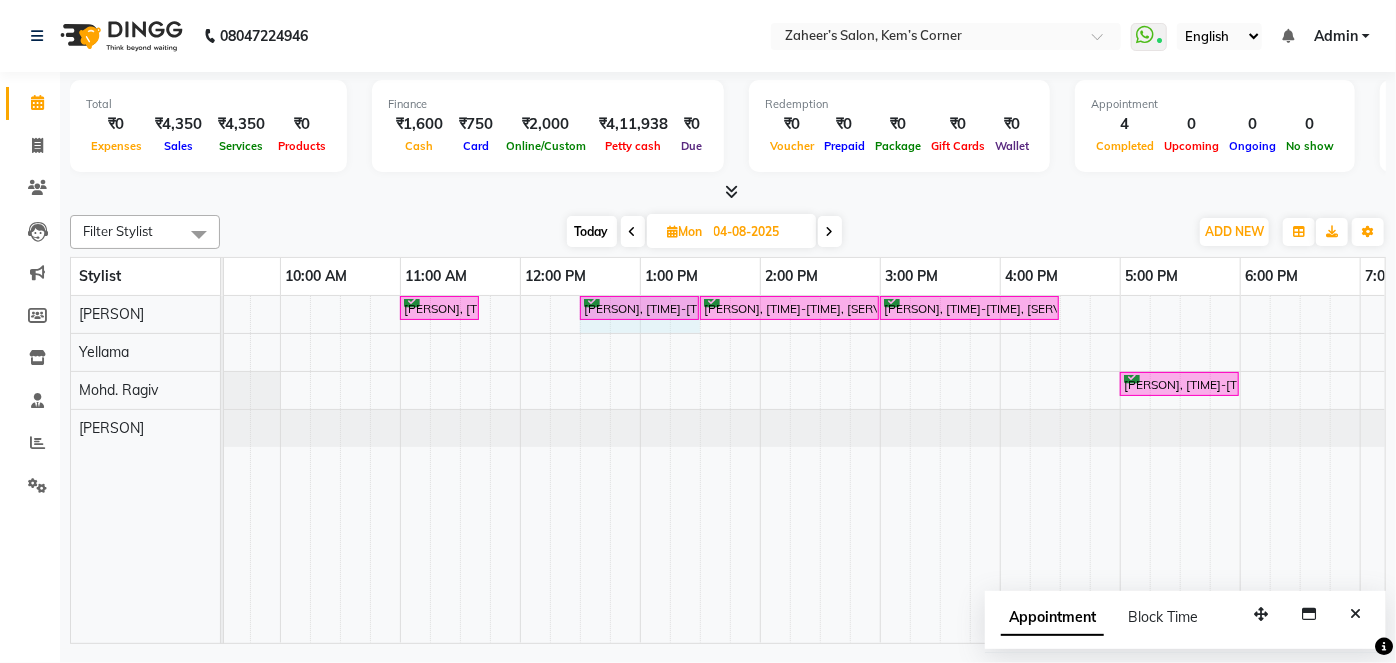 drag, startPoint x: 666, startPoint y: 301, endPoint x: 676, endPoint y: 299, distance: 10.198039 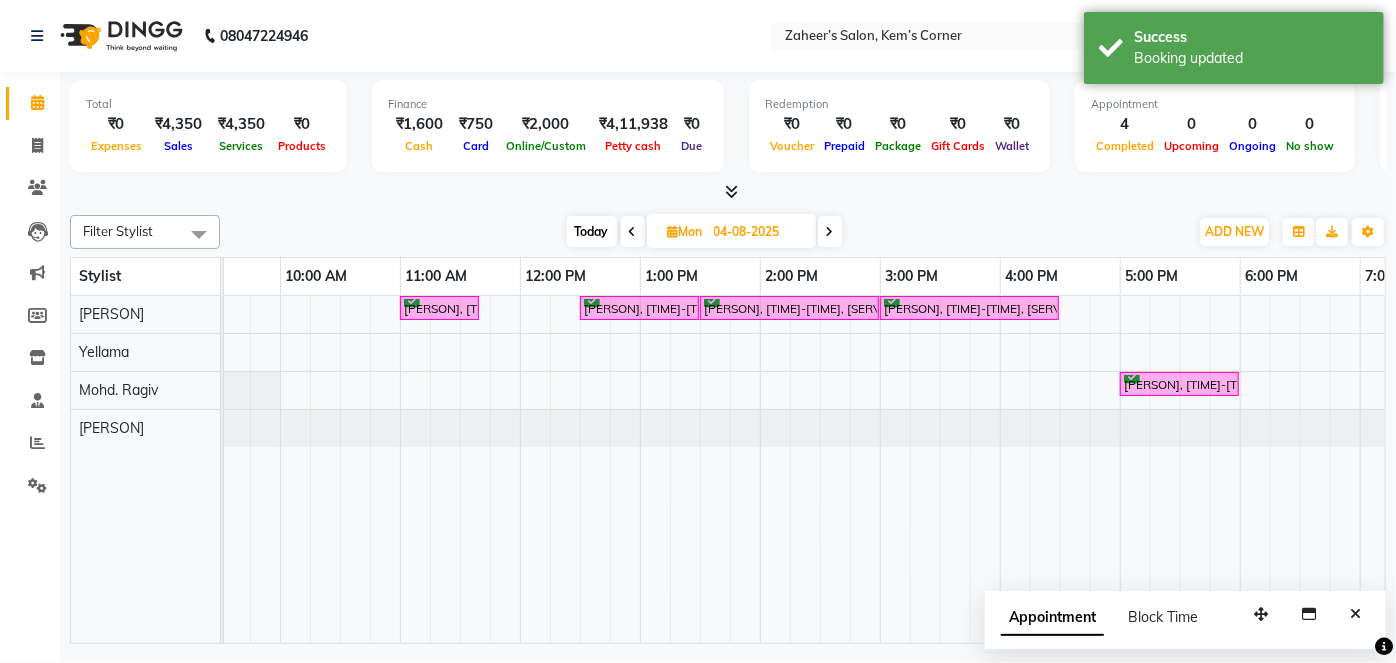 scroll, scrollTop: 0, scrollLeft: 0, axis: both 